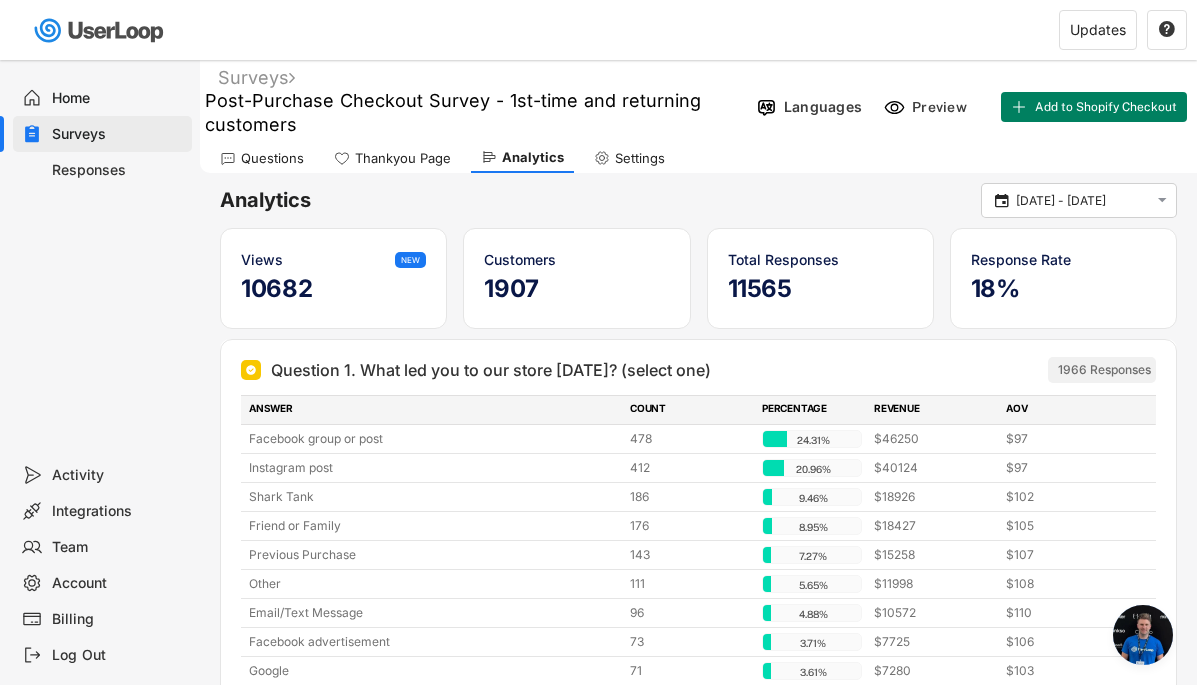 scroll, scrollTop: 6447, scrollLeft: 0, axis: vertical 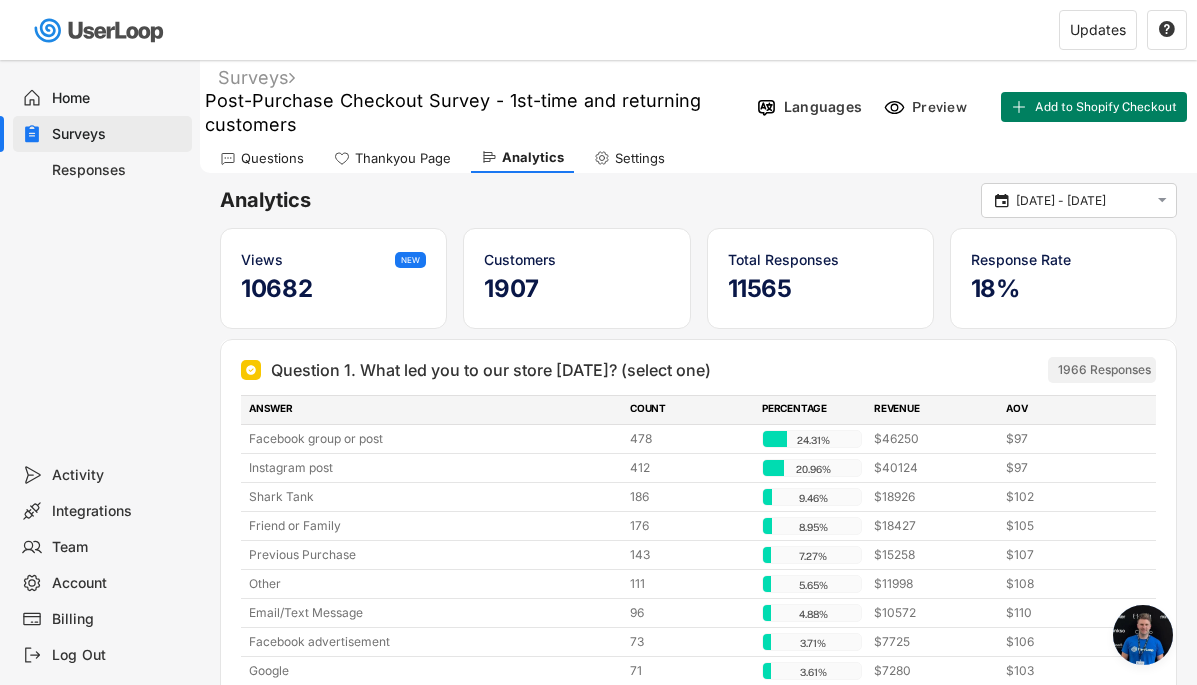click on "Home" at bounding box center (118, 98) 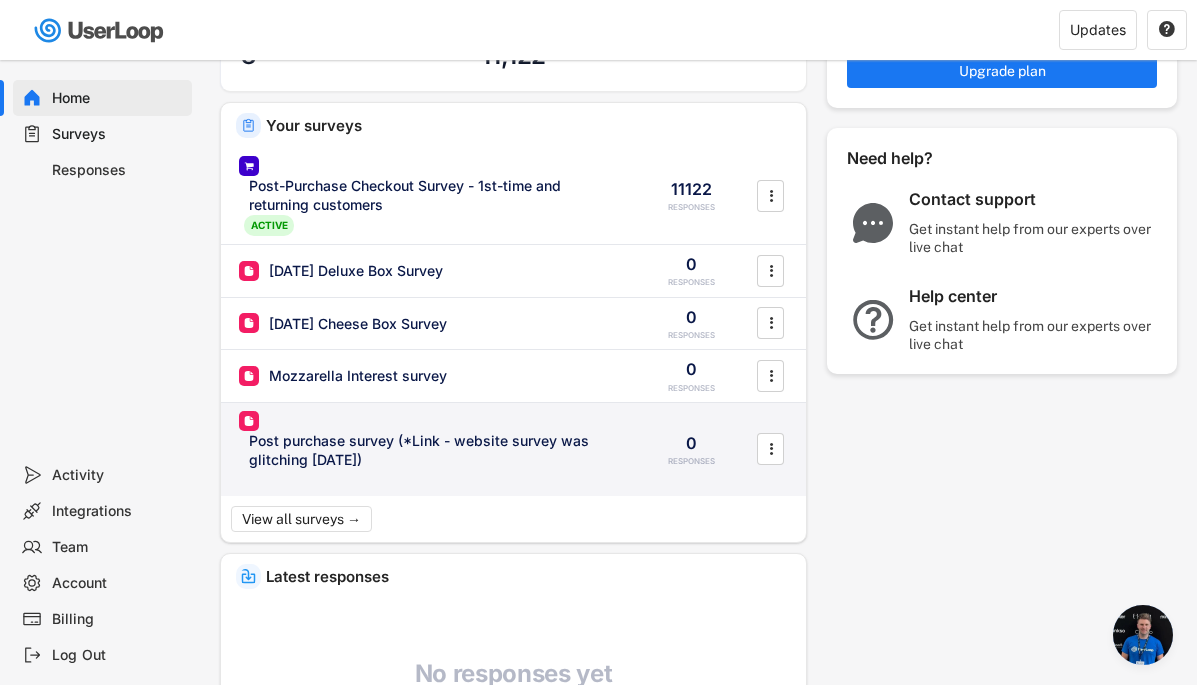 scroll, scrollTop: 0, scrollLeft: 0, axis: both 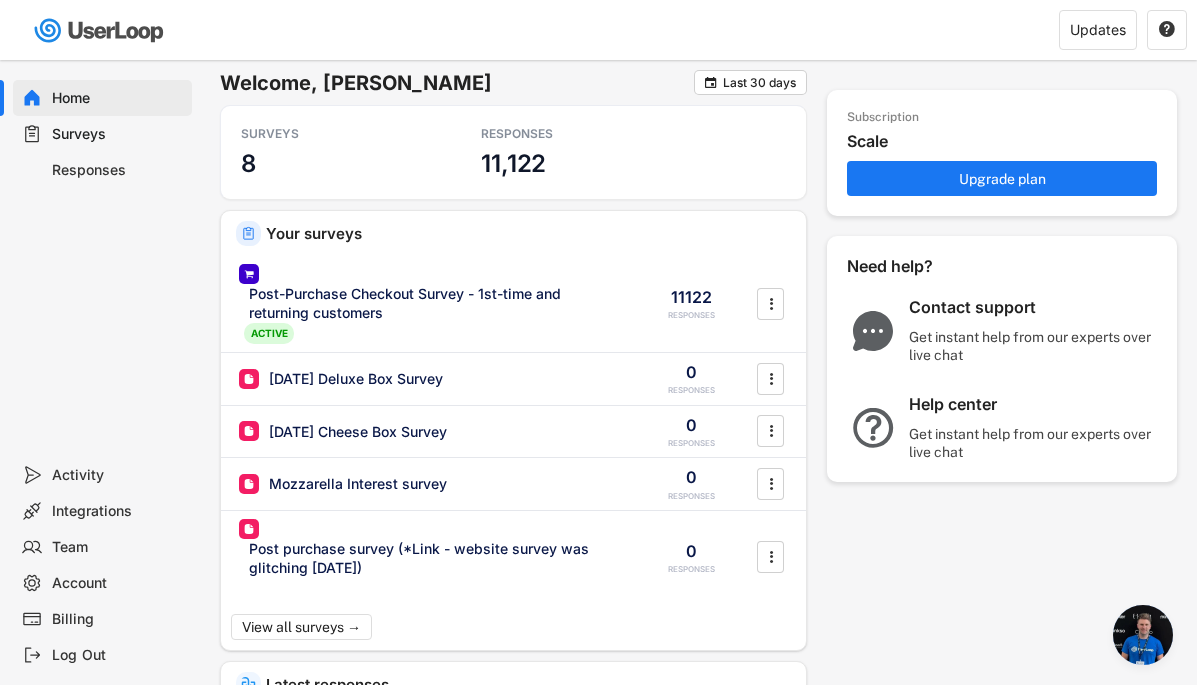 click on "Surveys" at bounding box center (118, 134) 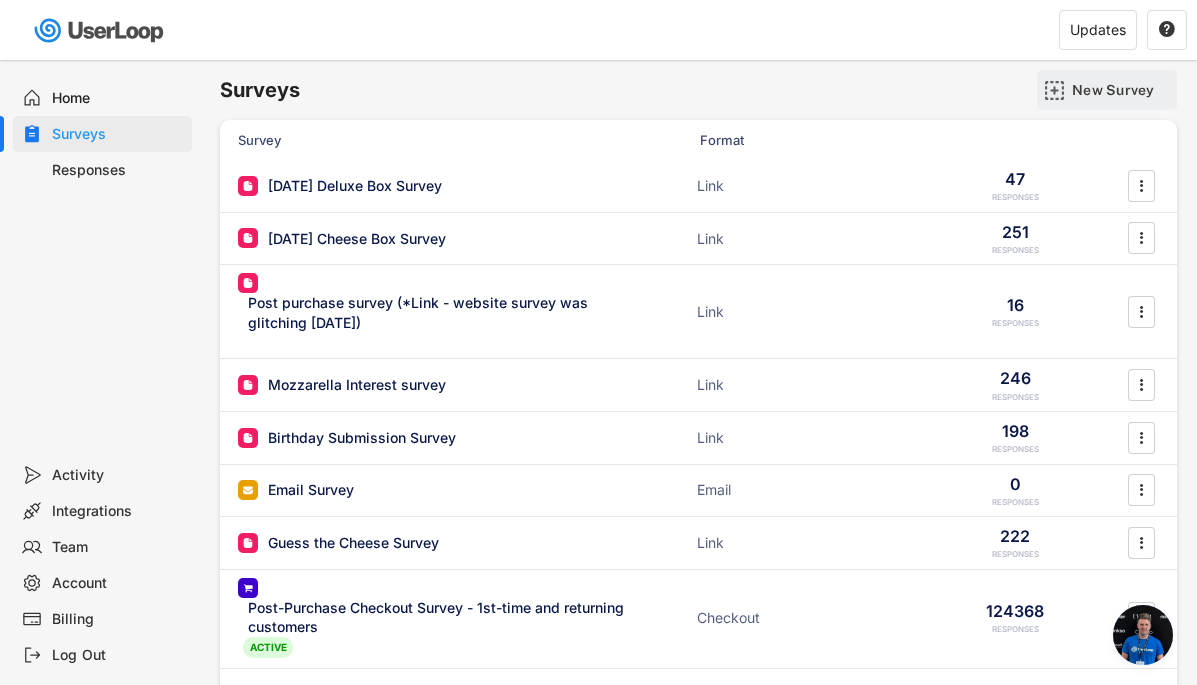 click on "New Survey" at bounding box center (1122, 90) 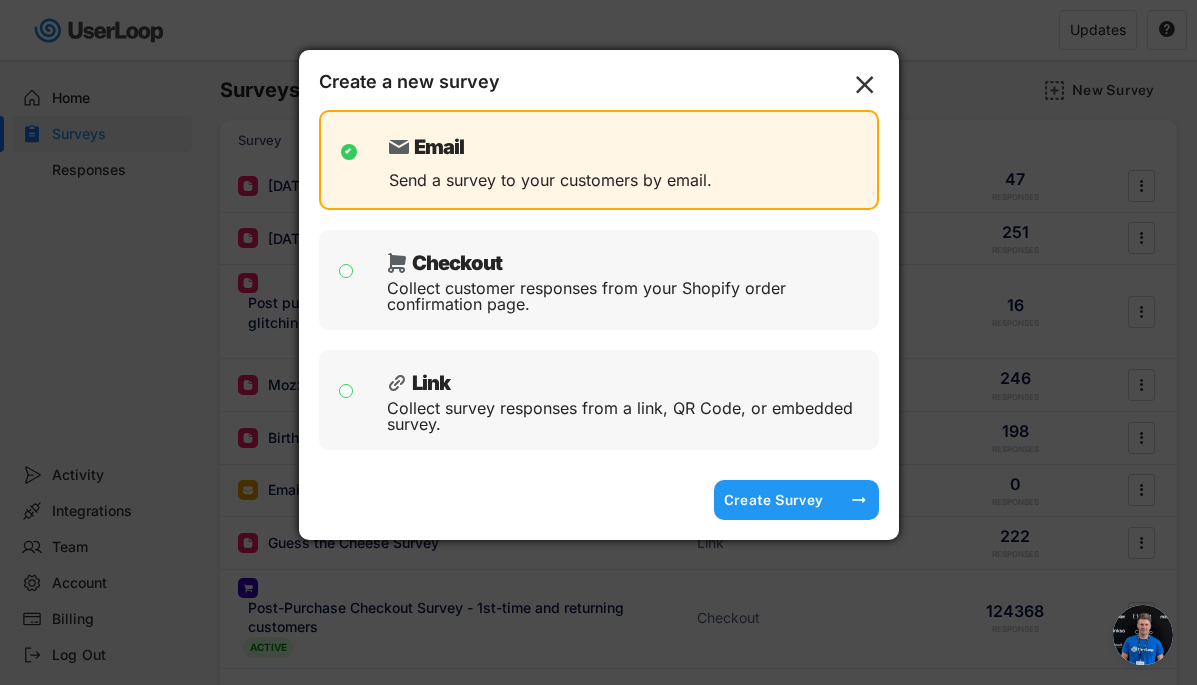 click on "Create Survey" at bounding box center (774, 500) 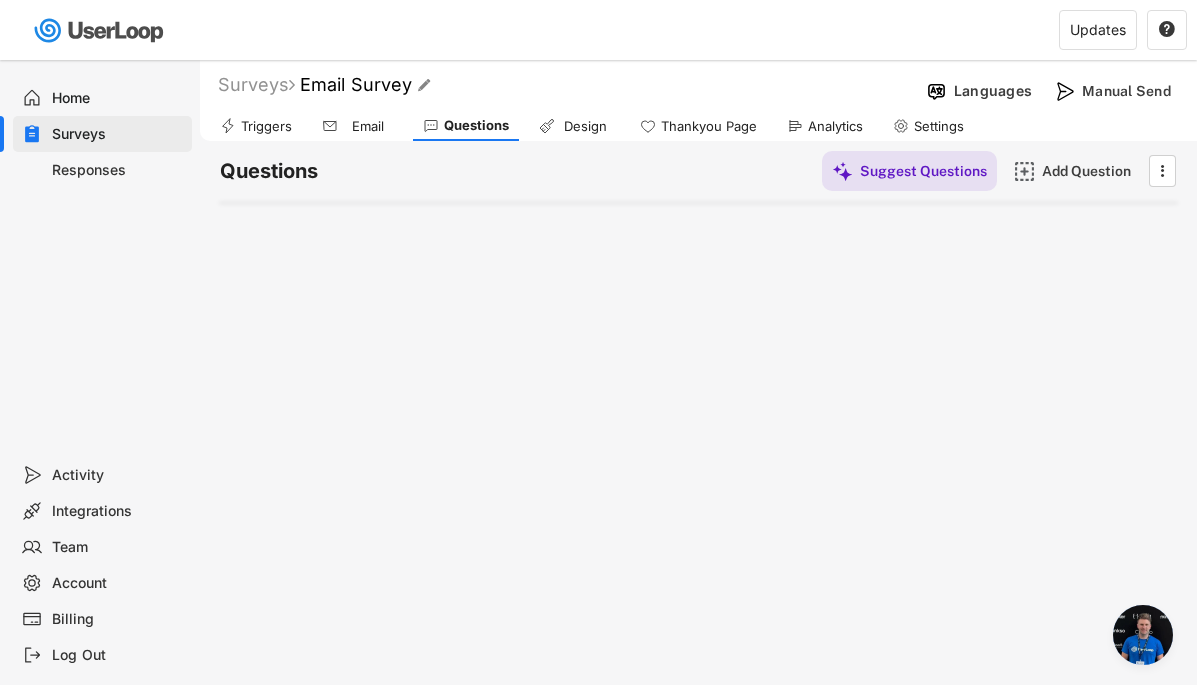 click on "Email Survey" at bounding box center (356, 84) 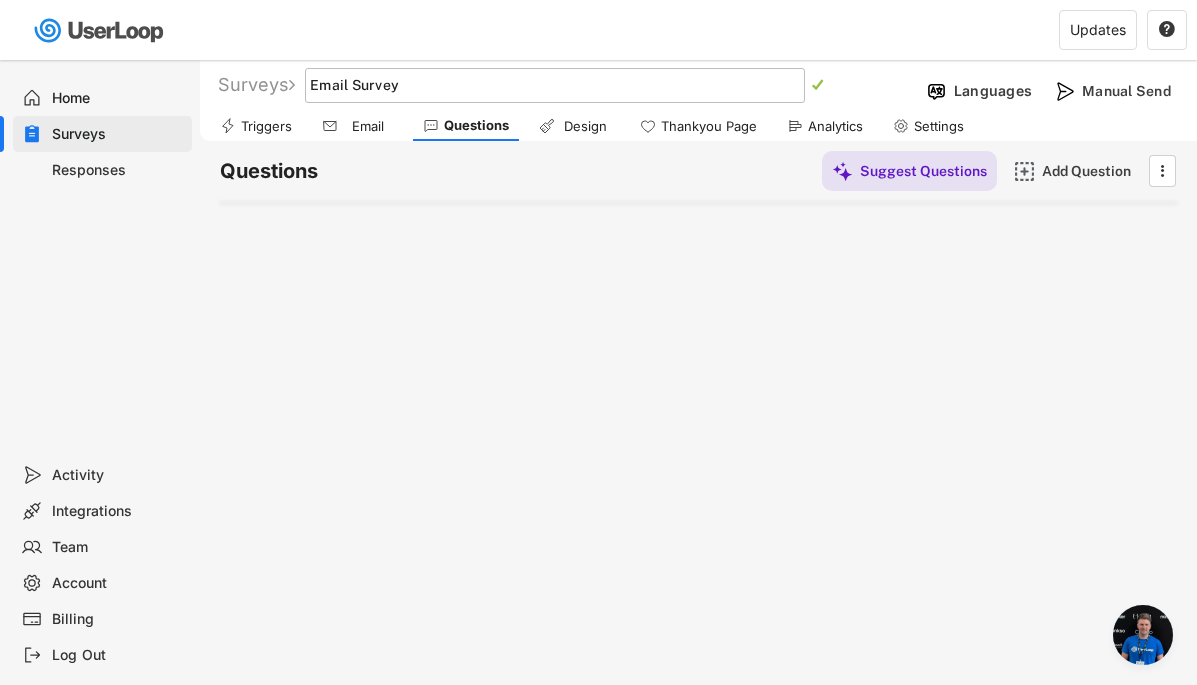 click at bounding box center [555, 85] 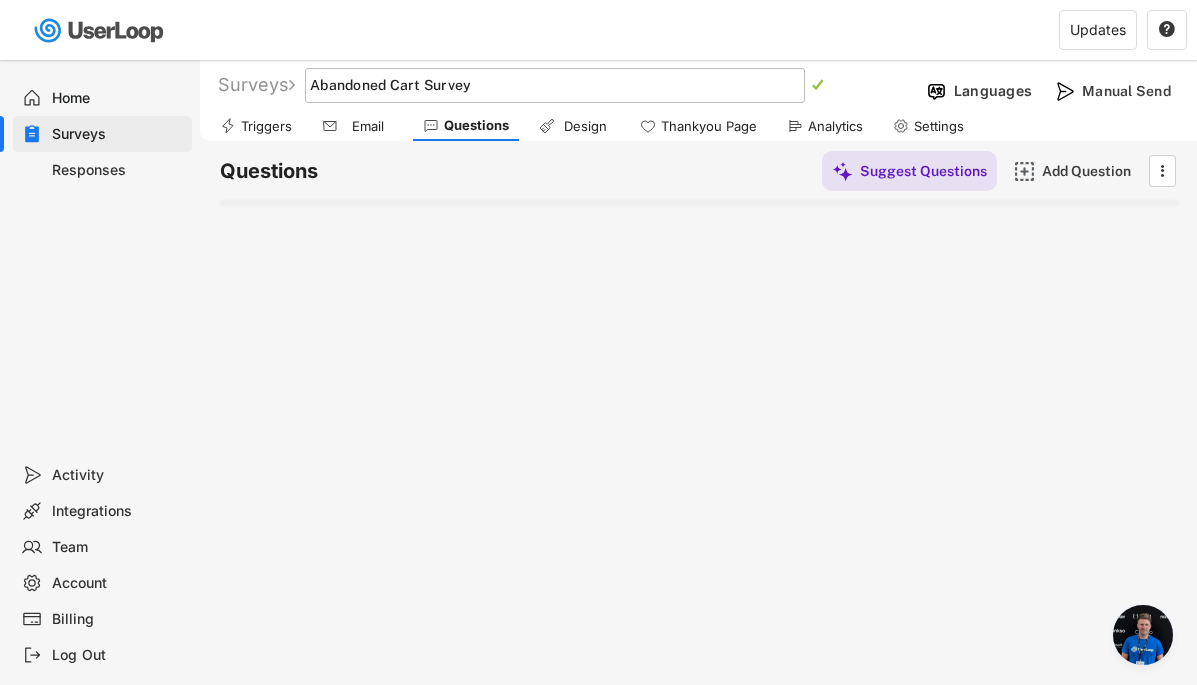 type on "Abandoned Cart Survey" 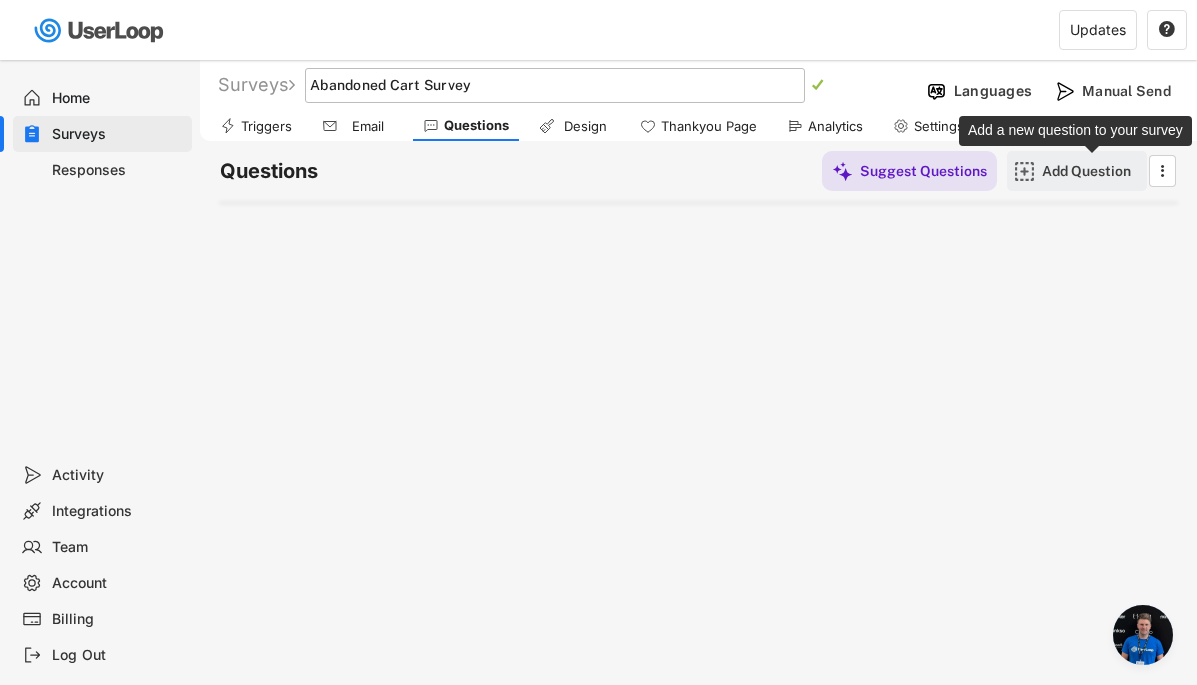 click on "Add Question" at bounding box center [1092, 171] 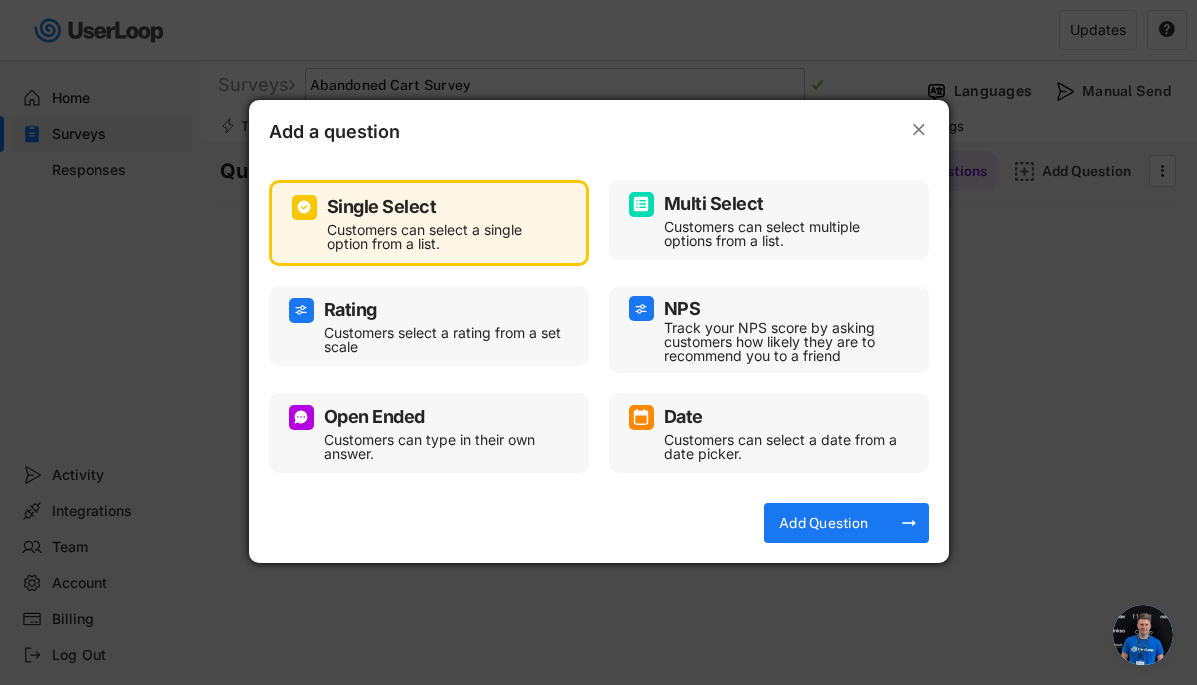 click on "Multi Select" at bounding box center (769, 204) 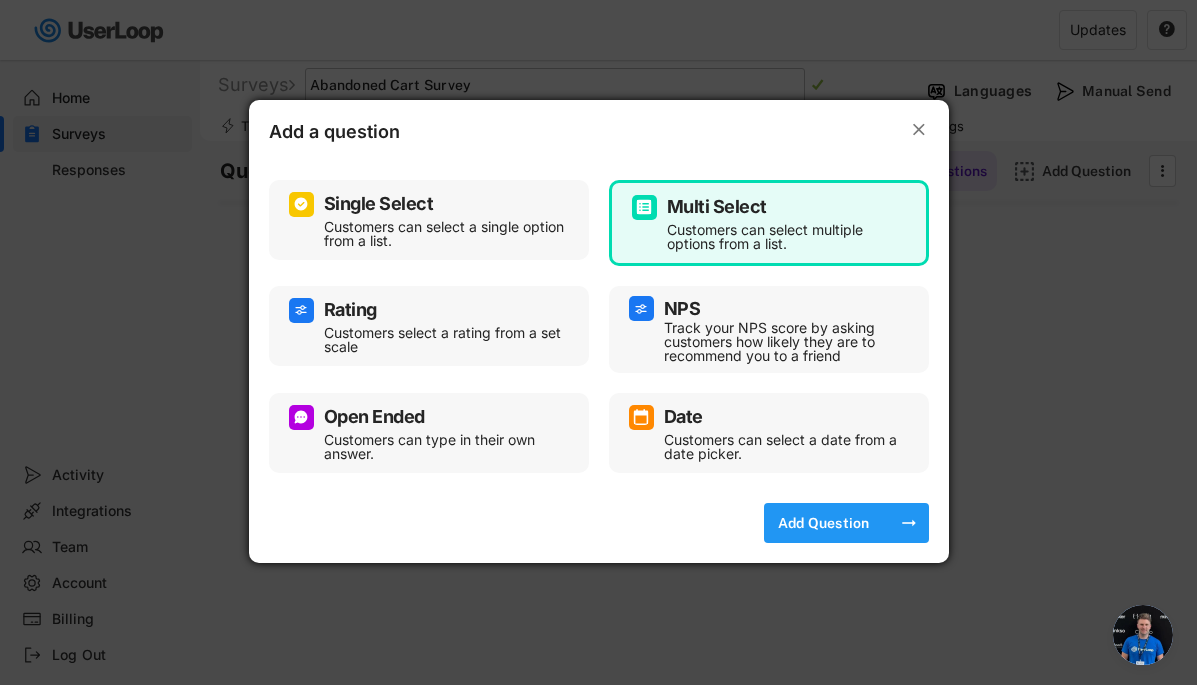 click on "Add Question" at bounding box center (824, 523) 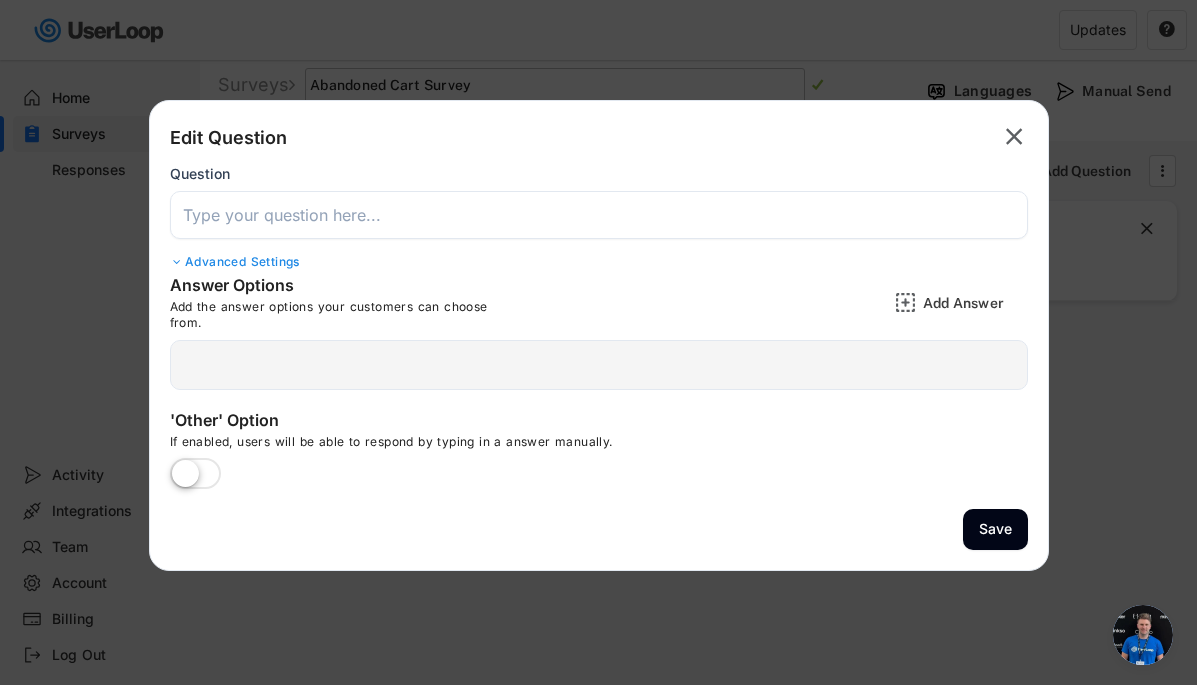 click at bounding box center (599, 215) 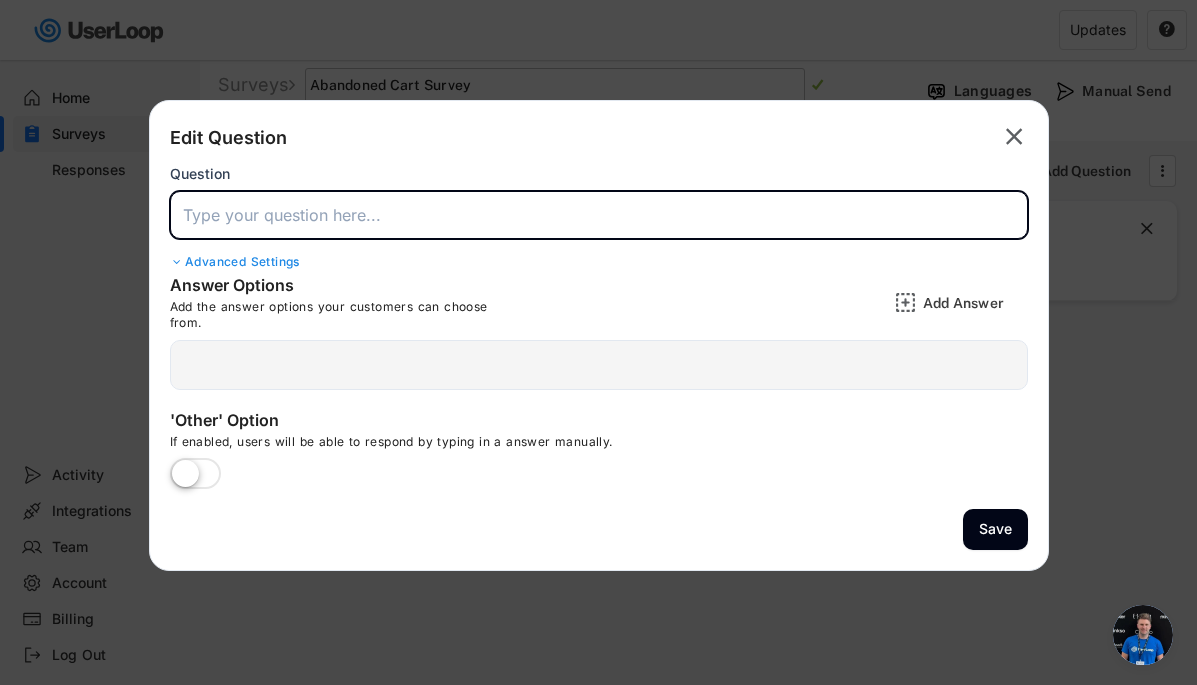 paste on "Why didn’t you want to buy?" 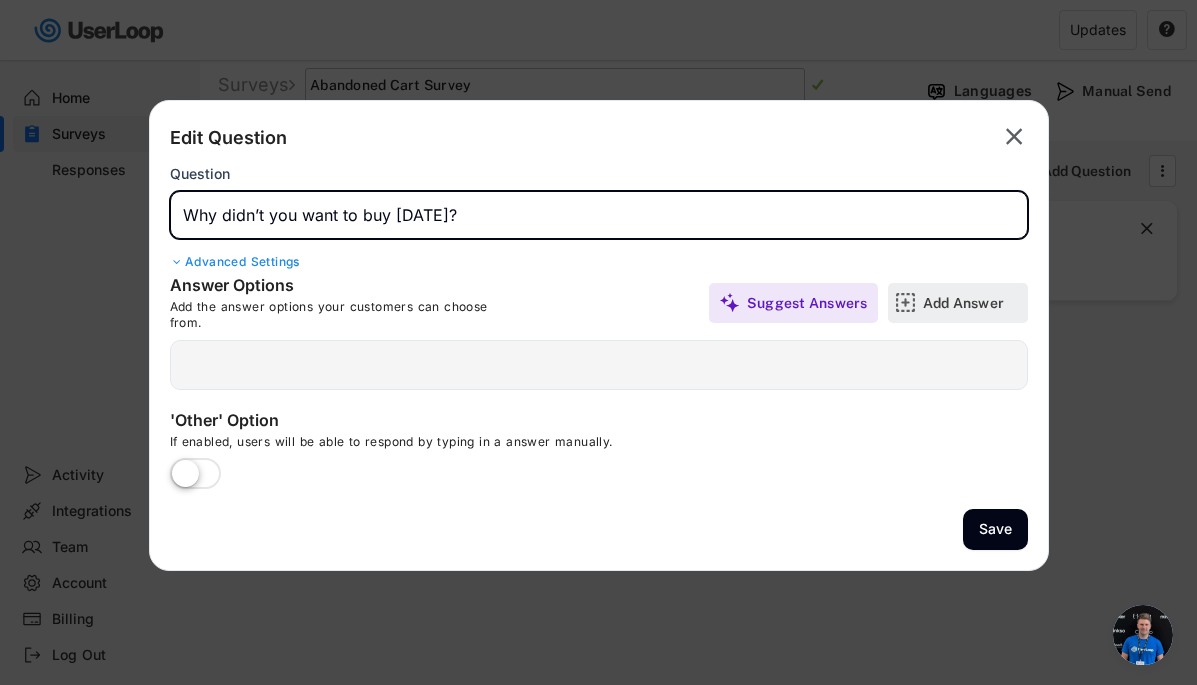 type on "Why didn’t you want to buy [DATE]?" 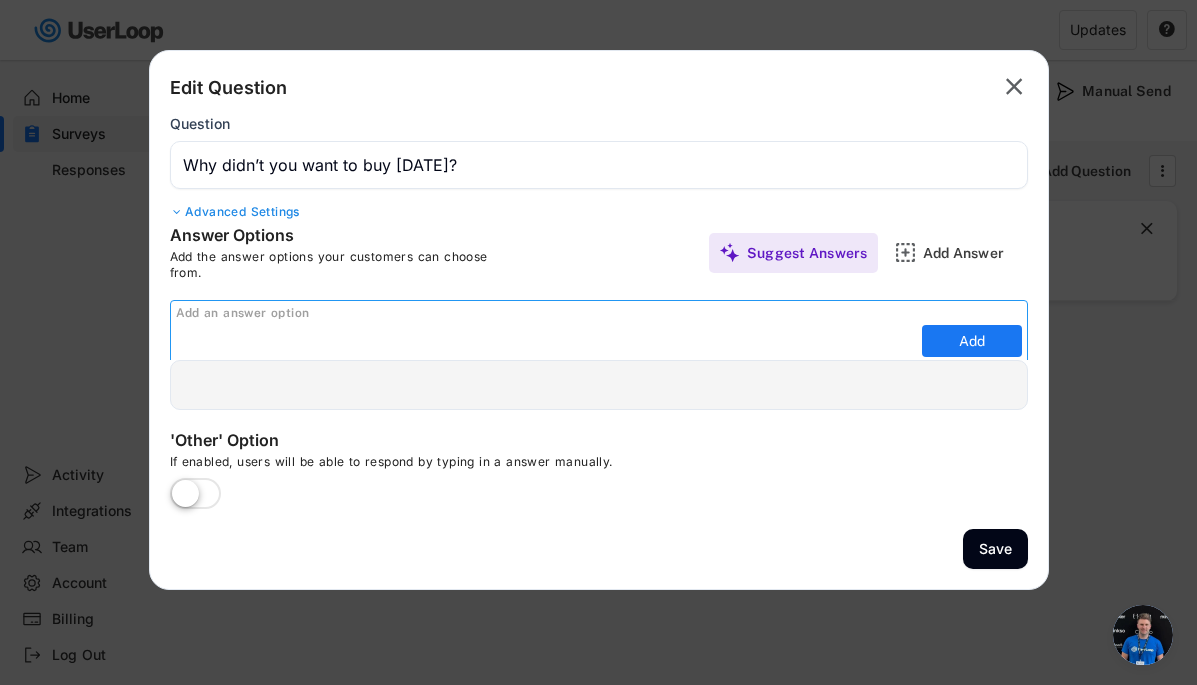 scroll, scrollTop: 0, scrollLeft: 0, axis: both 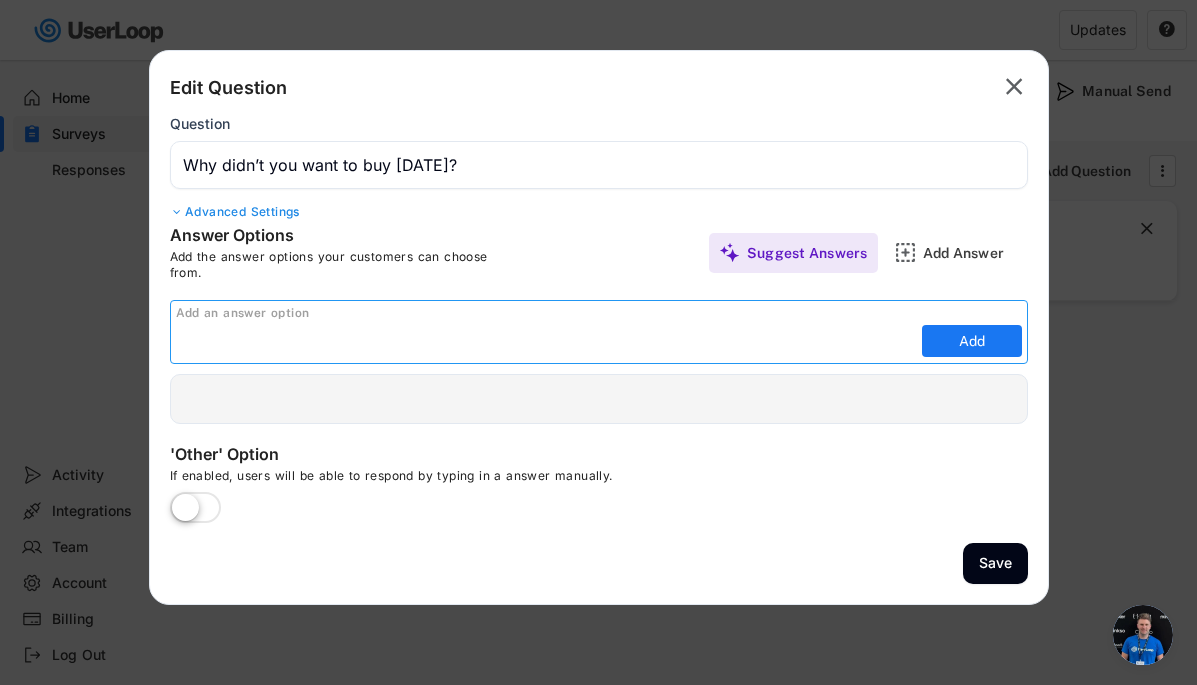 click at bounding box center [546, 341] 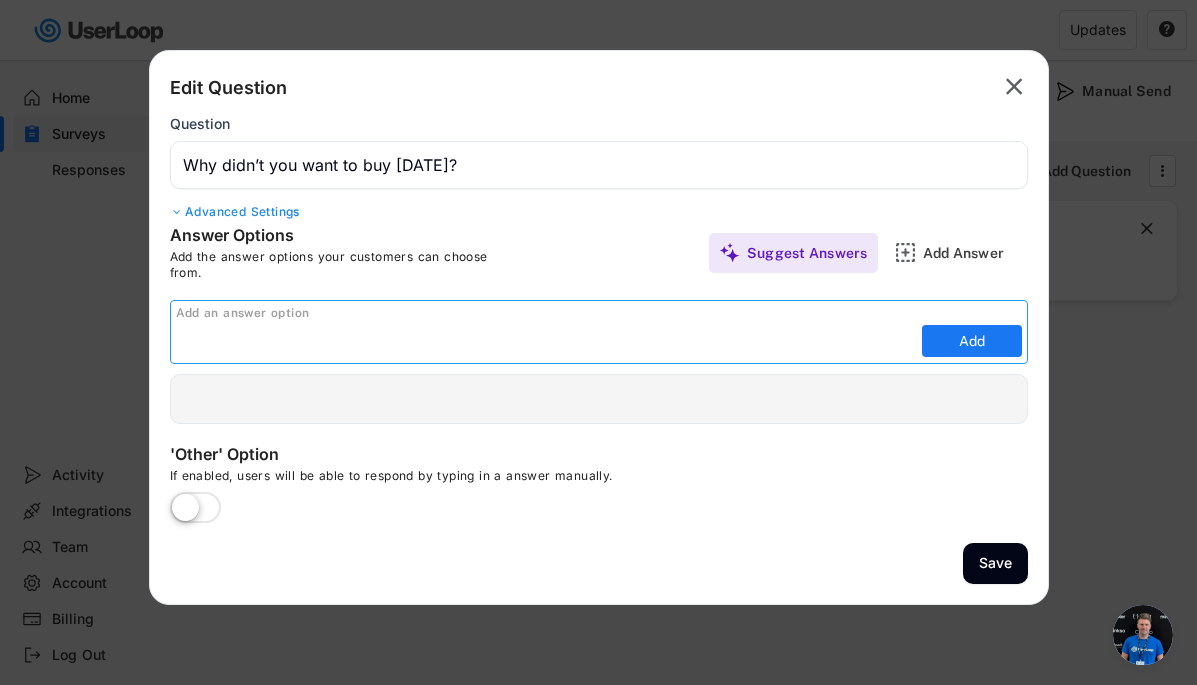 click at bounding box center (546, 341) 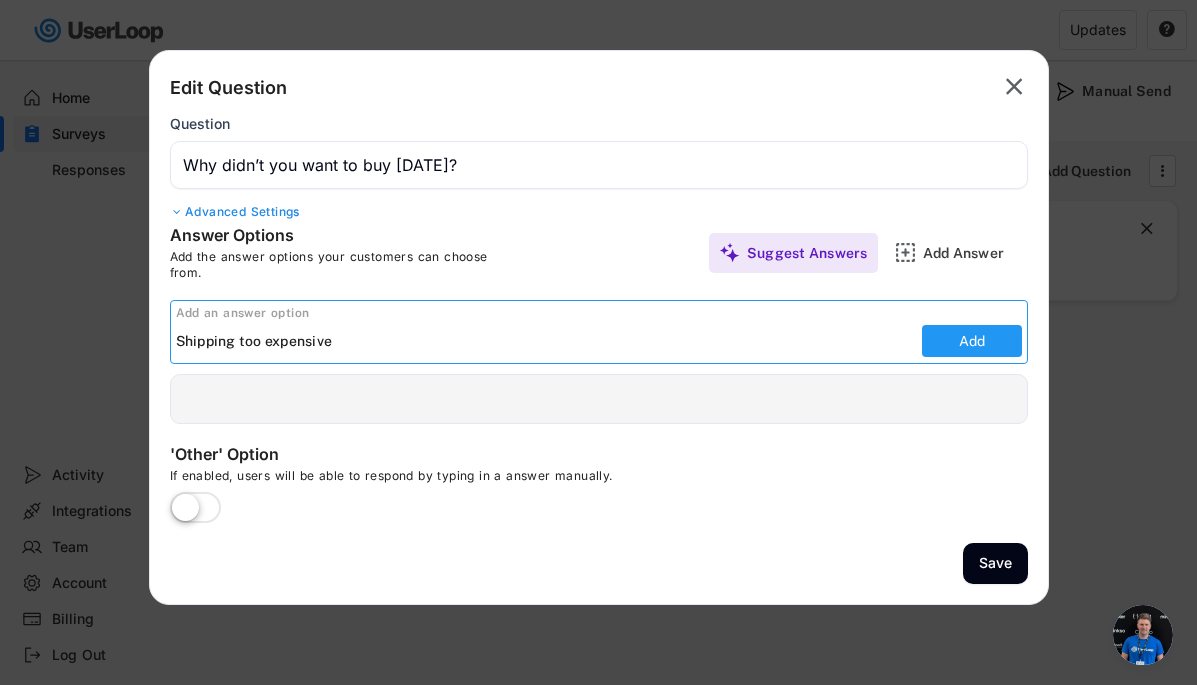 type on "Shipping too expensive" 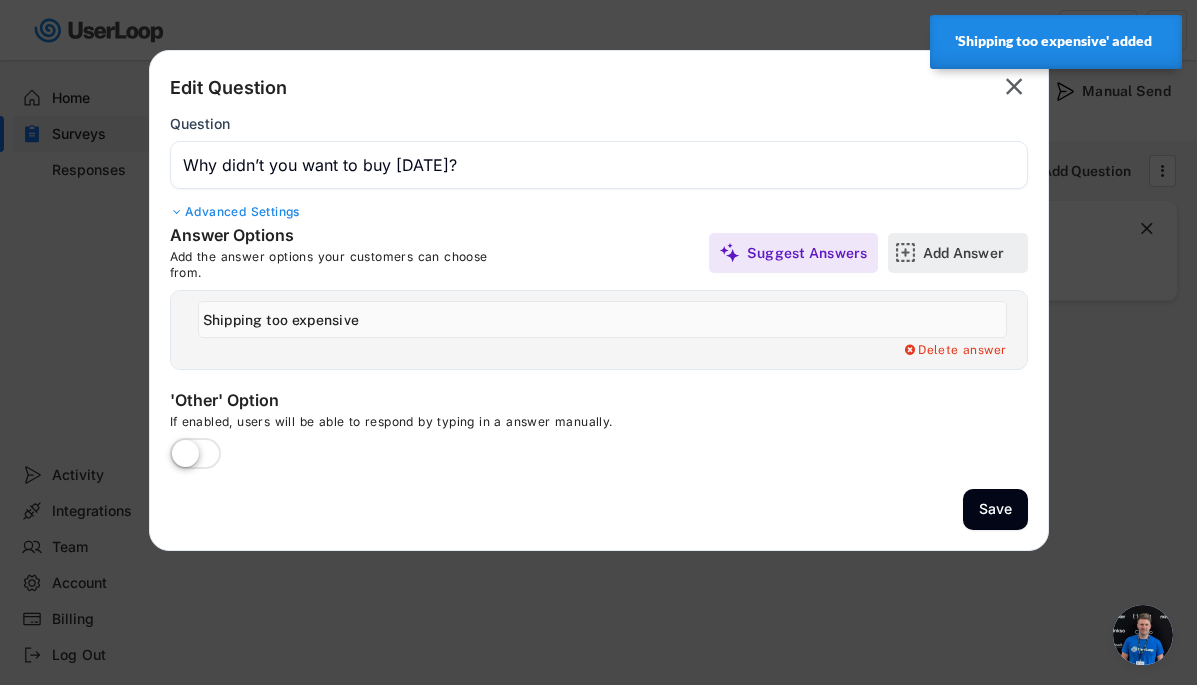 click on "Add Answer" at bounding box center (973, 253) 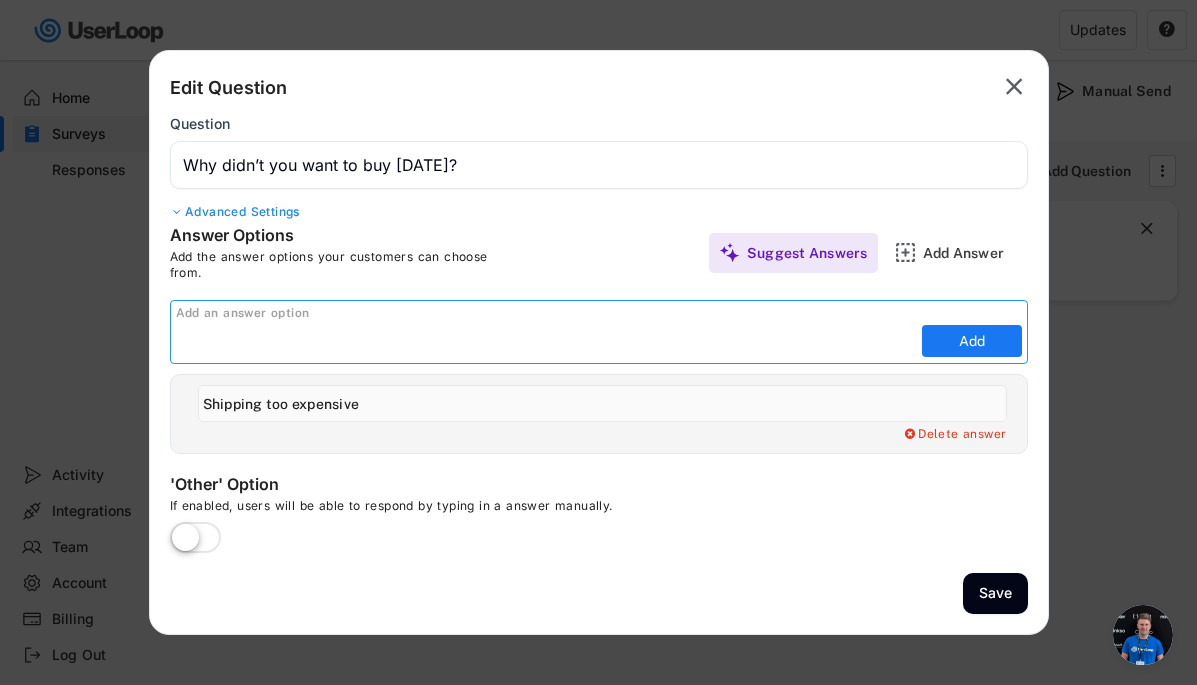 click at bounding box center (546, 341) 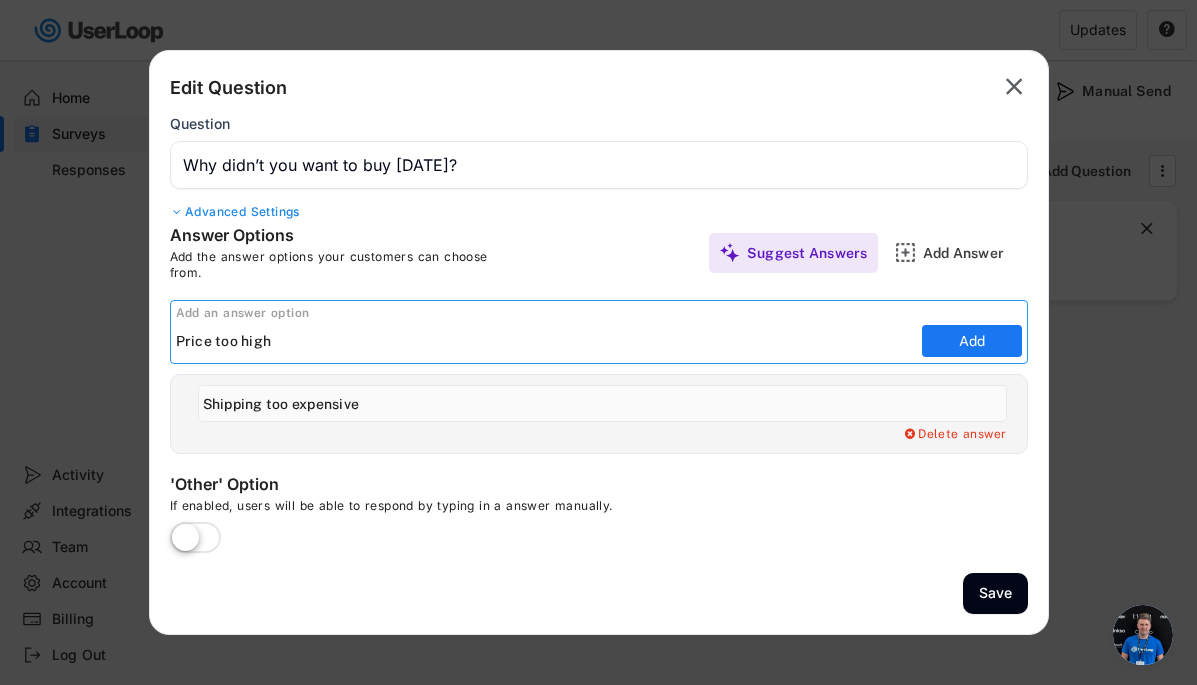 click at bounding box center (546, 341) 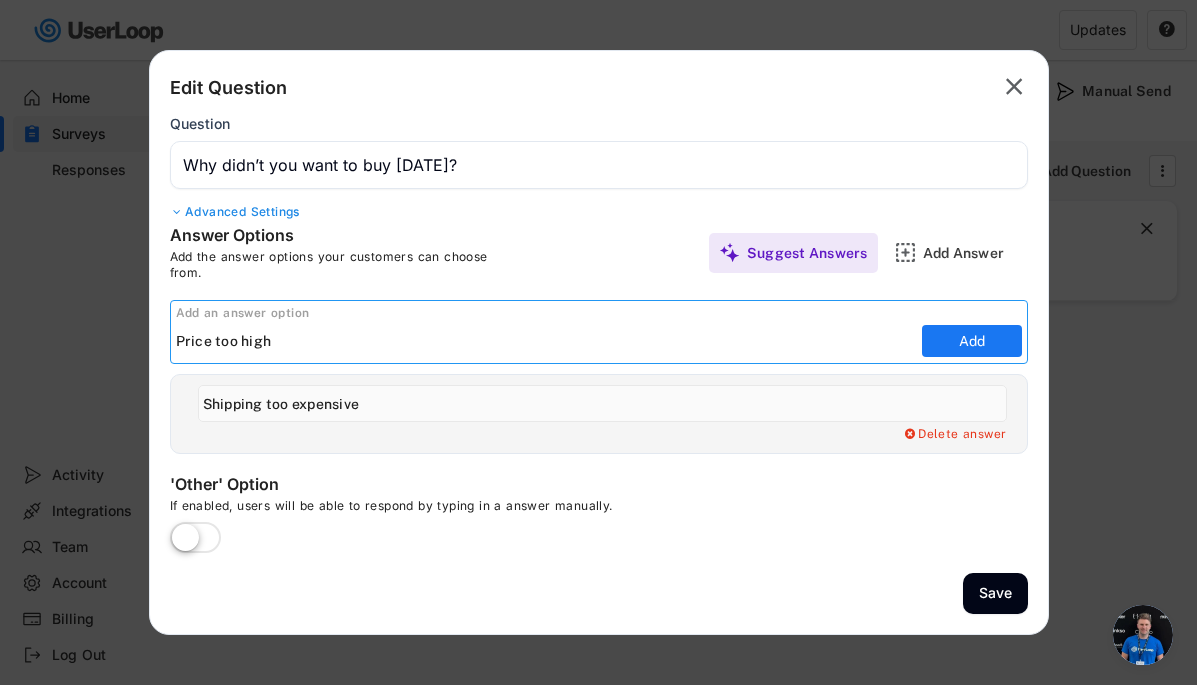 click at bounding box center (546, 341) 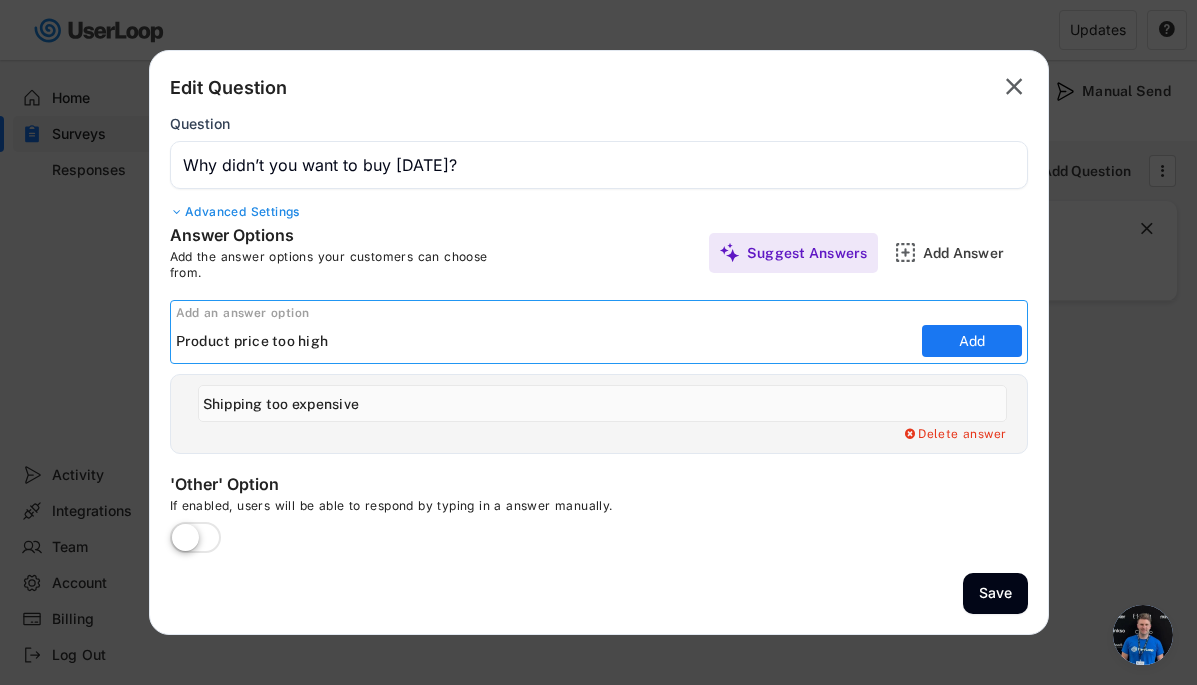 type on "Product price too high" 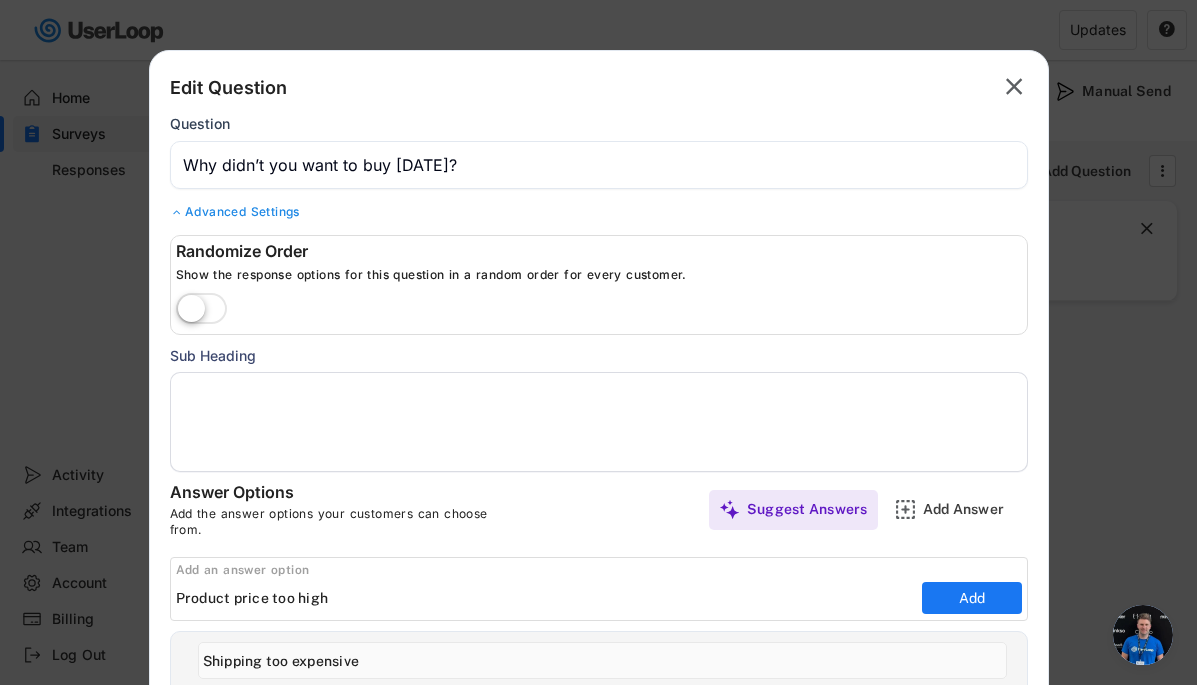 click at bounding box center [201, 310] 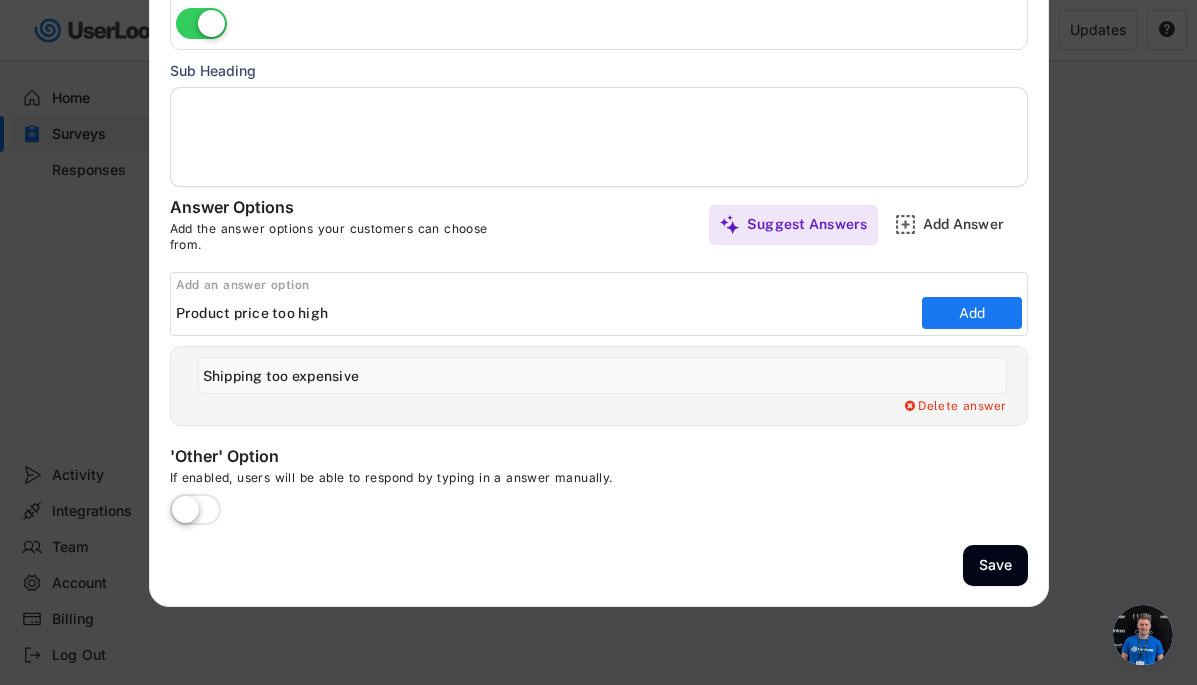 scroll, scrollTop: 287, scrollLeft: 0, axis: vertical 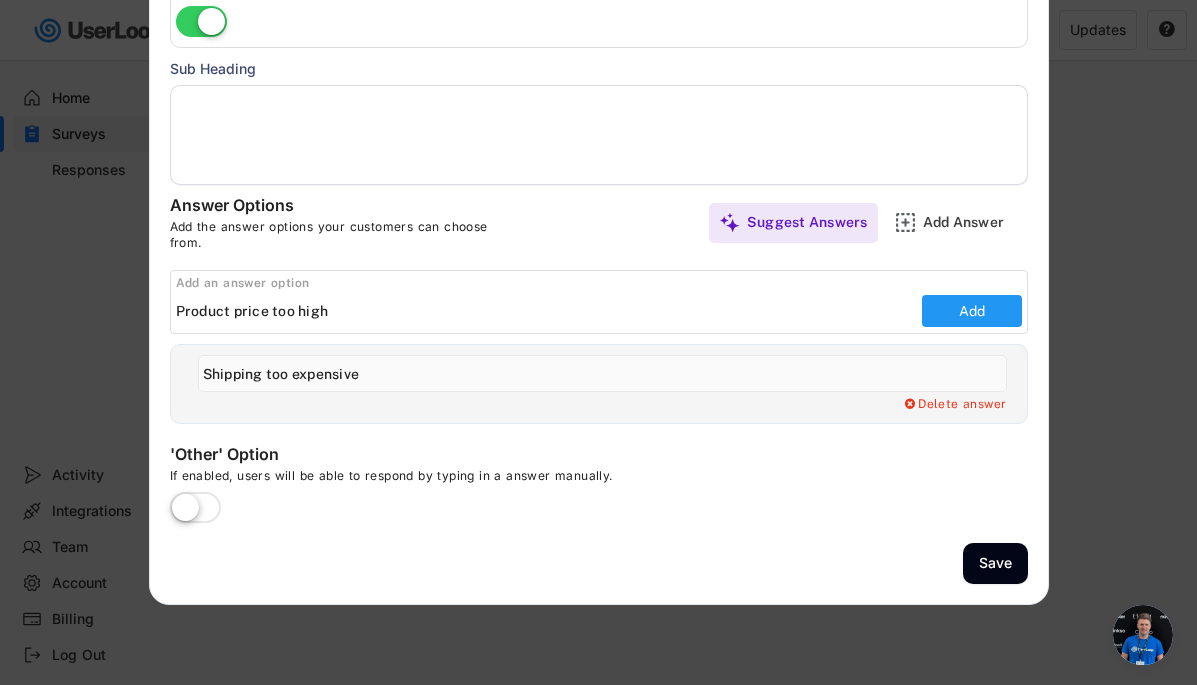 click on "Add" at bounding box center (972, 311) 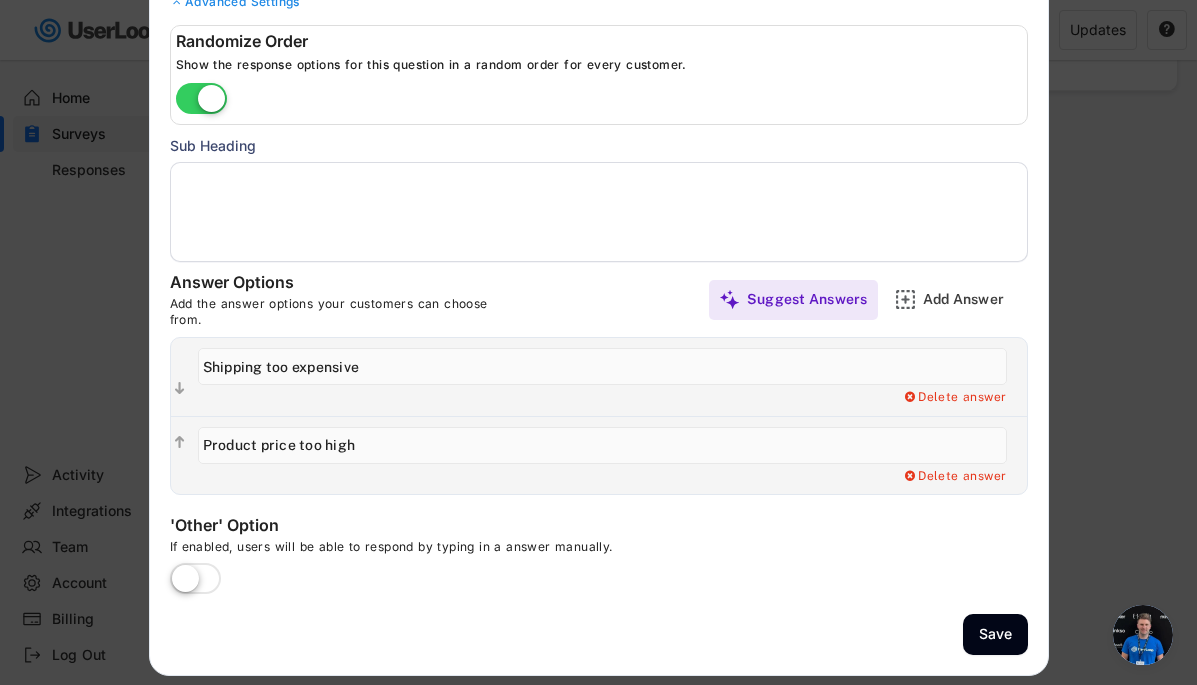 scroll, scrollTop: 203, scrollLeft: 0, axis: vertical 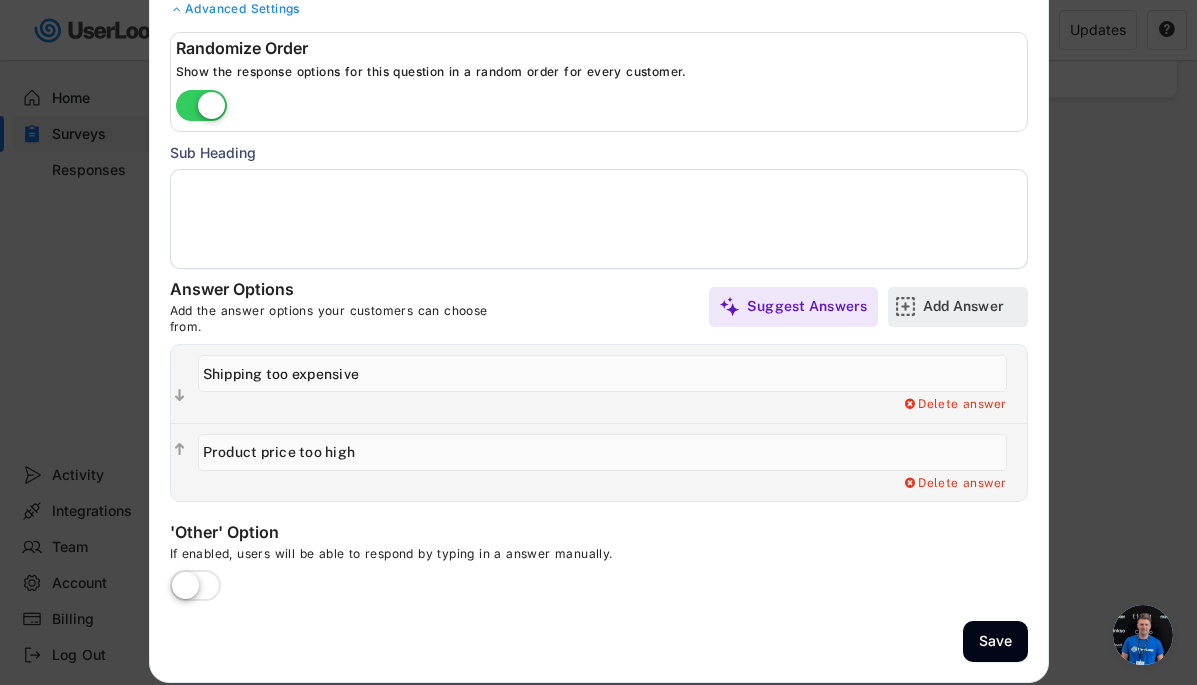 click 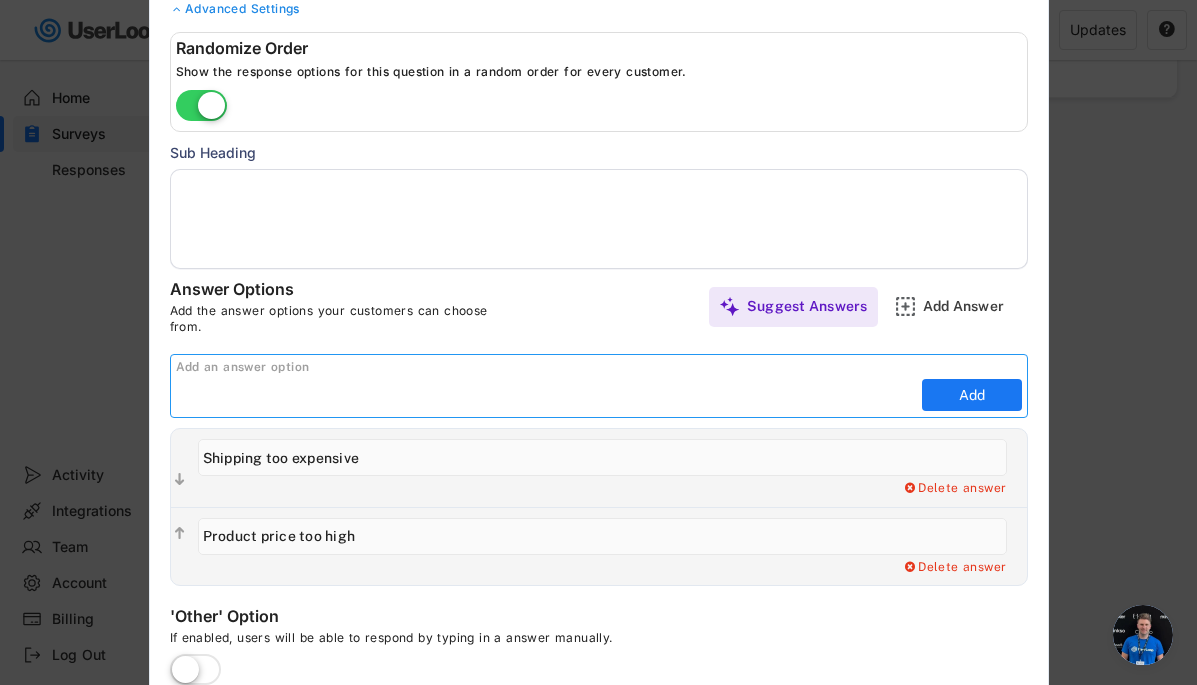 click at bounding box center (546, 395) 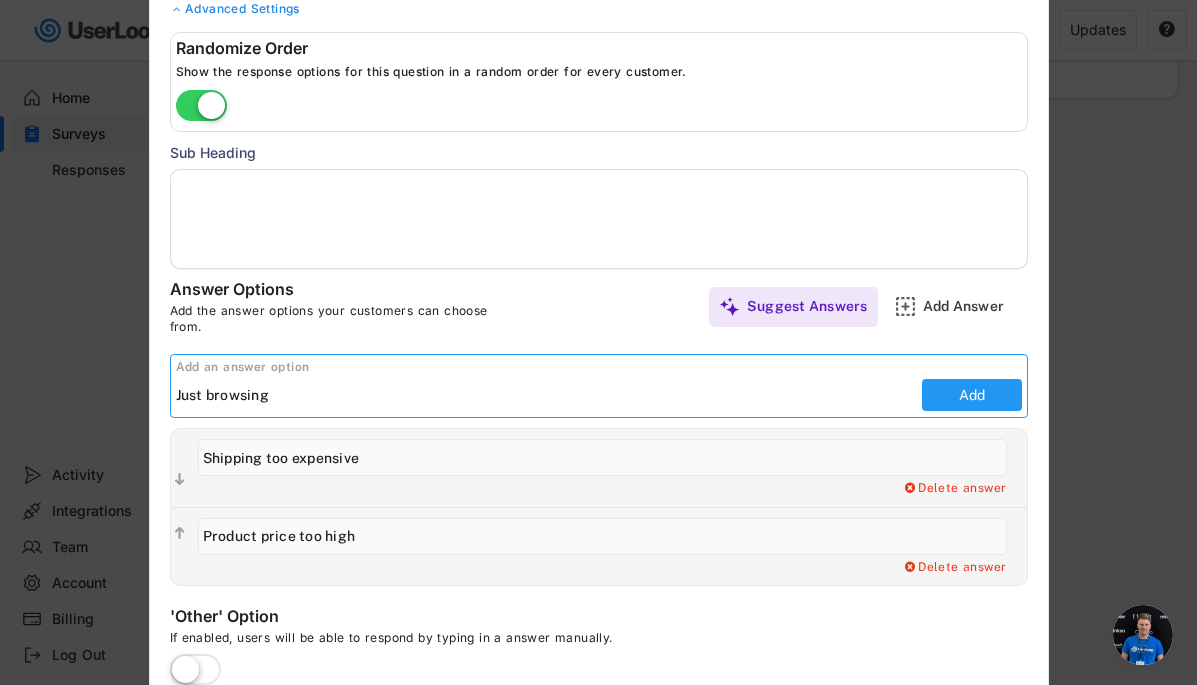 type on "Just browsing" 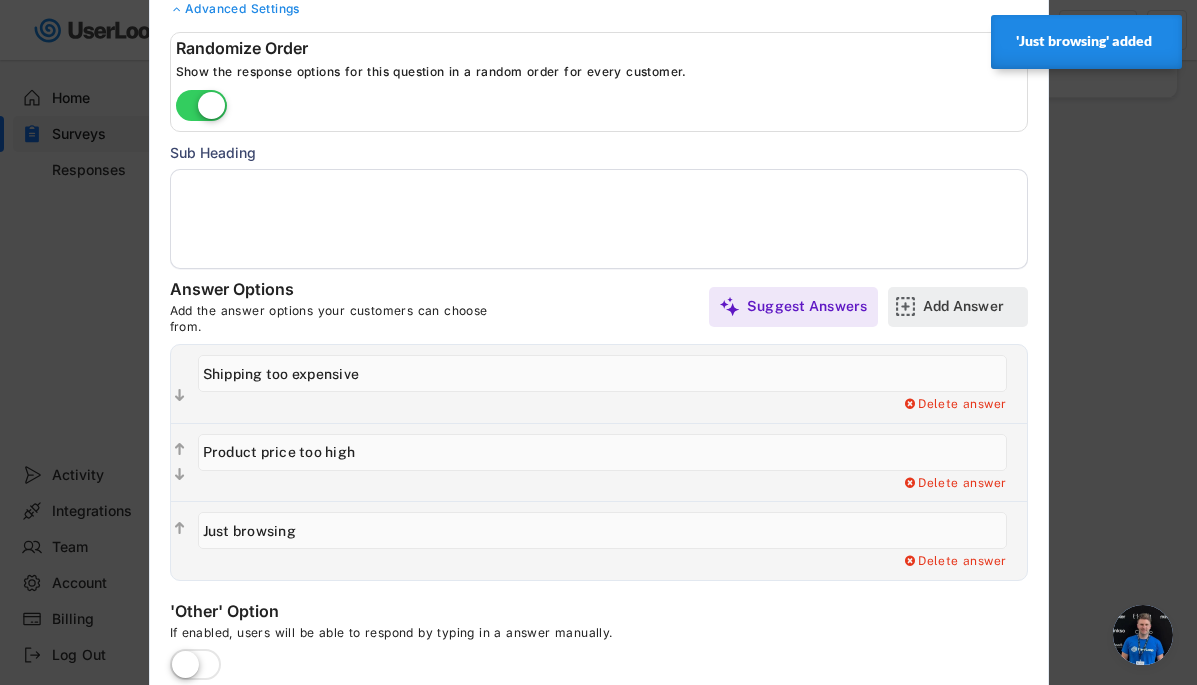 click on "Add Answer" at bounding box center (973, 306) 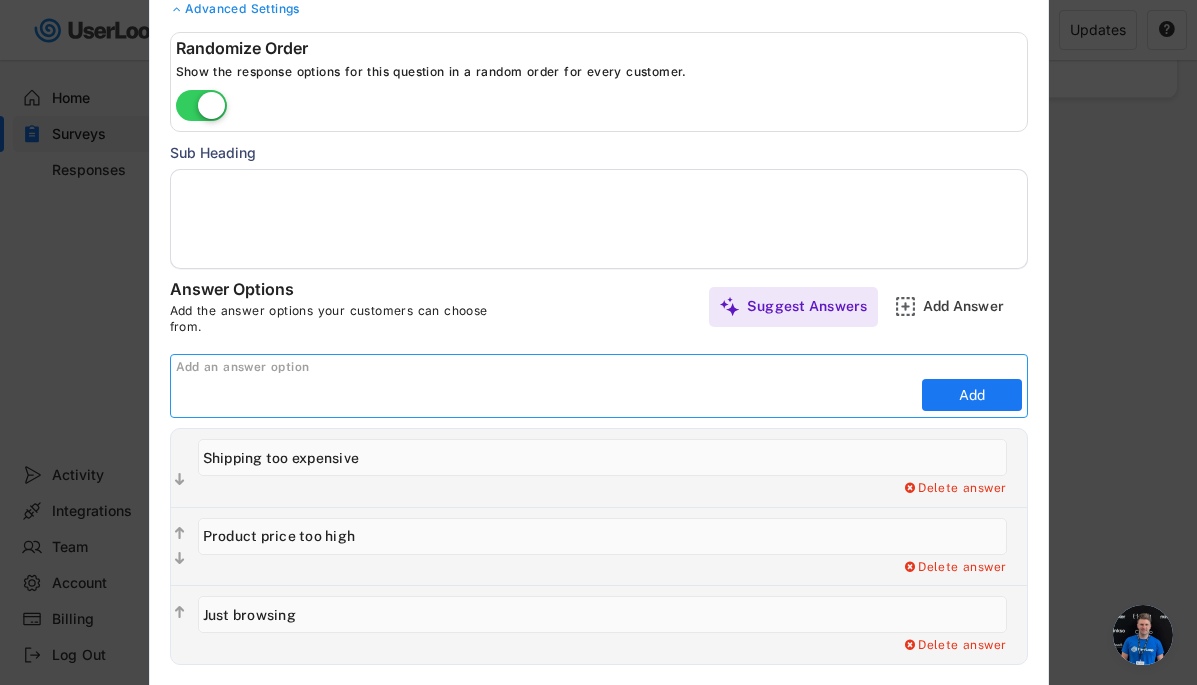 click at bounding box center (546, 395) 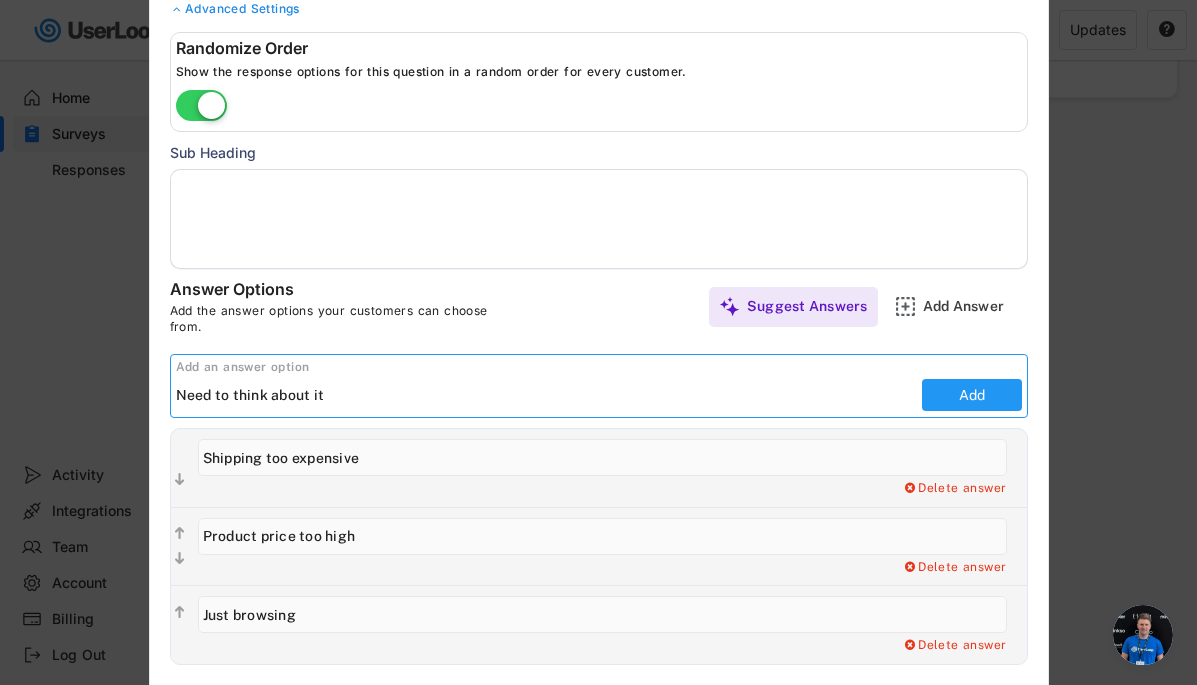 type on "Need to think about it" 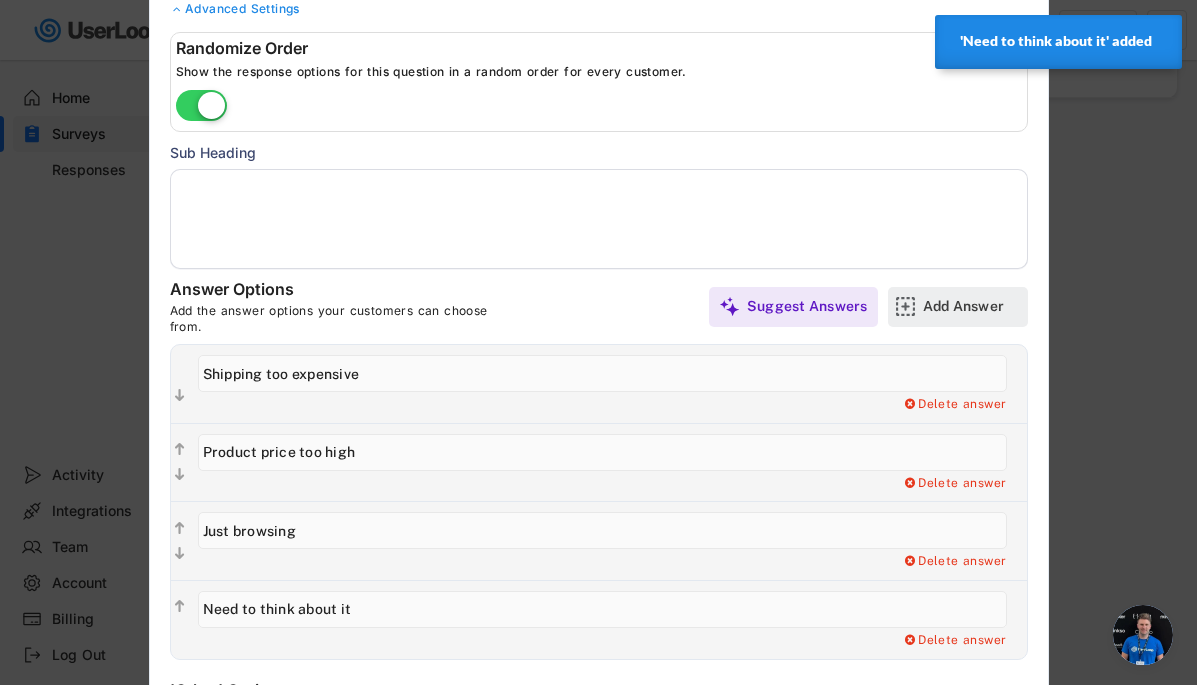 click on "Add Answer" at bounding box center (973, 306) 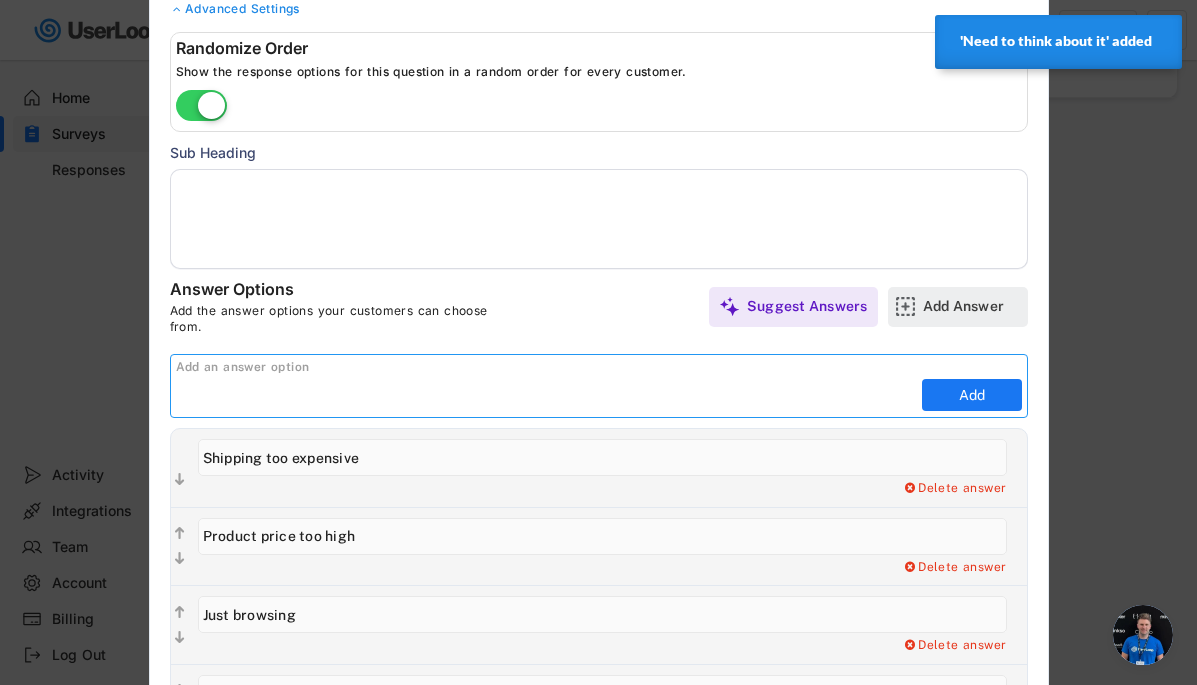 scroll, scrollTop: 0, scrollLeft: 0, axis: both 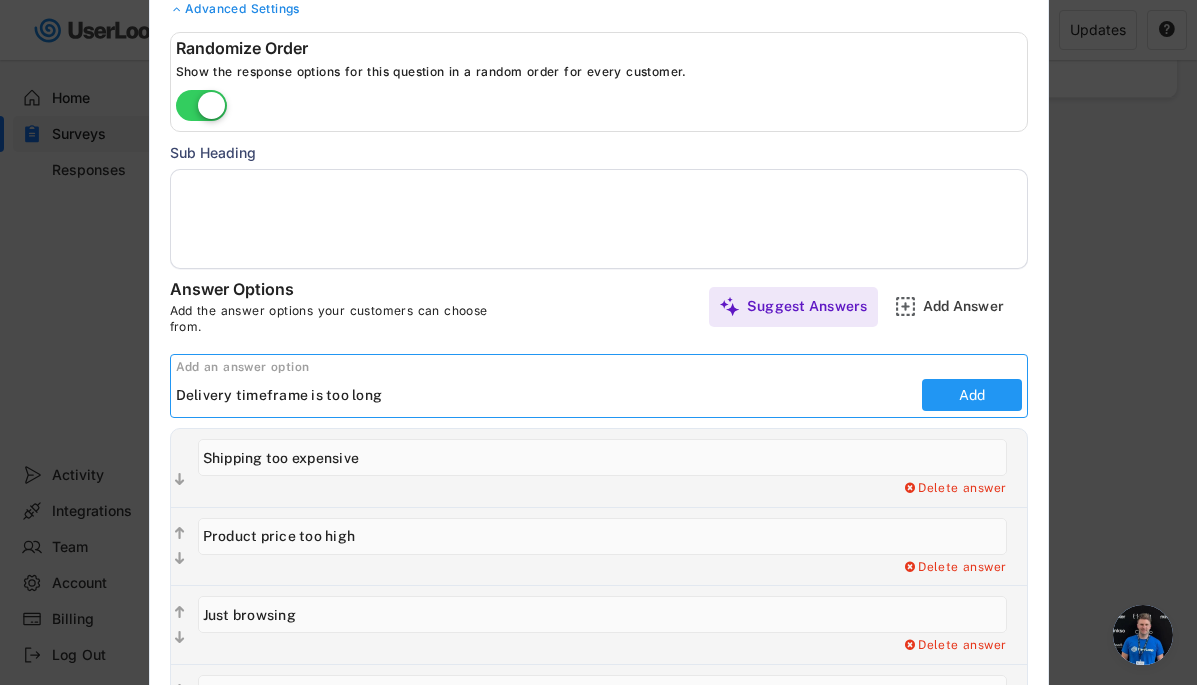 type on "Delivery timeframe is too long" 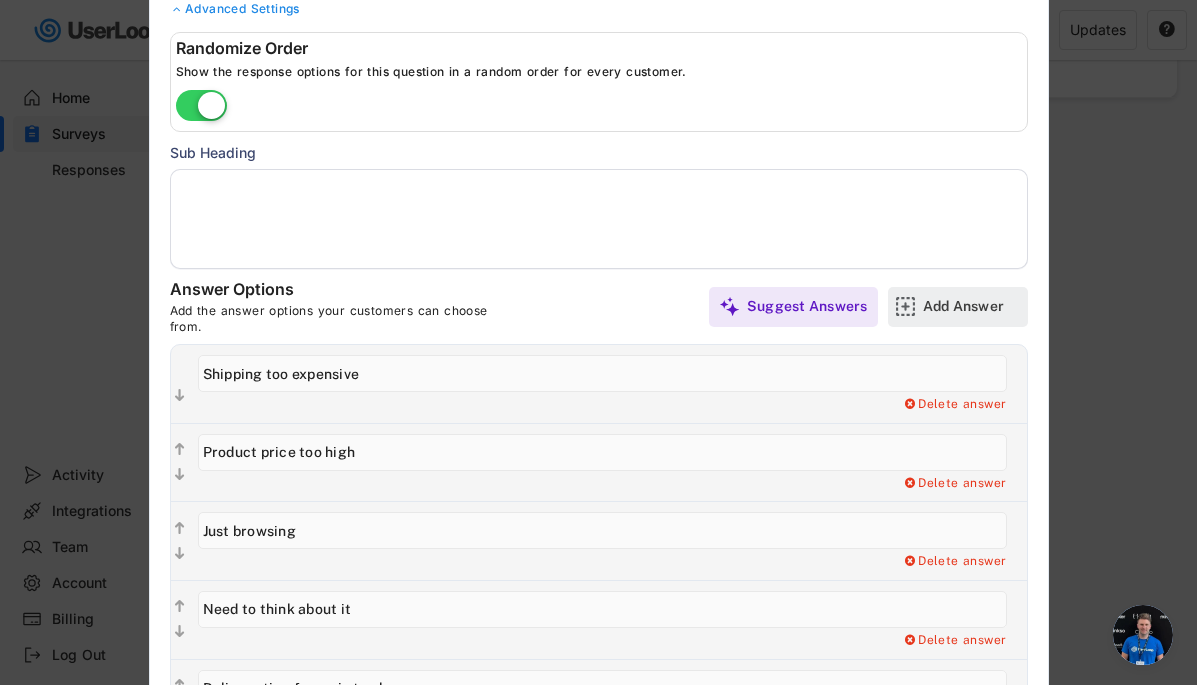 click on "Add Answer" at bounding box center (973, 306) 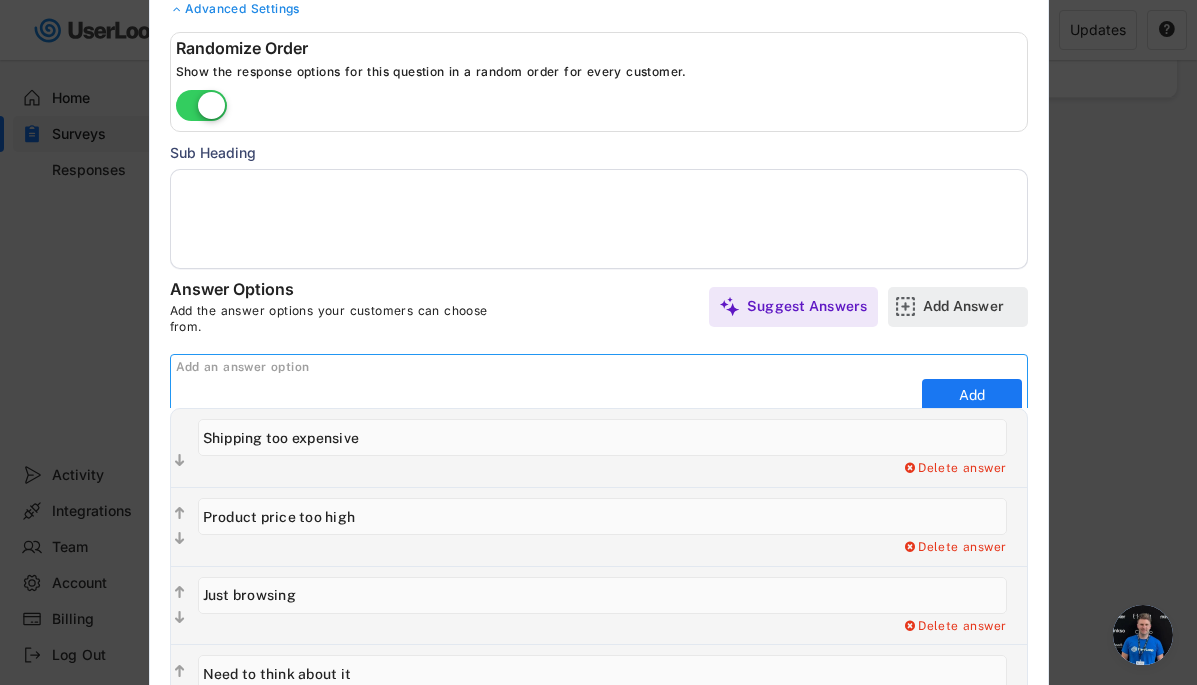 scroll, scrollTop: 0, scrollLeft: 0, axis: both 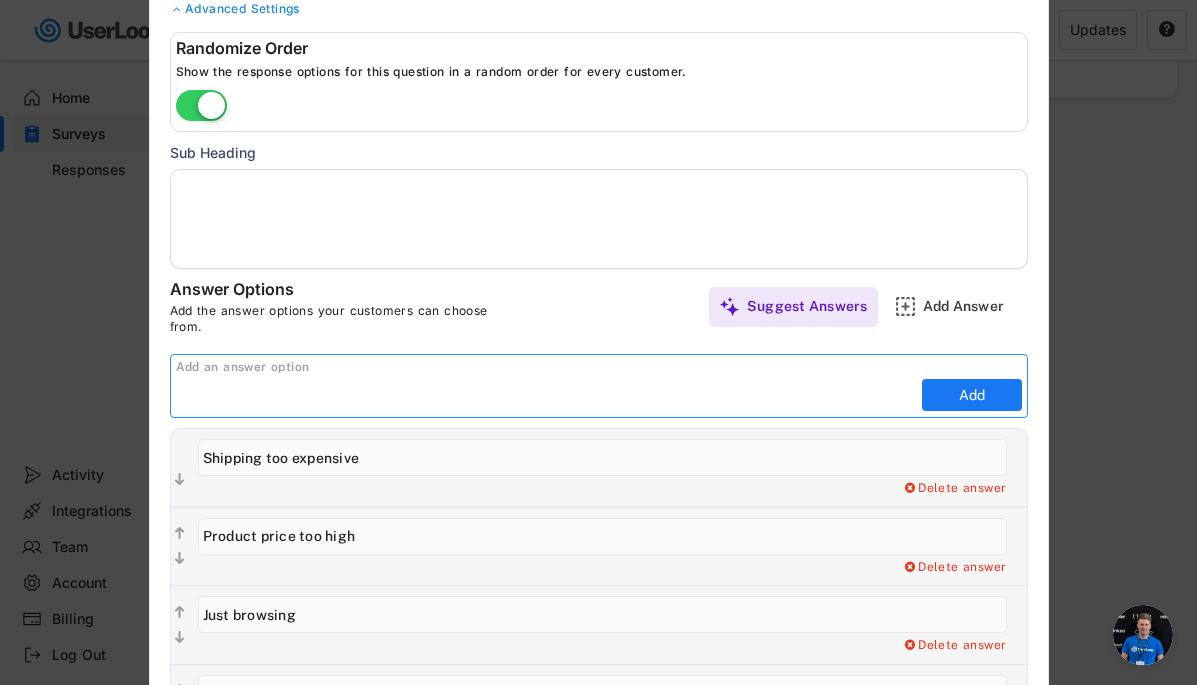 click at bounding box center (546, 395) 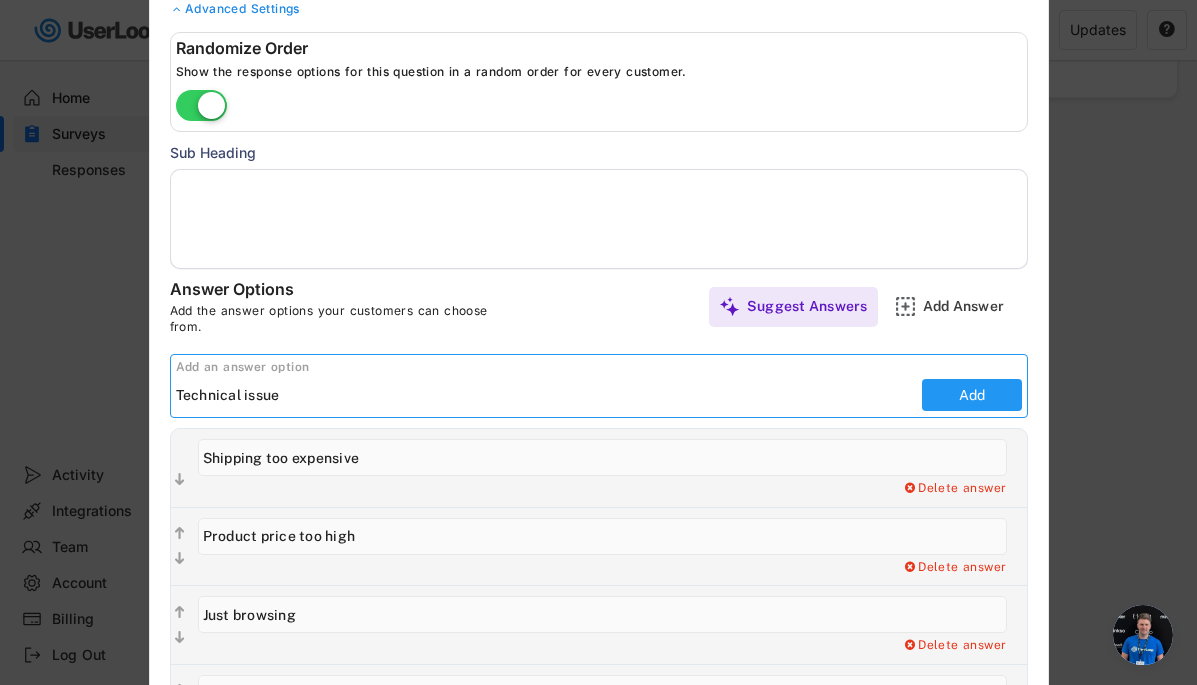 type on "Technical issue" 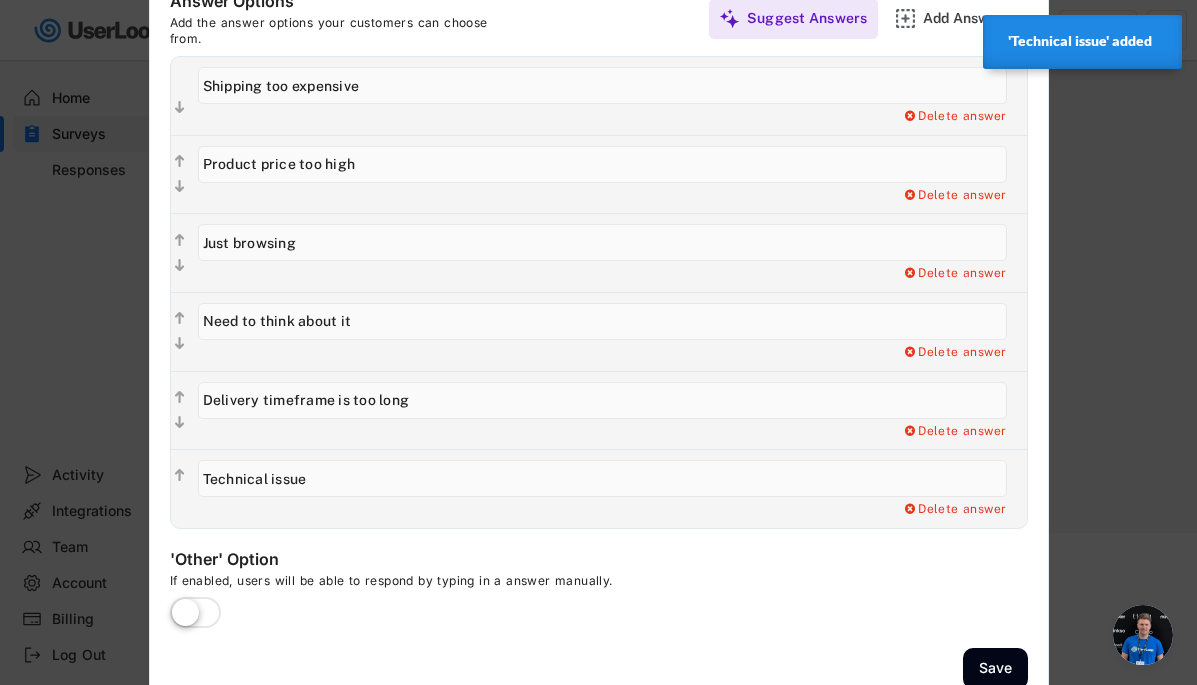 scroll, scrollTop: 515, scrollLeft: 0, axis: vertical 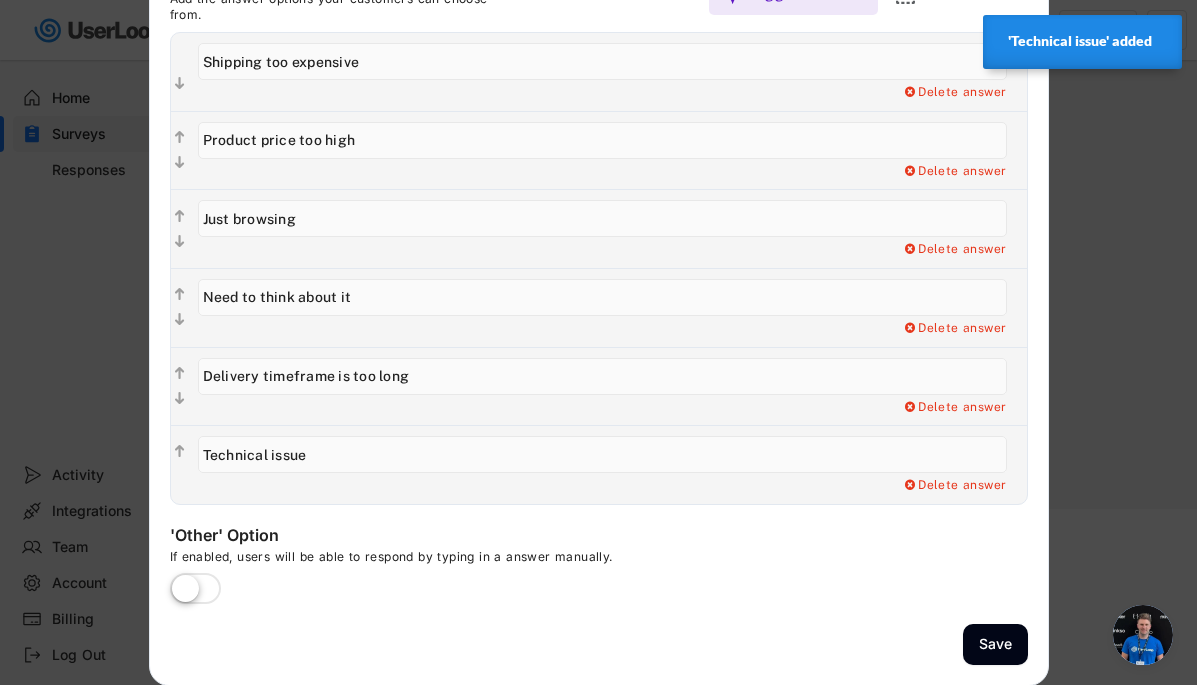 click at bounding box center (195, 590) 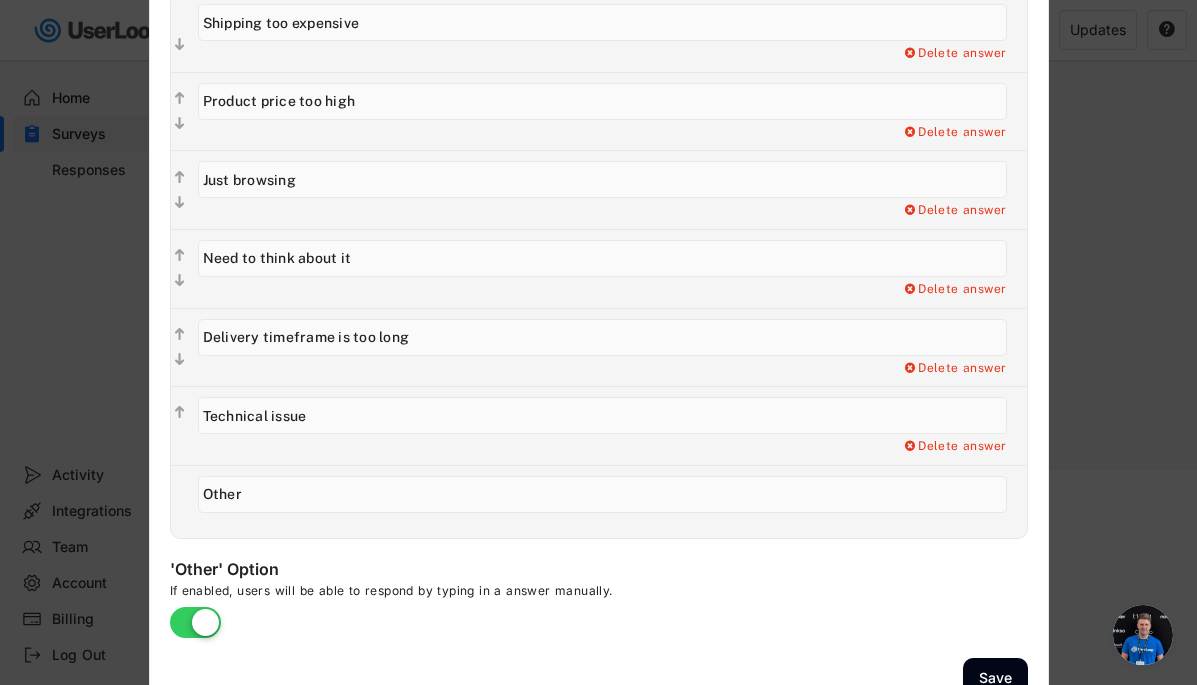 scroll, scrollTop: 588, scrollLeft: 0, axis: vertical 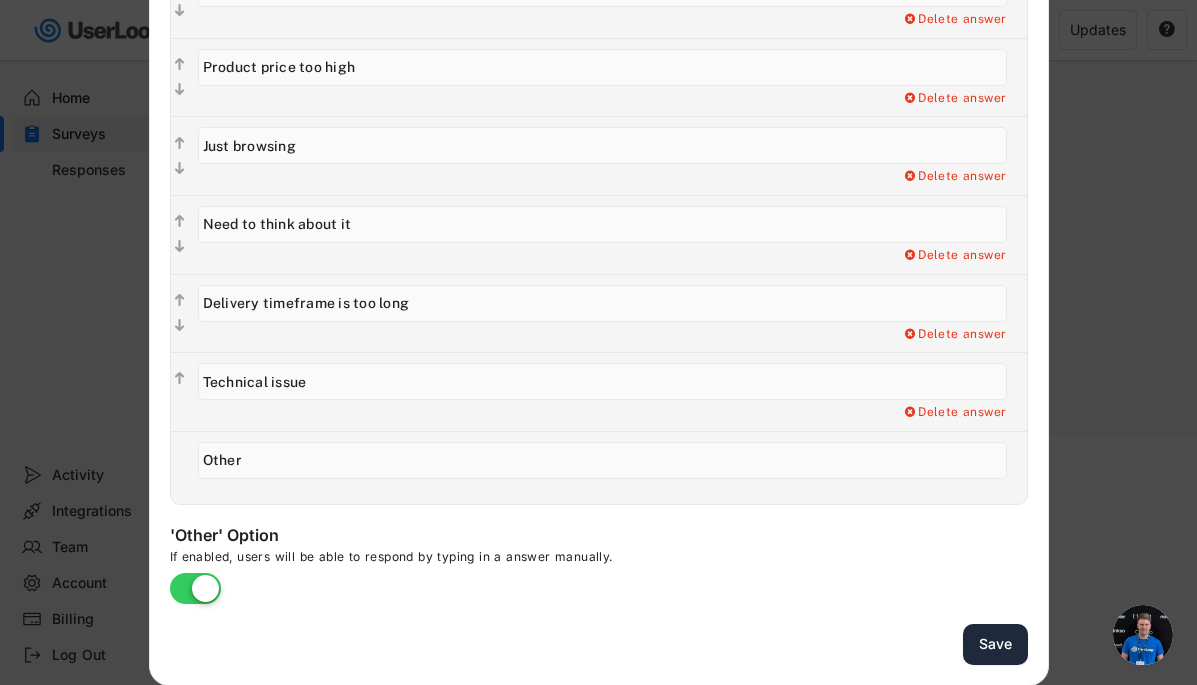 click on "Save" at bounding box center [995, 644] 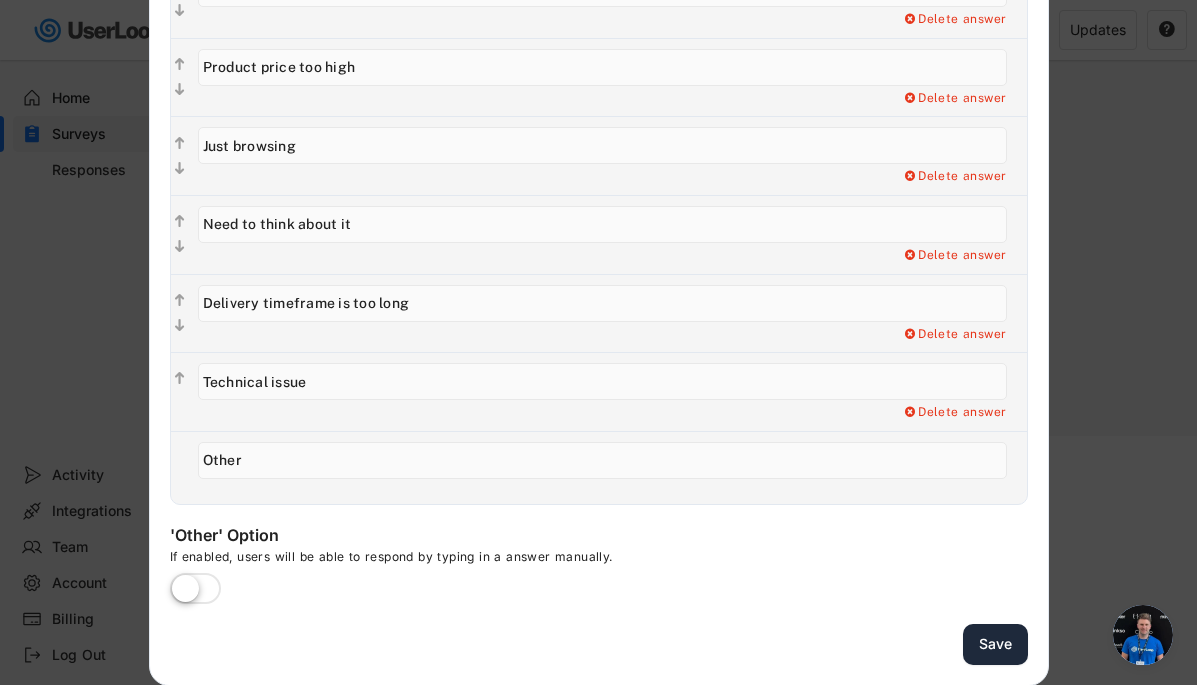 type 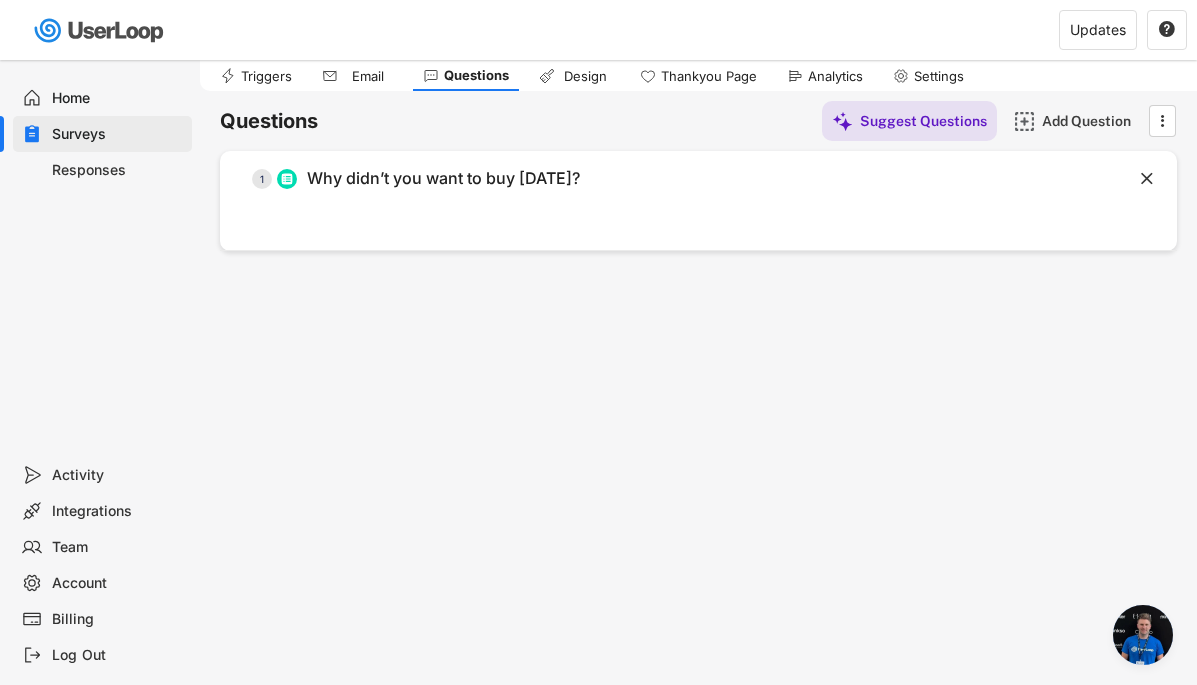 scroll, scrollTop: 0, scrollLeft: 0, axis: both 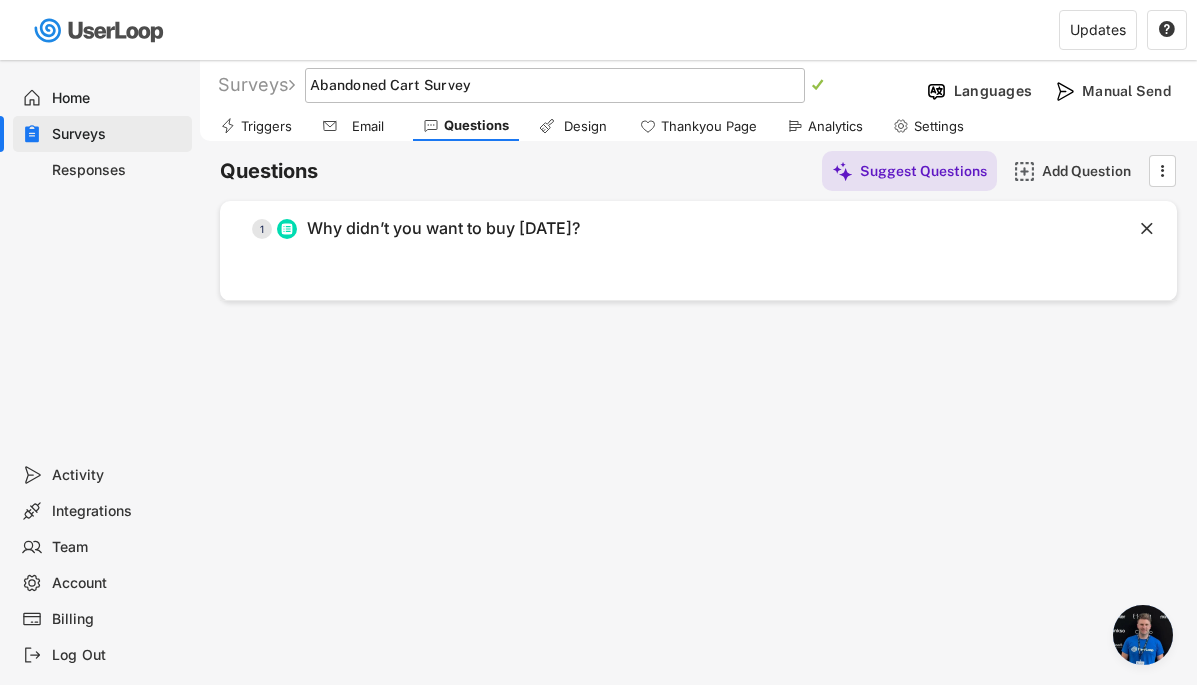click at bounding box center [555, 85] 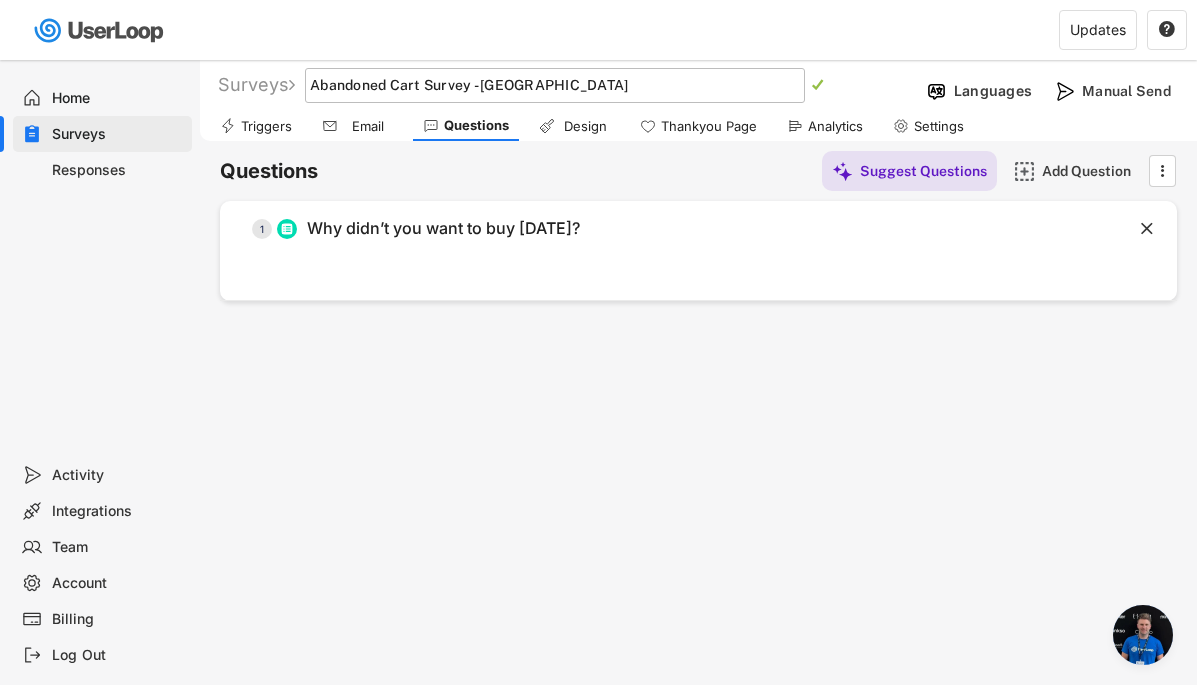 type on "Abandoned Cart Survey - Email" 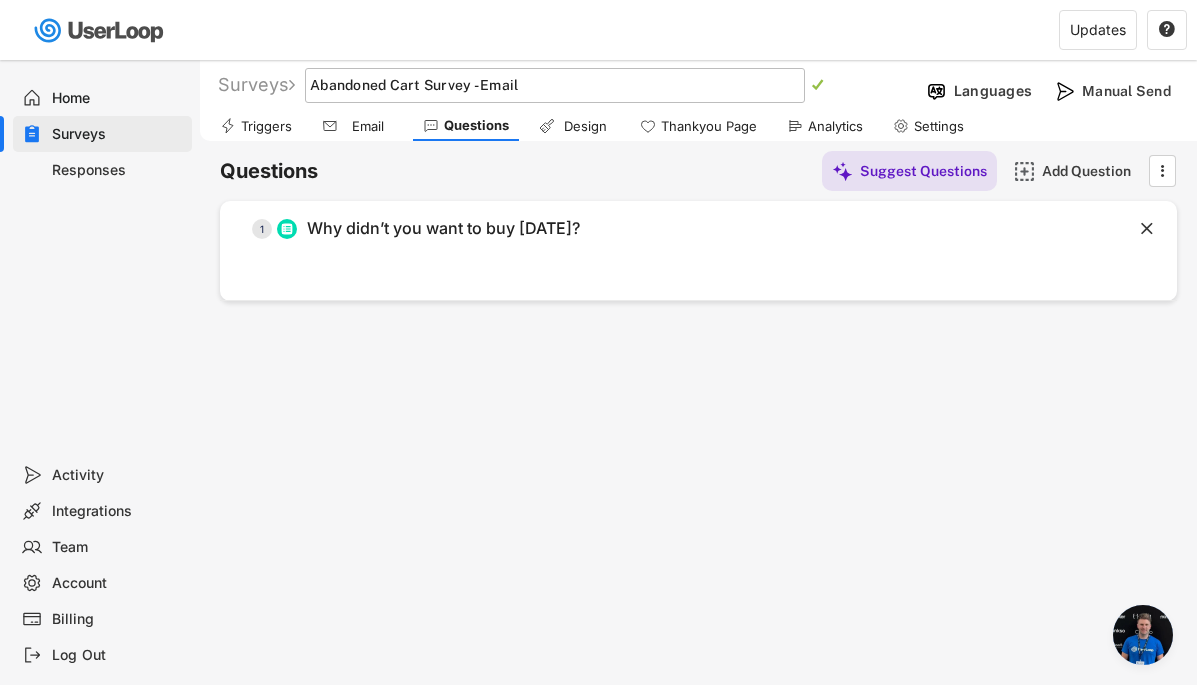 click on "" 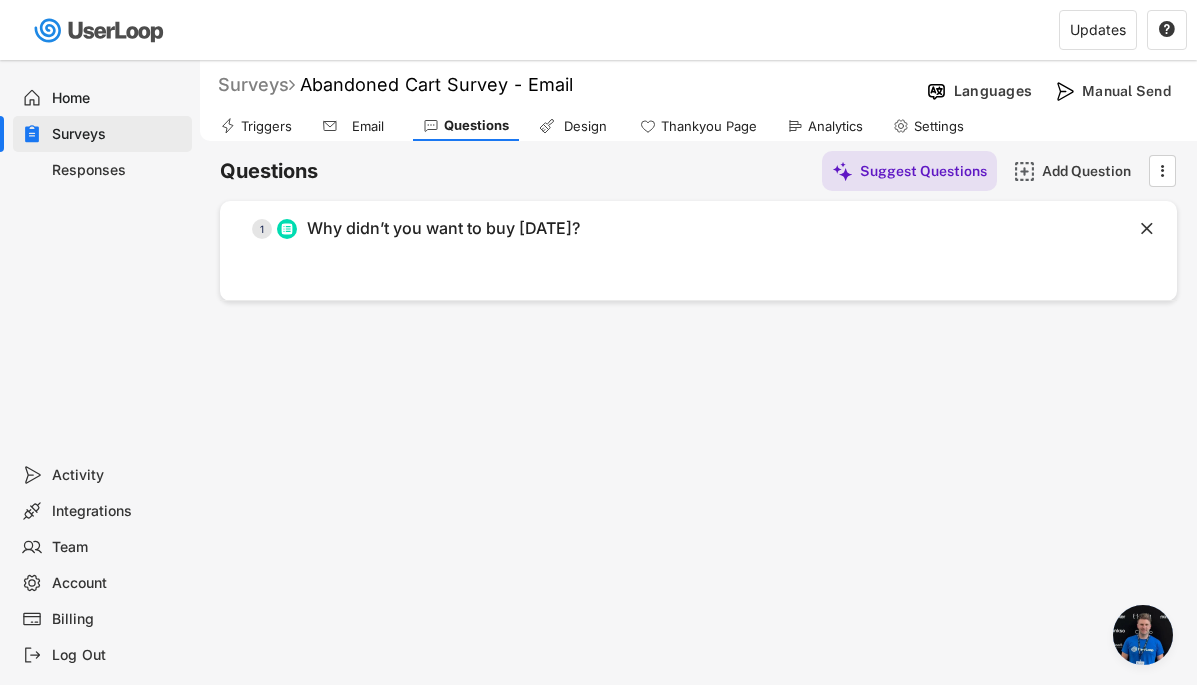 click on "Surveys" at bounding box center [256, 84] 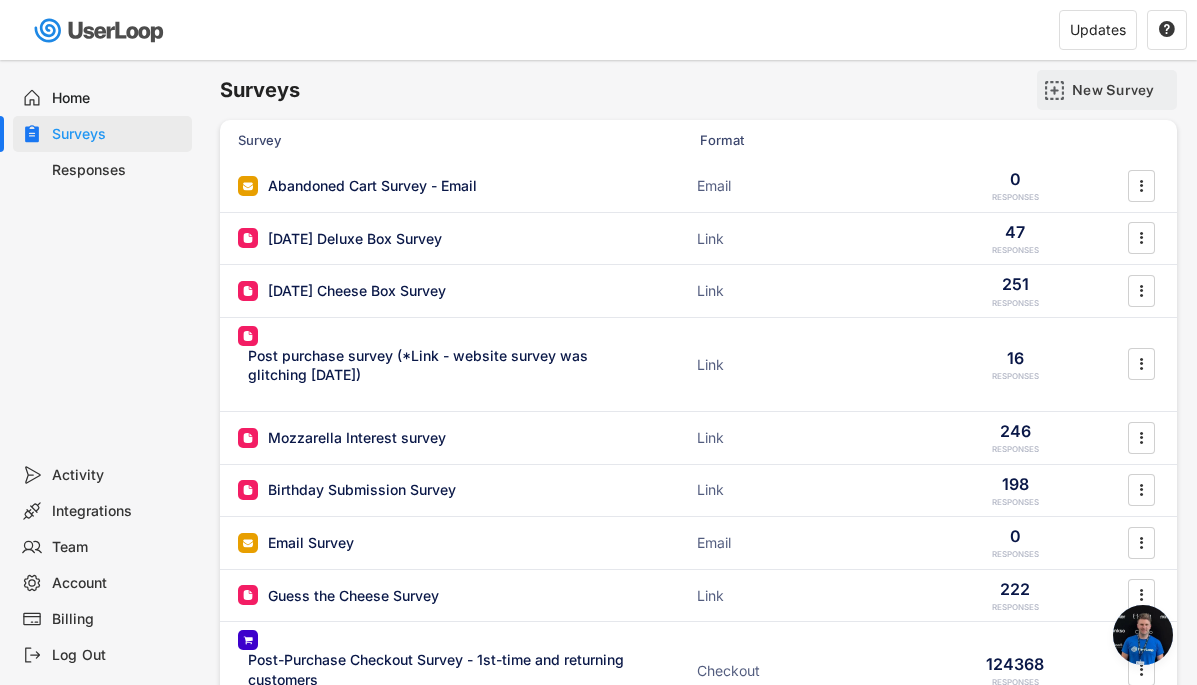 click on "New Survey" at bounding box center [1107, 90] 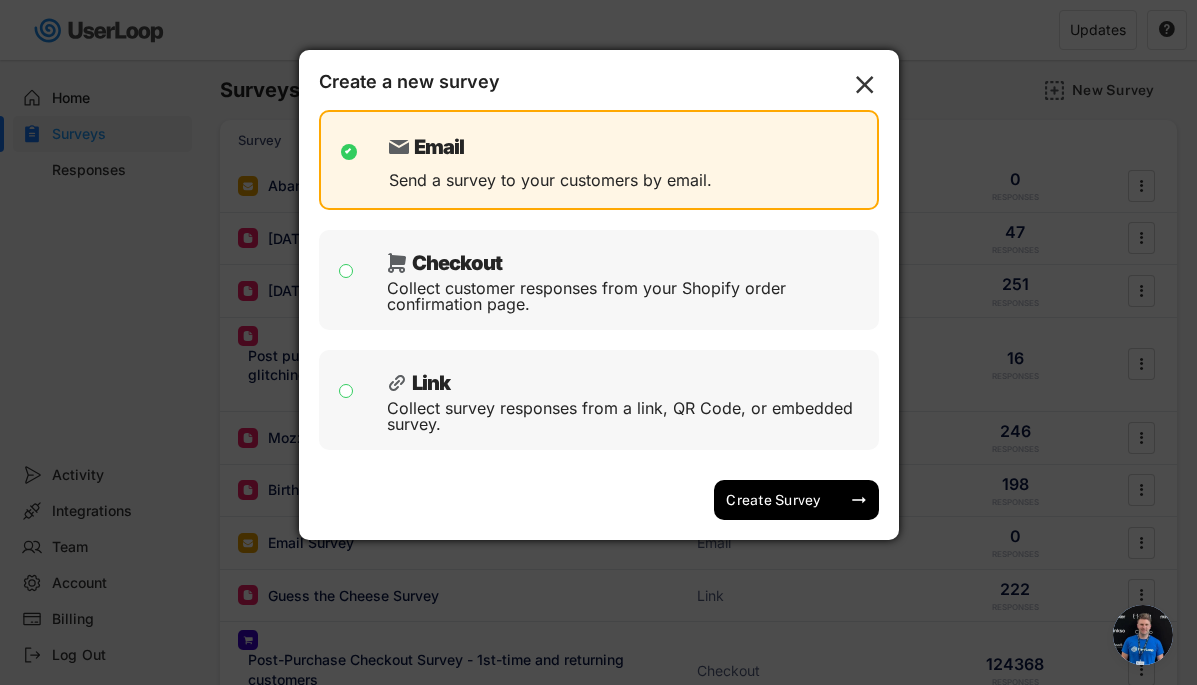 click on "Collect survey responses from a link, QR Code, or embedded survey." at bounding box center (625, 416) 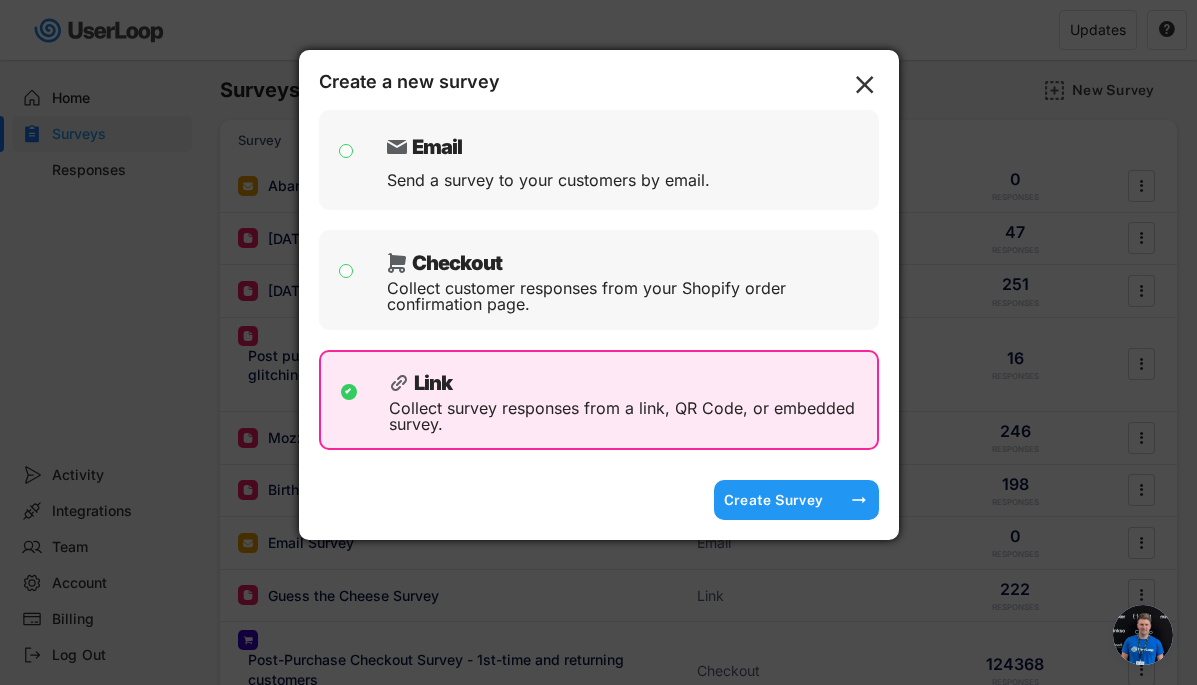 click on "Create Survey" at bounding box center [774, 500] 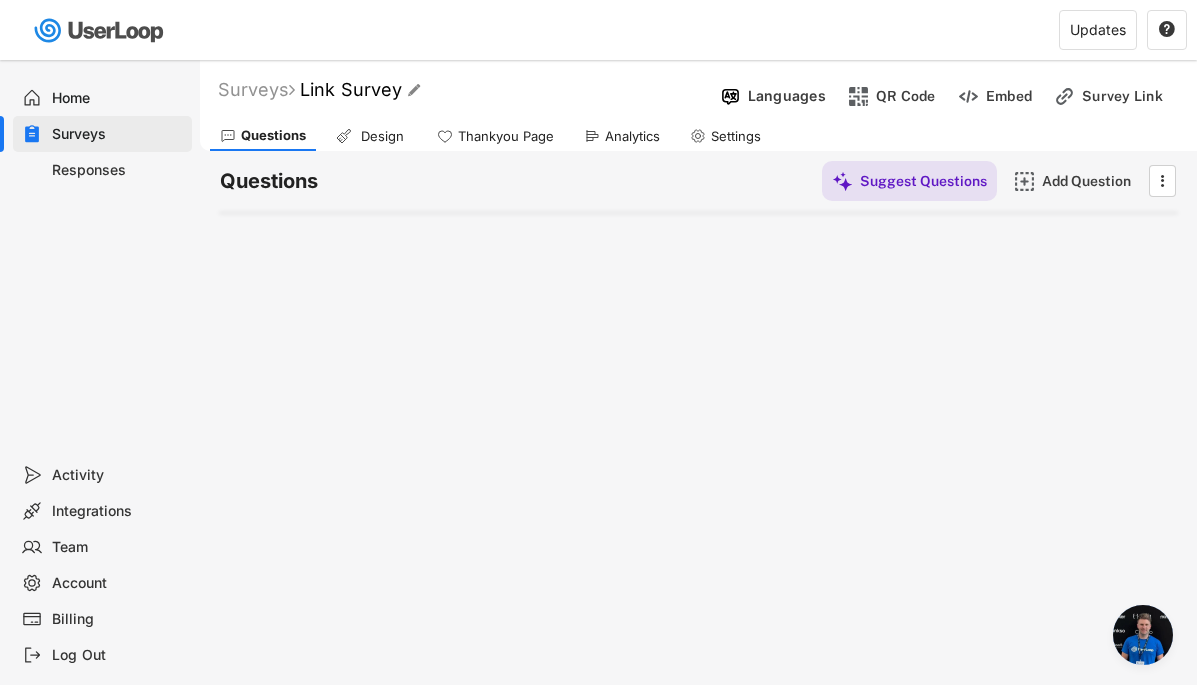 click on "Link Survey" at bounding box center (351, 89) 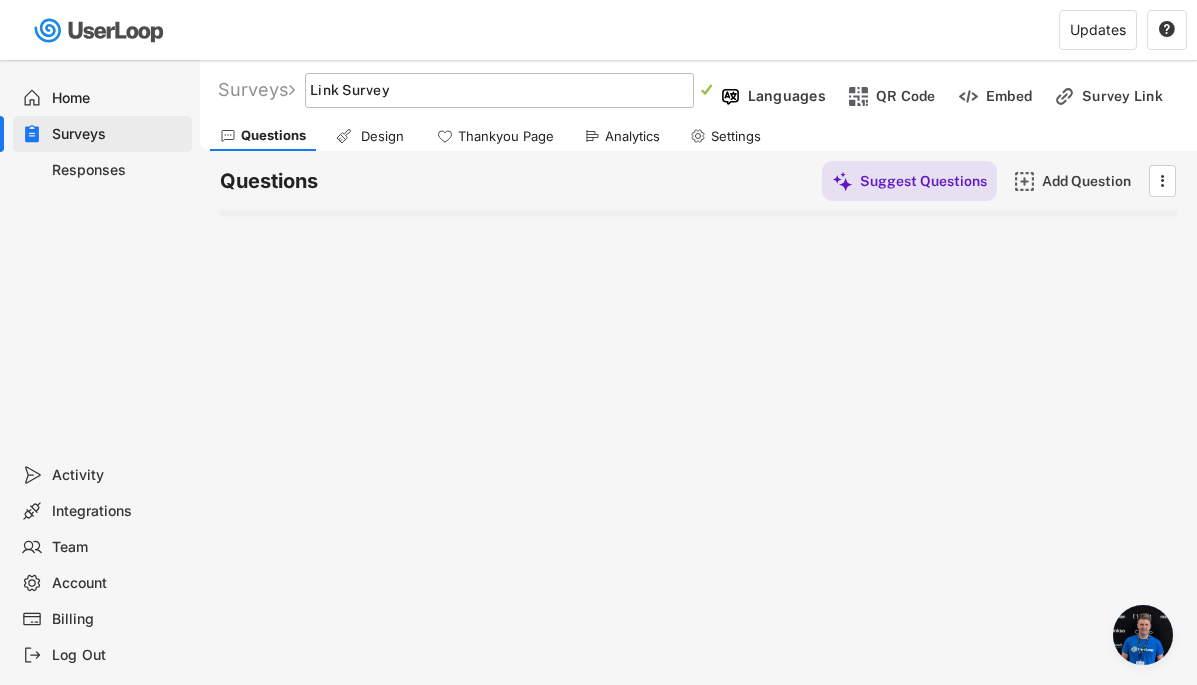 click at bounding box center (499, 90) 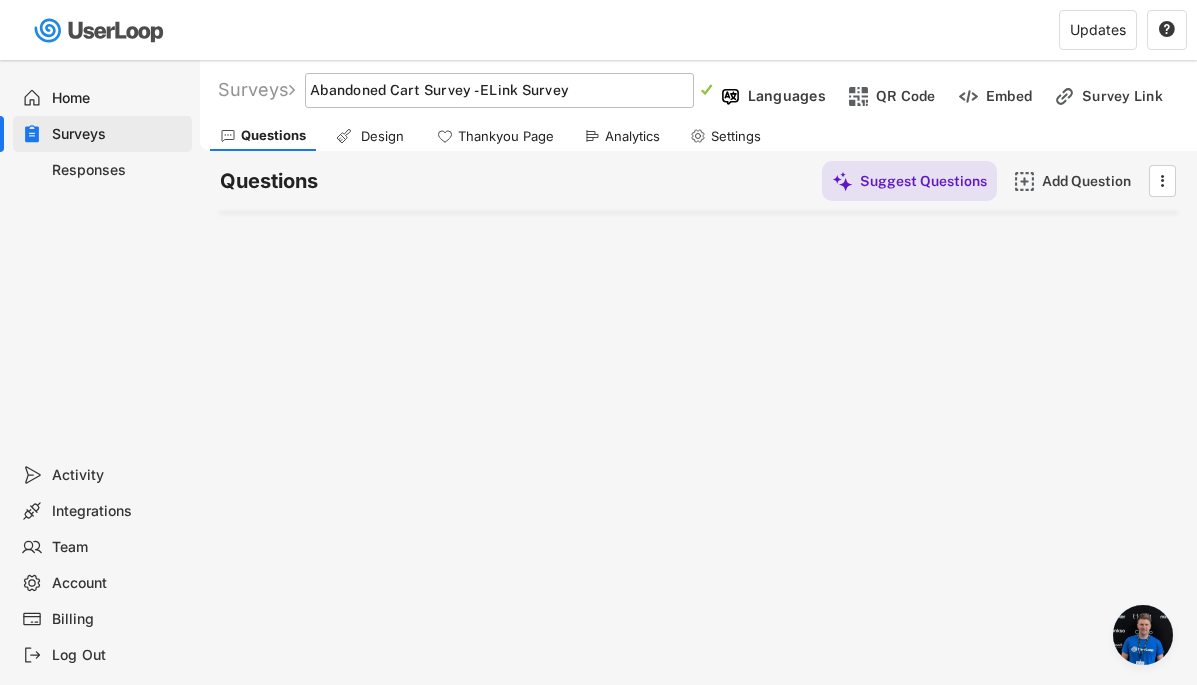 type on "Abandoned Cart Survey - Link Survey" 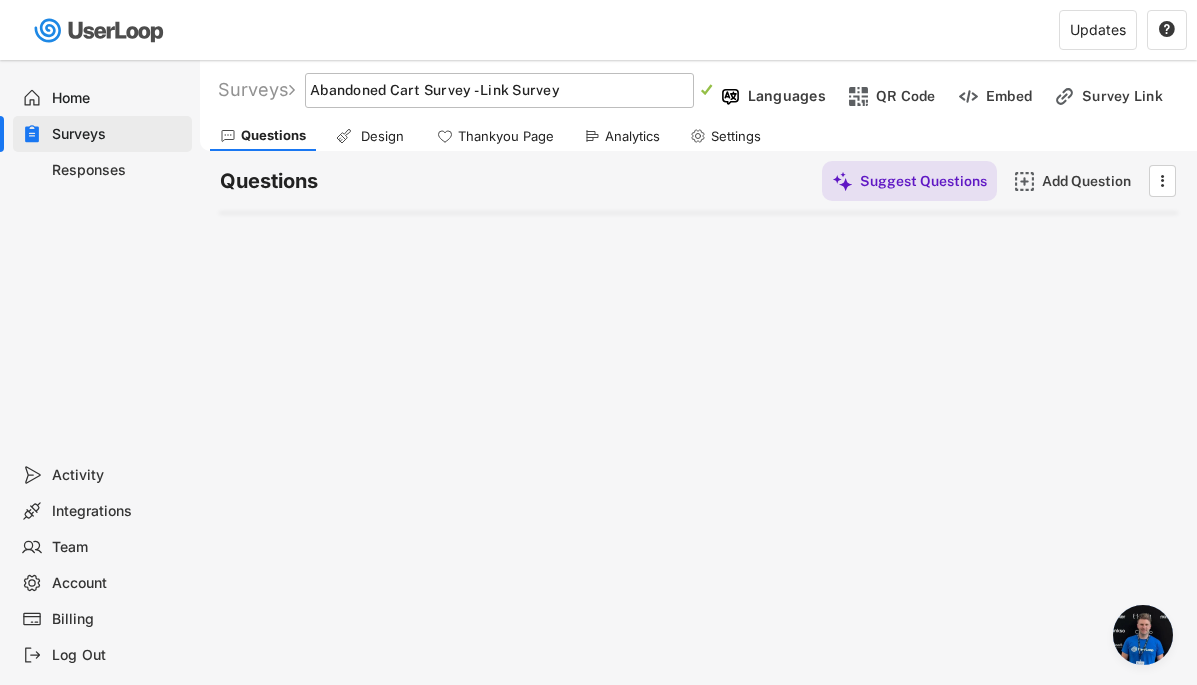 click on "" 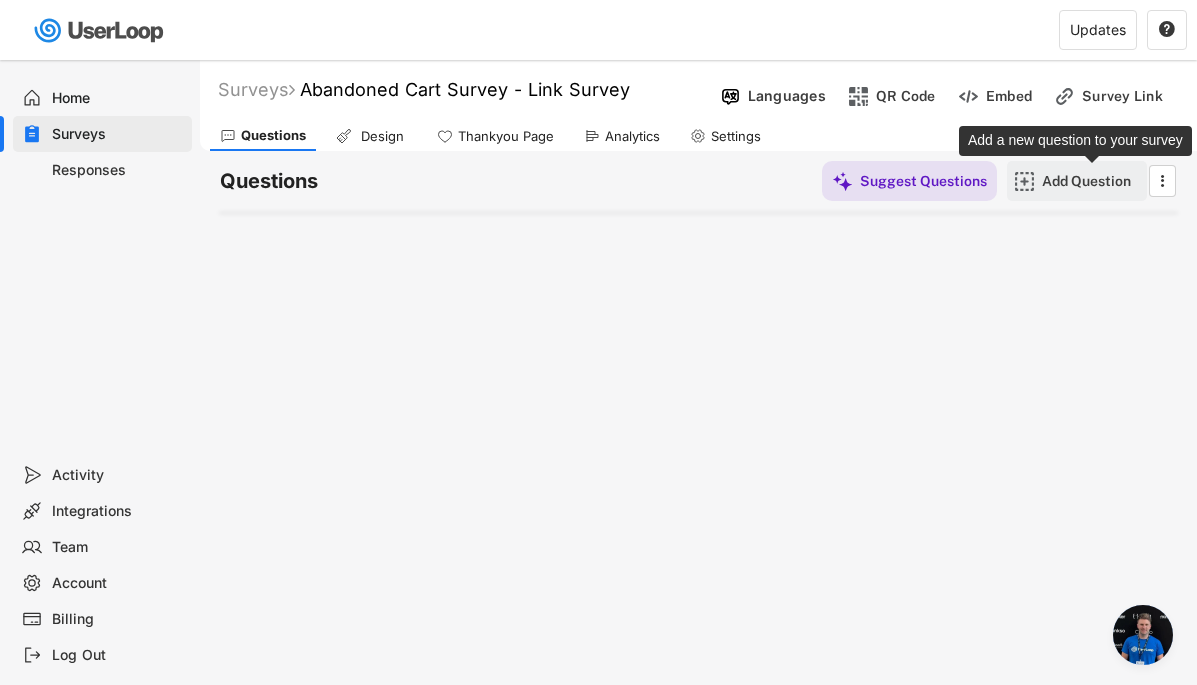 click on "Add Question" at bounding box center (1092, 181) 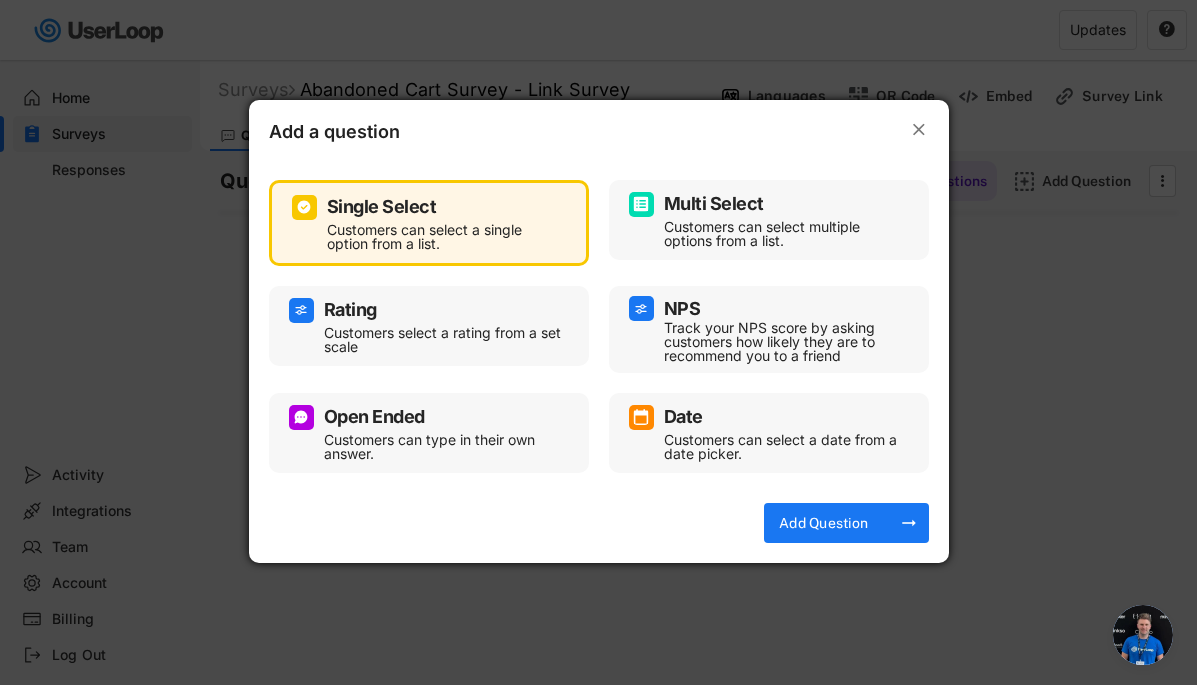 click on "Multi Select Customers can select multiple options from a list." at bounding box center [769, 220] 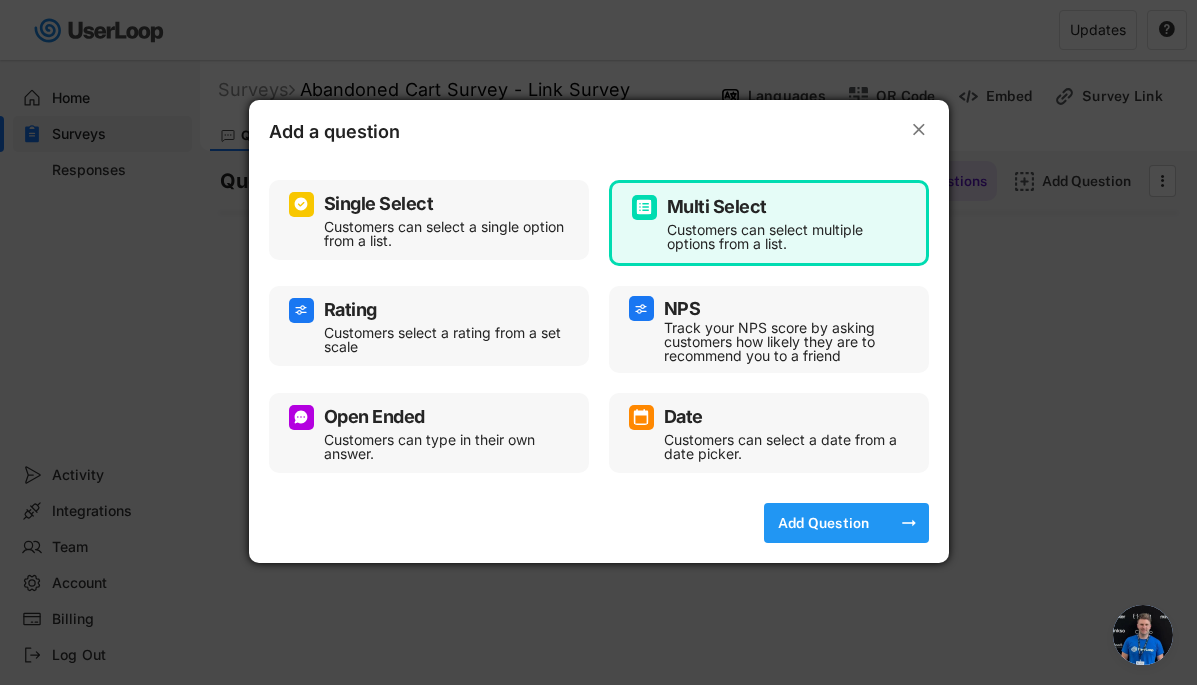 click on "Add Question" at bounding box center (824, 523) 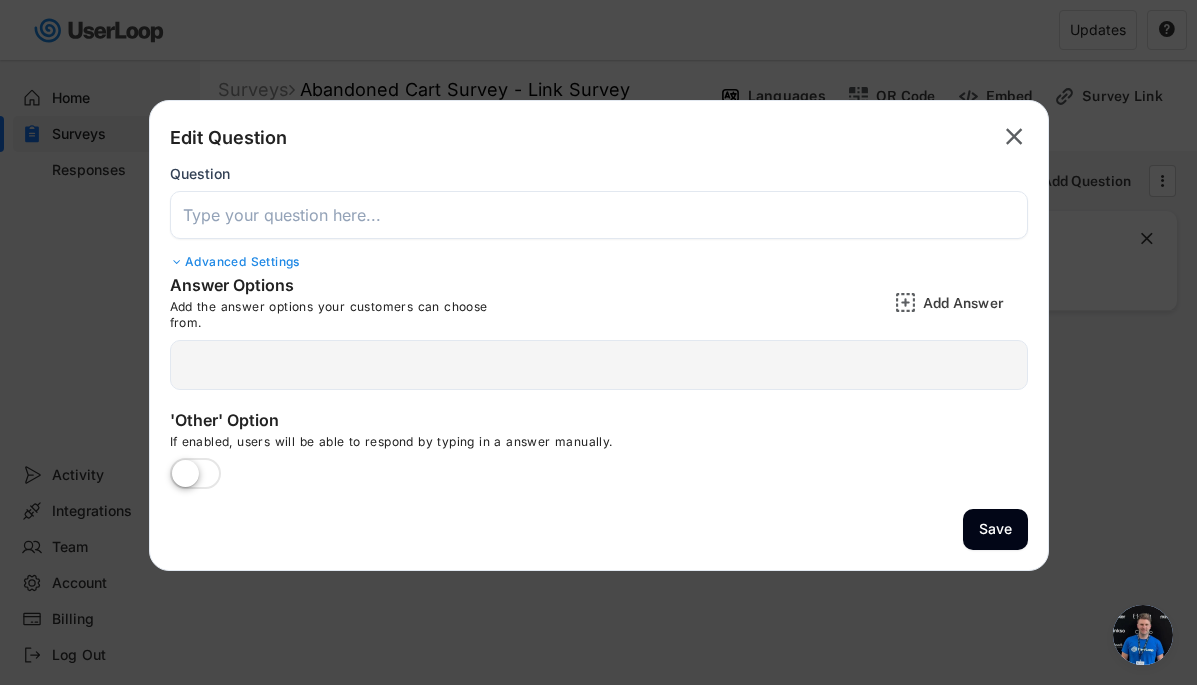 click at bounding box center [599, 215] 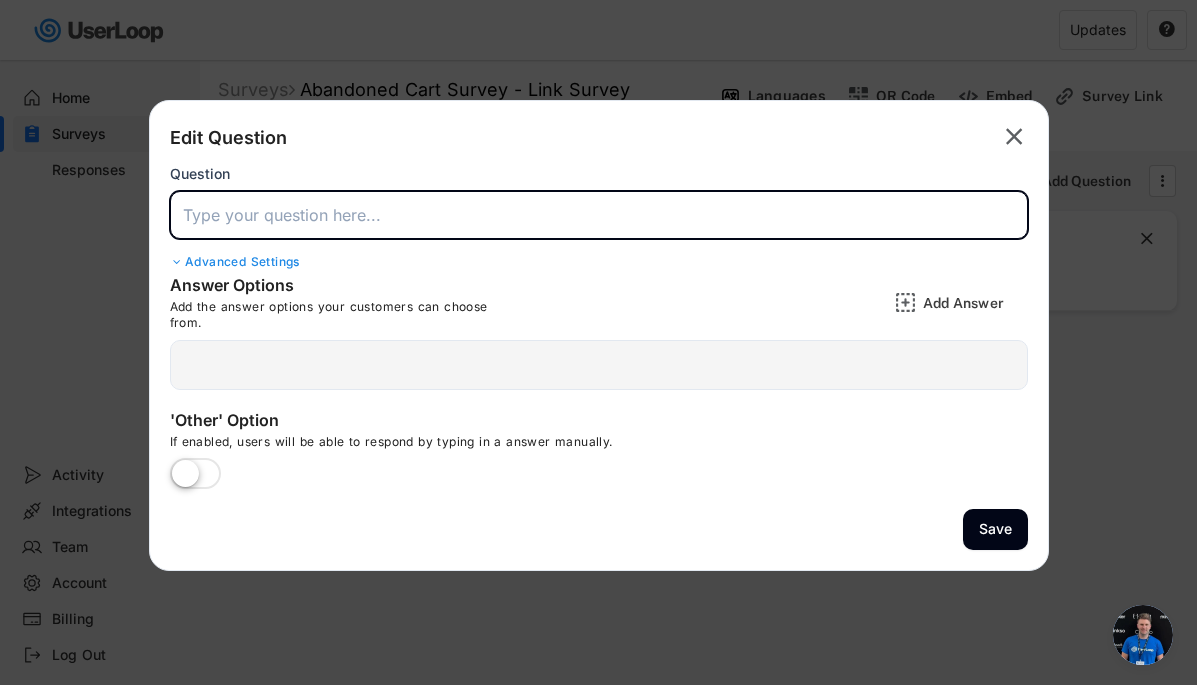 paste on "Why didn’t you want to buy [DATE]?" 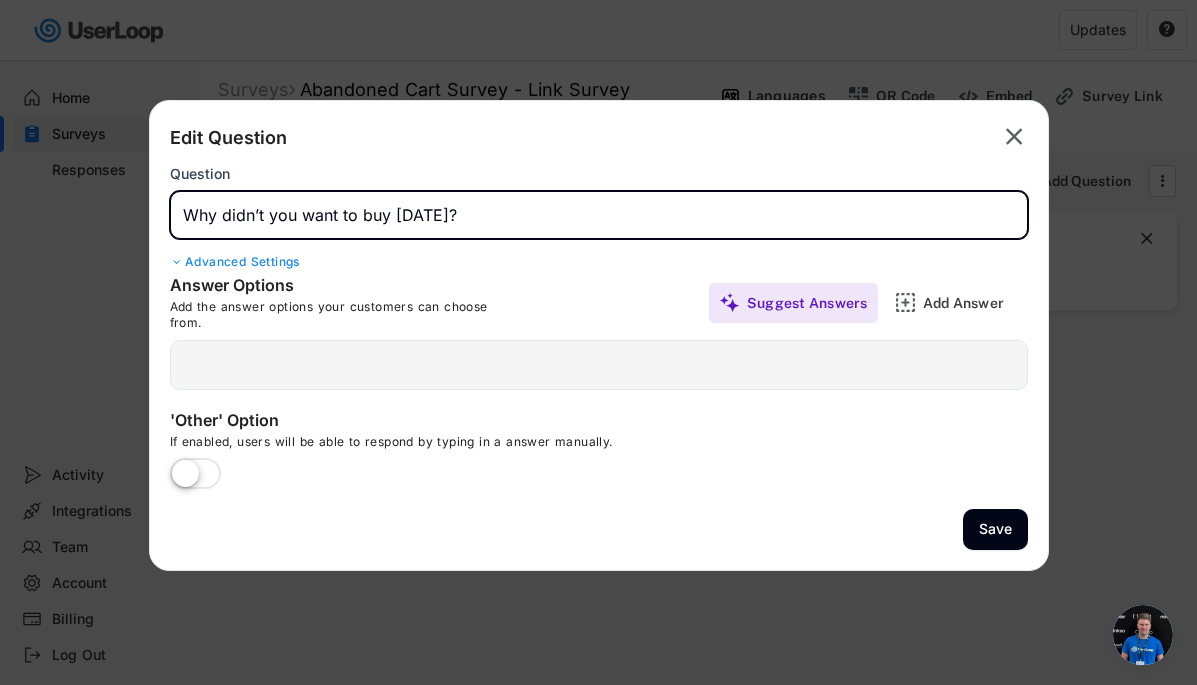 type on "Why didn’t you want to buy [DATE]?" 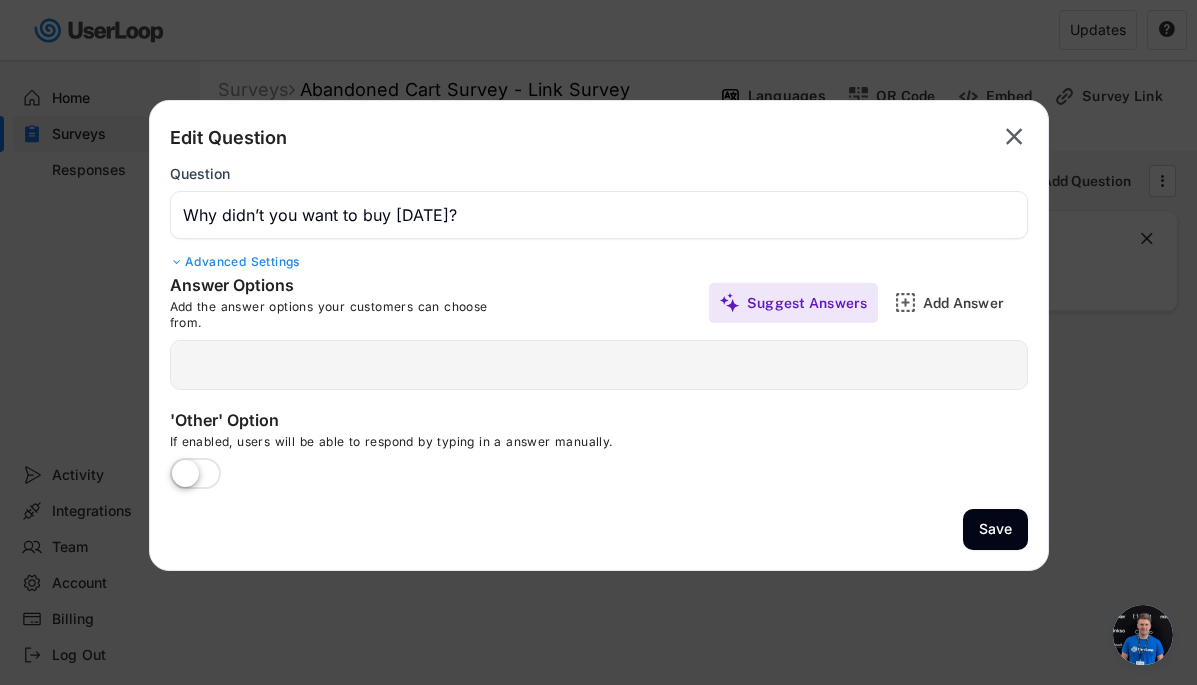click on "Advanced Settings" at bounding box center [599, 262] 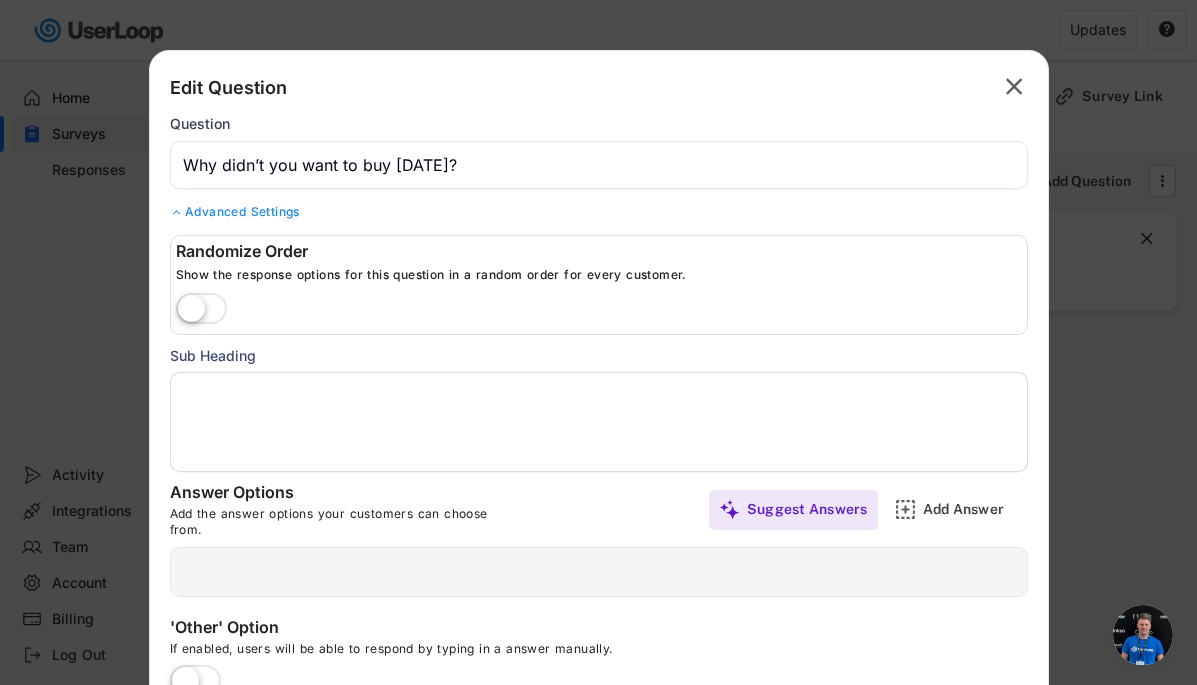 click at bounding box center [201, 310] 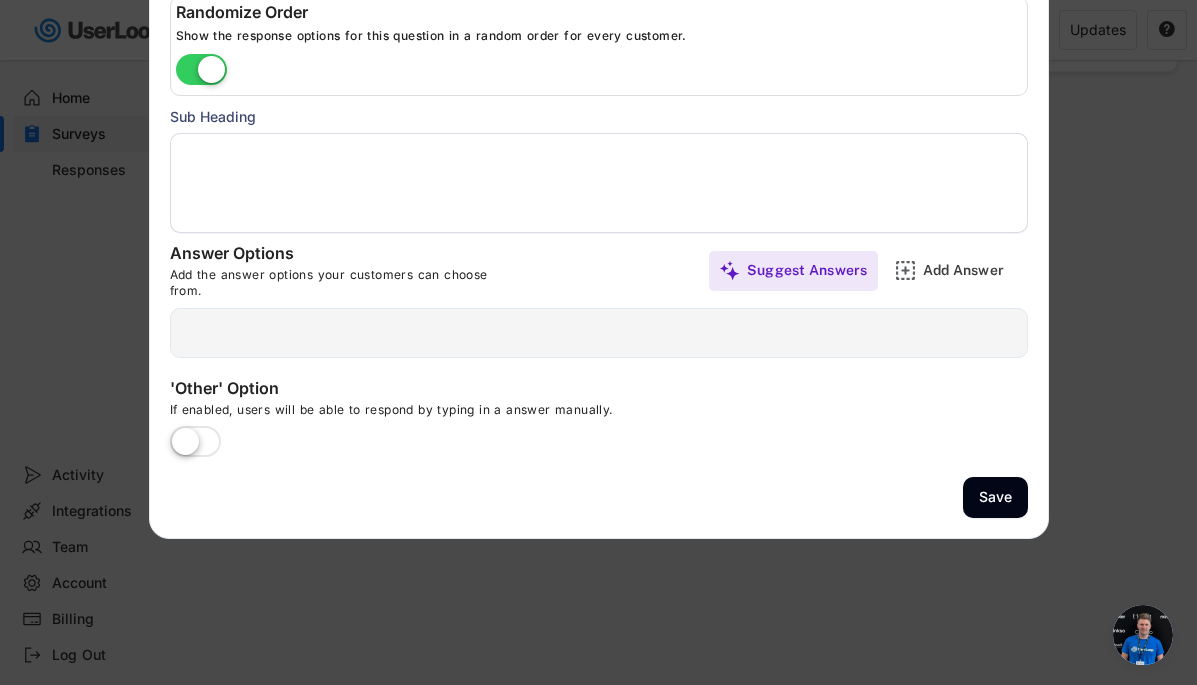 scroll, scrollTop: 246, scrollLeft: 0, axis: vertical 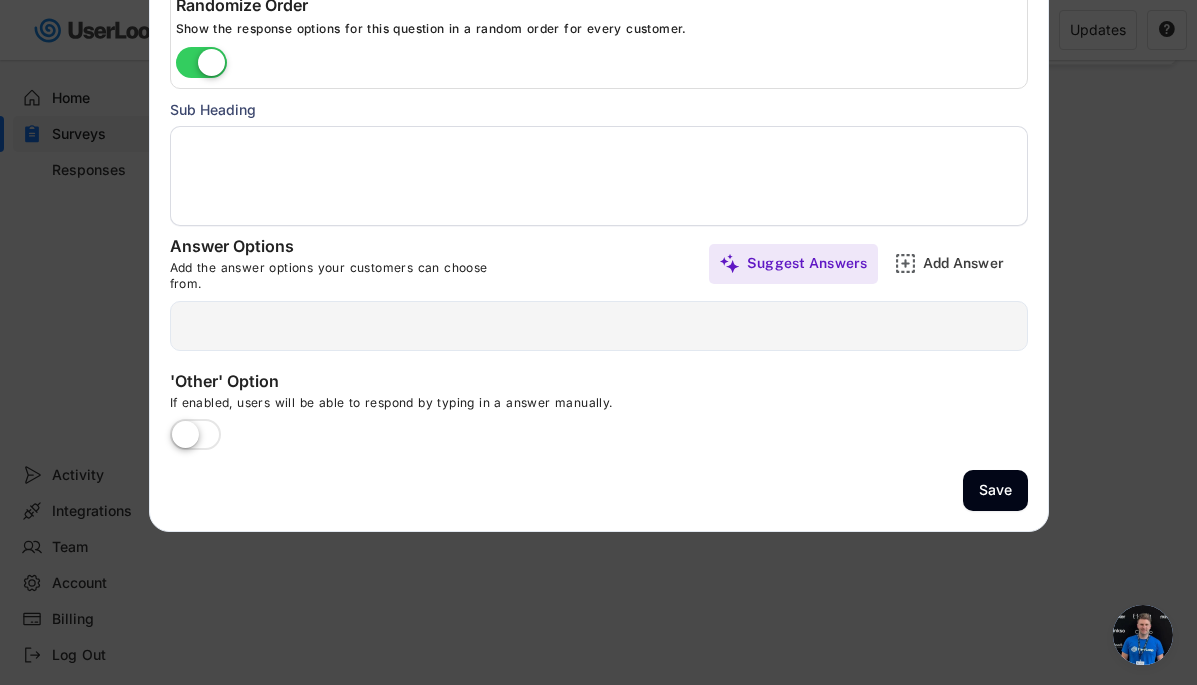 click on "
Delete answer


Delete answer


Delete answer


Delete answer


Delete answer


Delete answer

Delete answer" at bounding box center (599, 326) 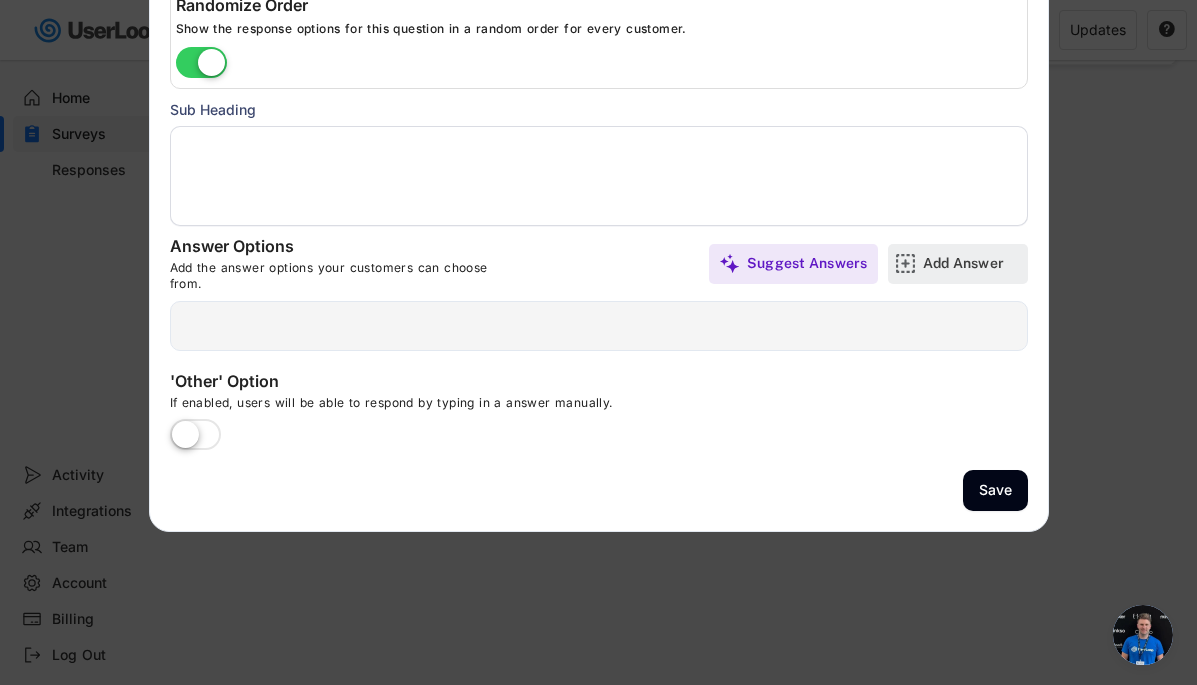 click on "Add Answer" at bounding box center [973, 263] 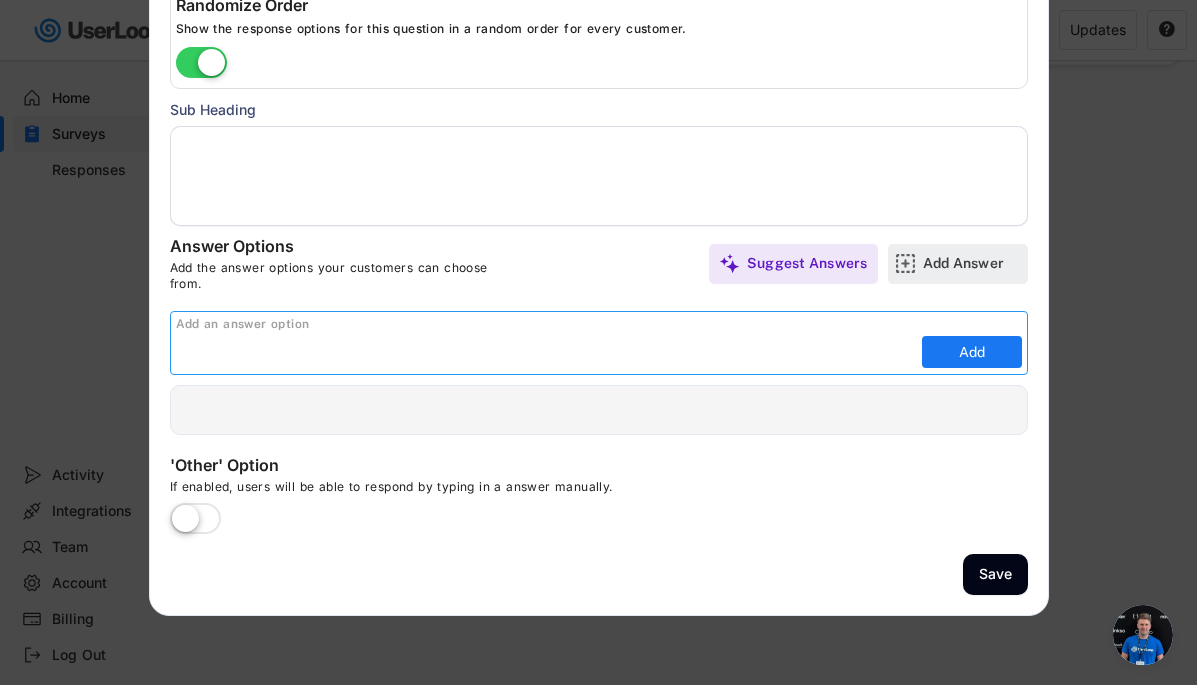 scroll, scrollTop: 0, scrollLeft: 0, axis: both 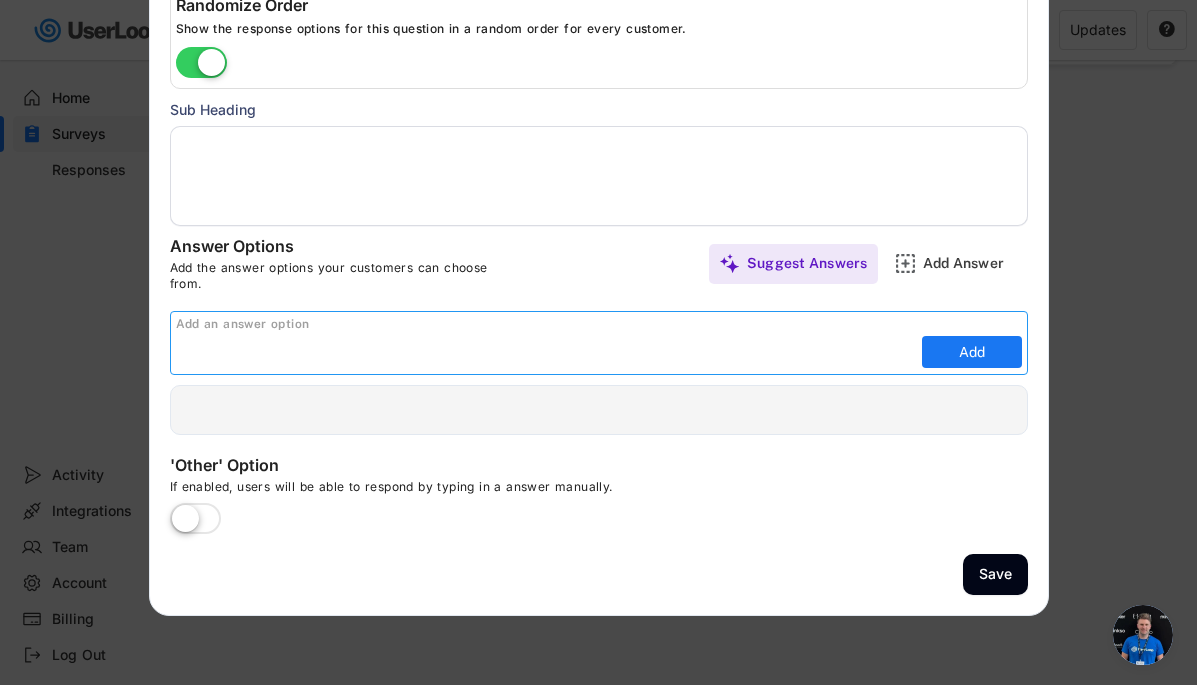 click at bounding box center (546, 352) 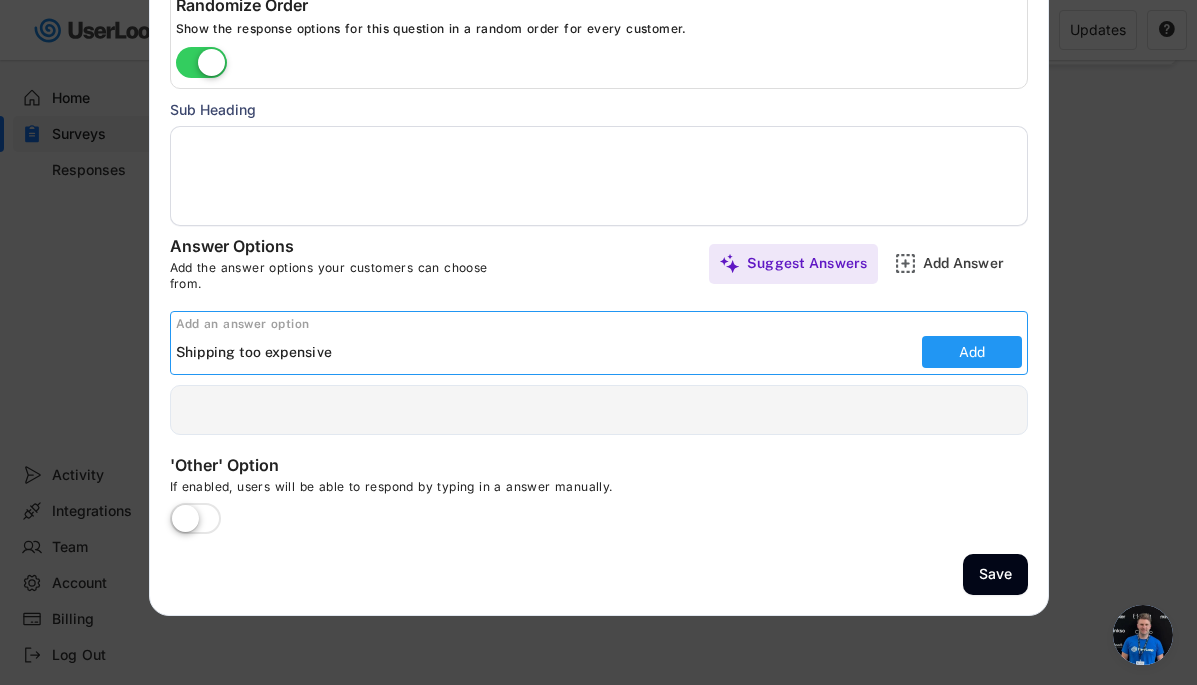 type on "Shipping too expensive" 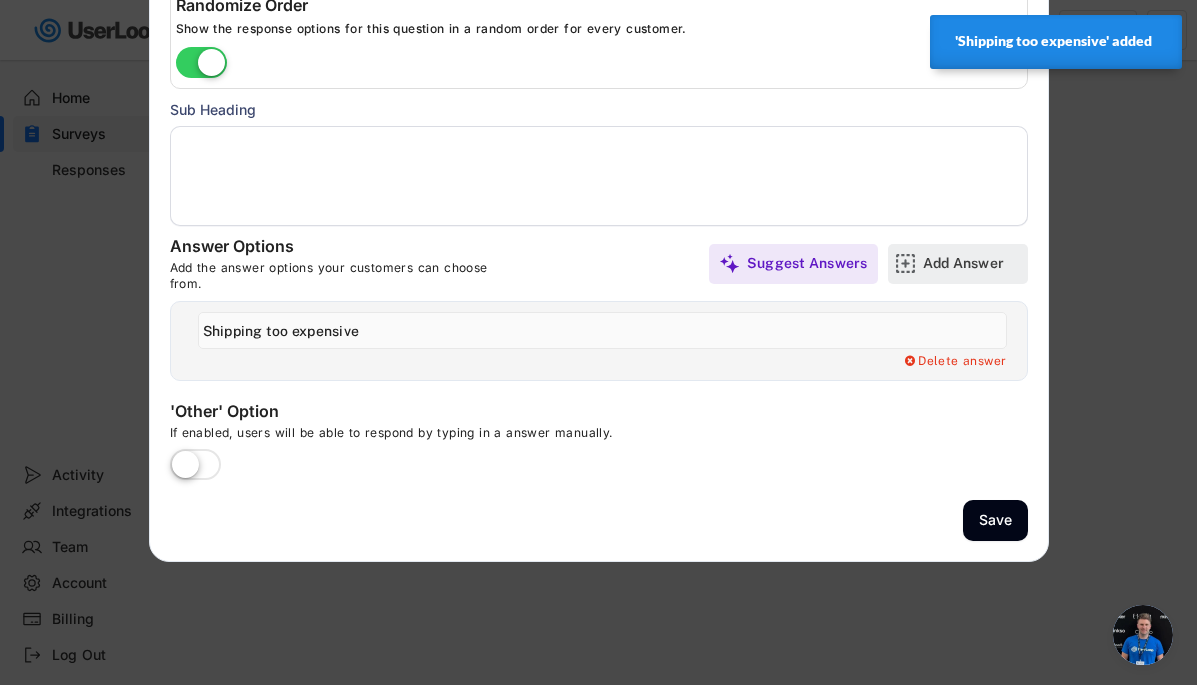 click on "Add Answer" at bounding box center [973, 263] 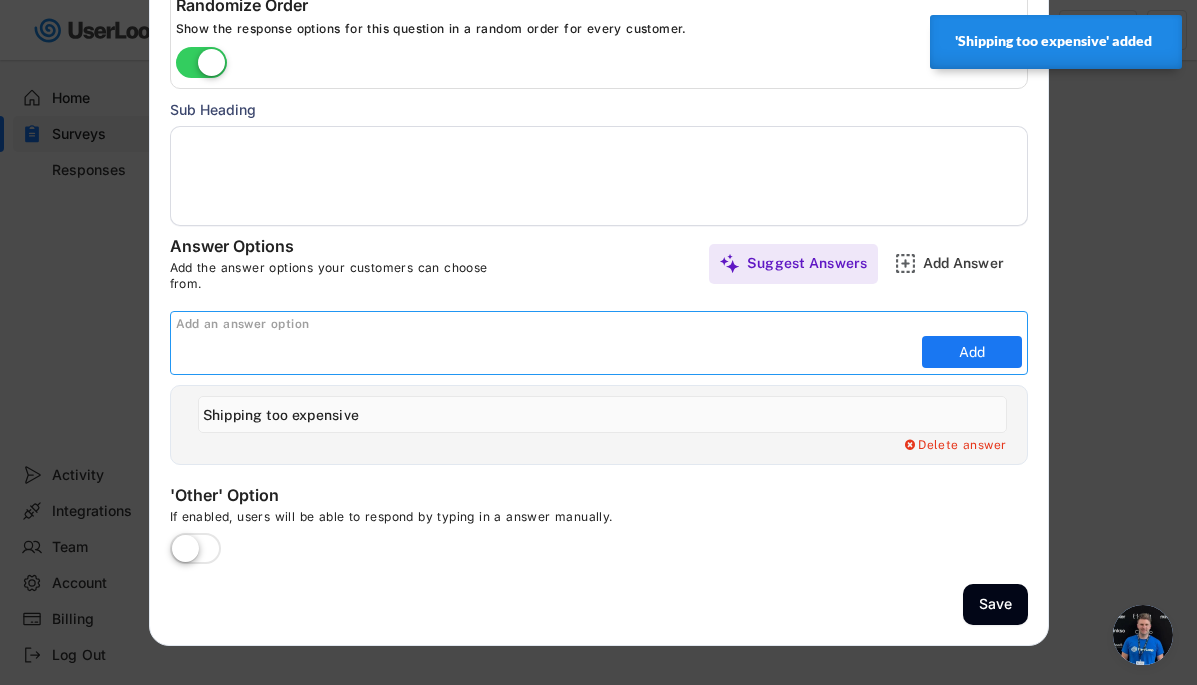 click at bounding box center [546, 352] 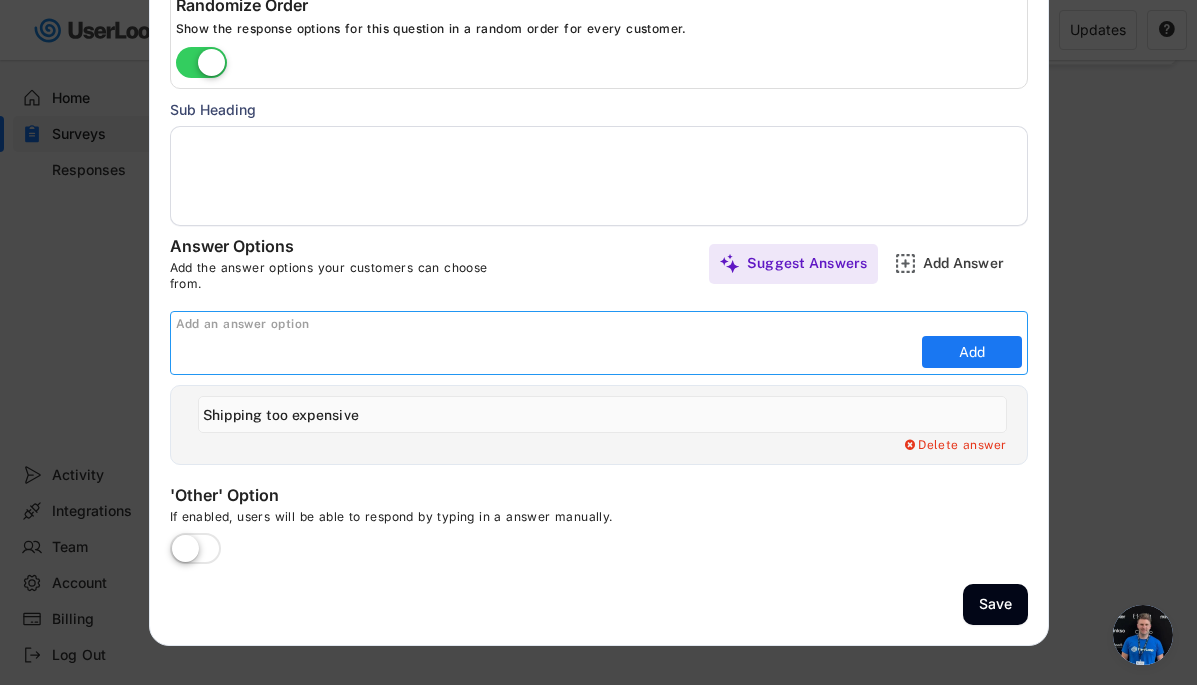 paste on "Product price too high" 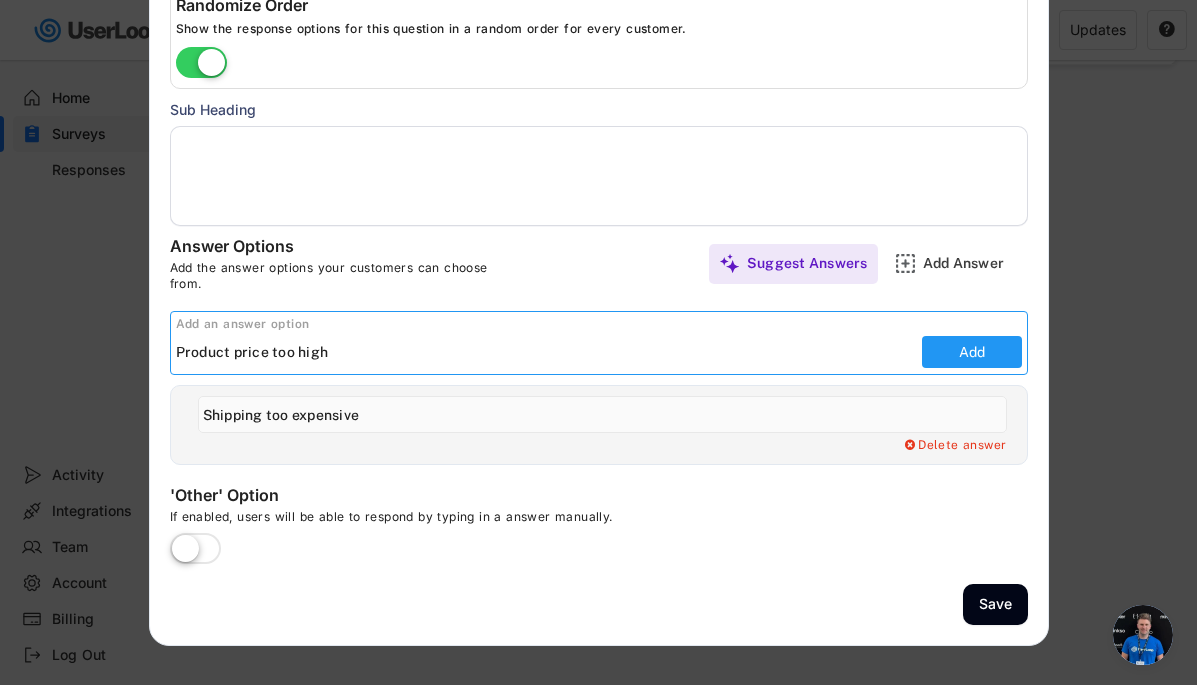 type on "Product price too high" 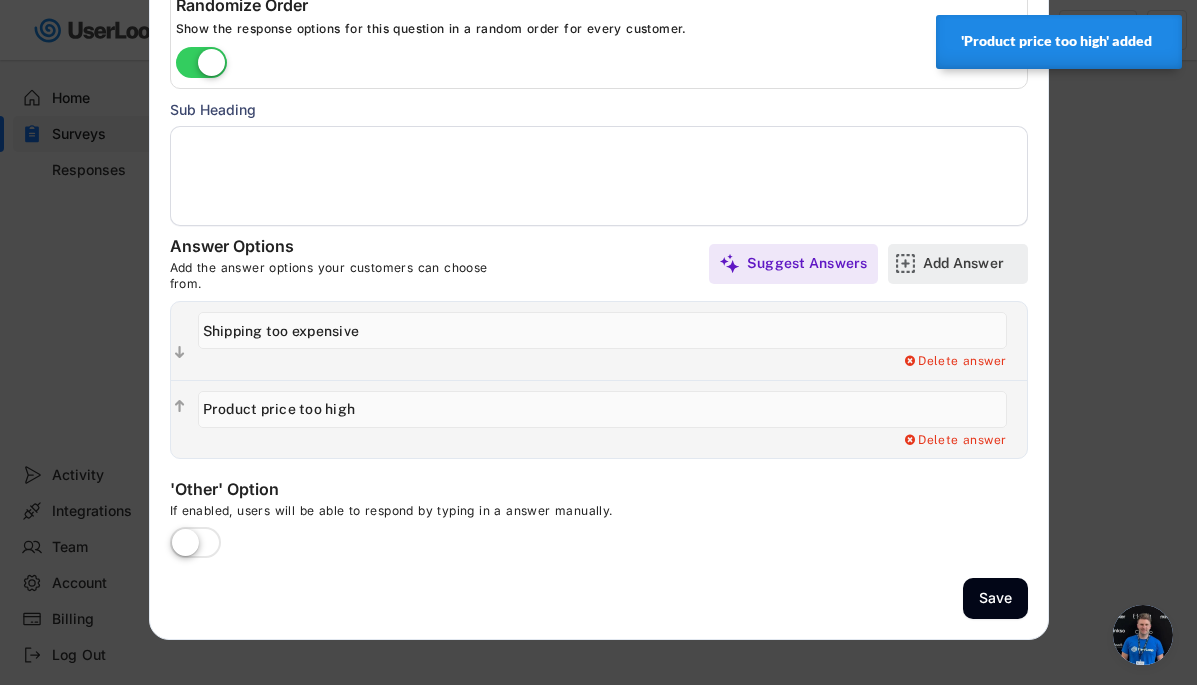 click on "Add Answer" at bounding box center (973, 263) 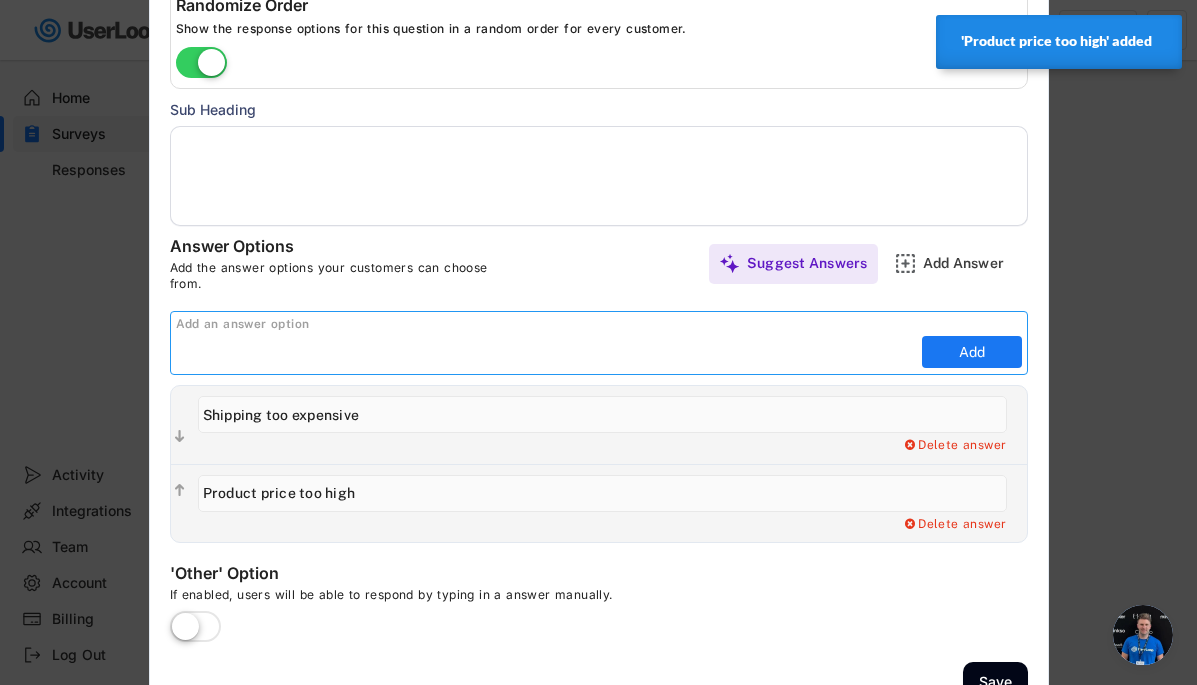 click at bounding box center (546, 352) 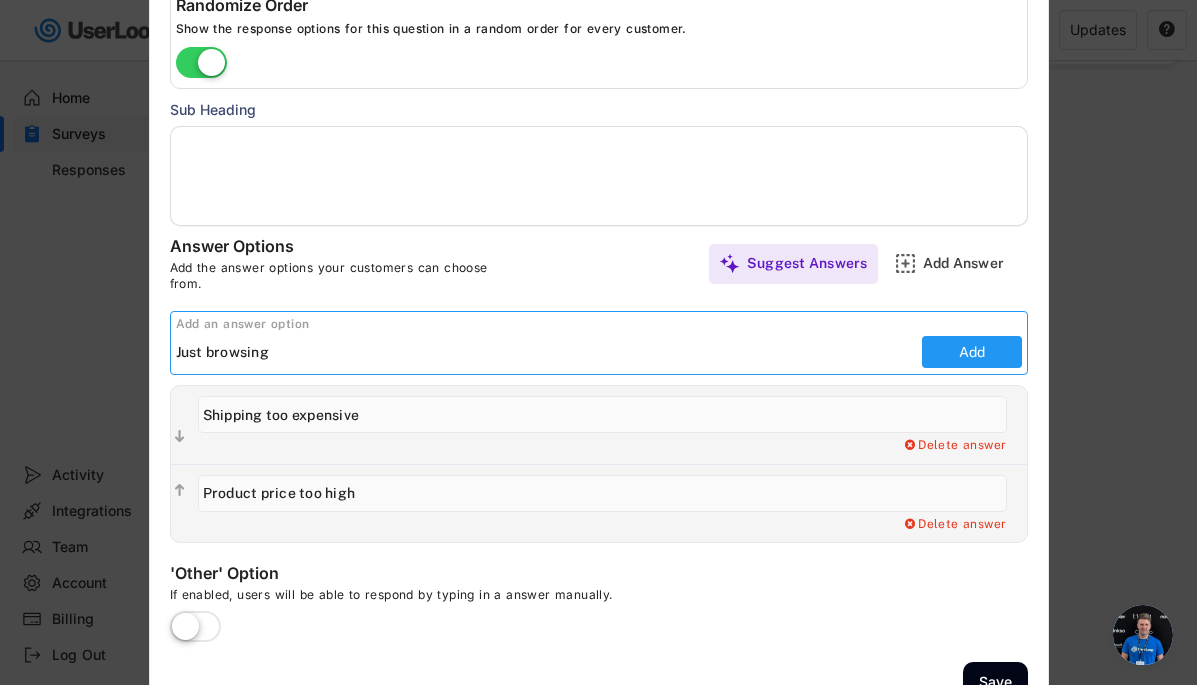 type on "Just browsing" 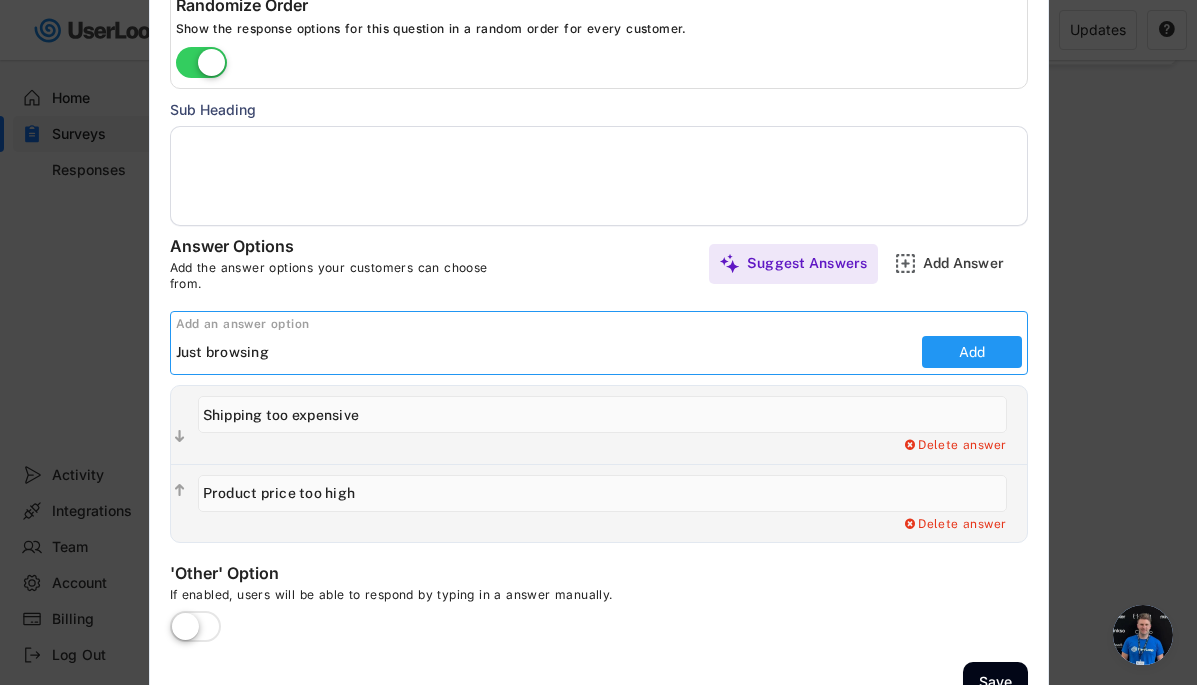 click on "Add" at bounding box center [972, 352] 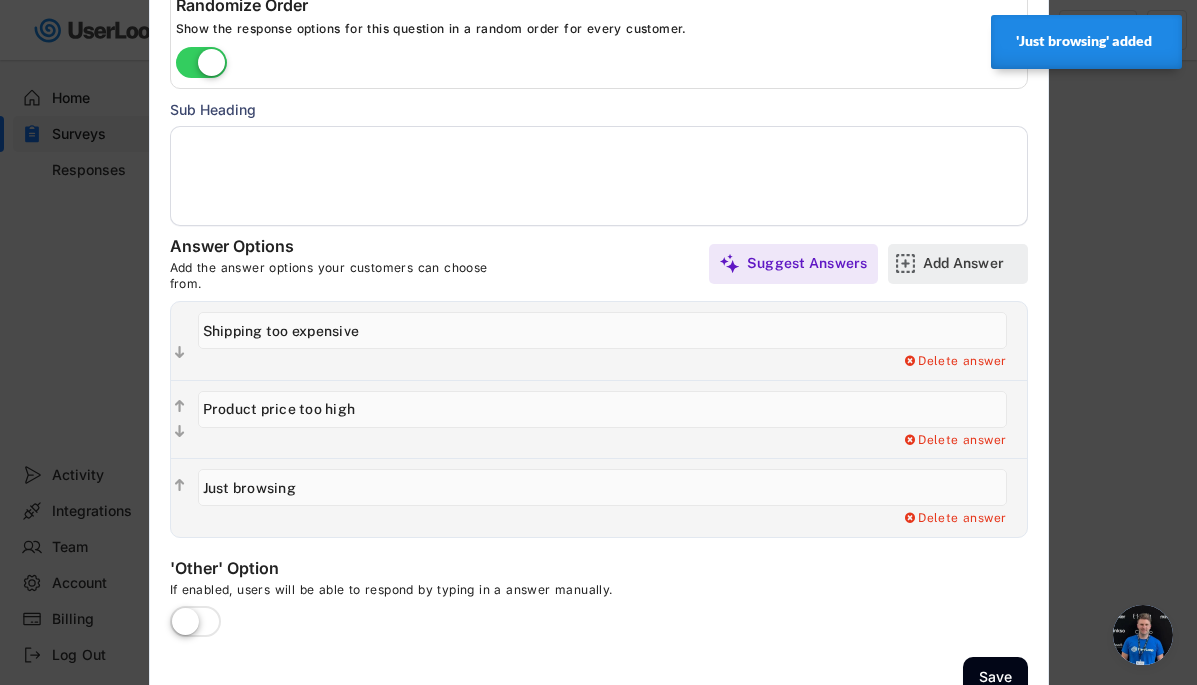 click on "Add Answer" at bounding box center [973, 263] 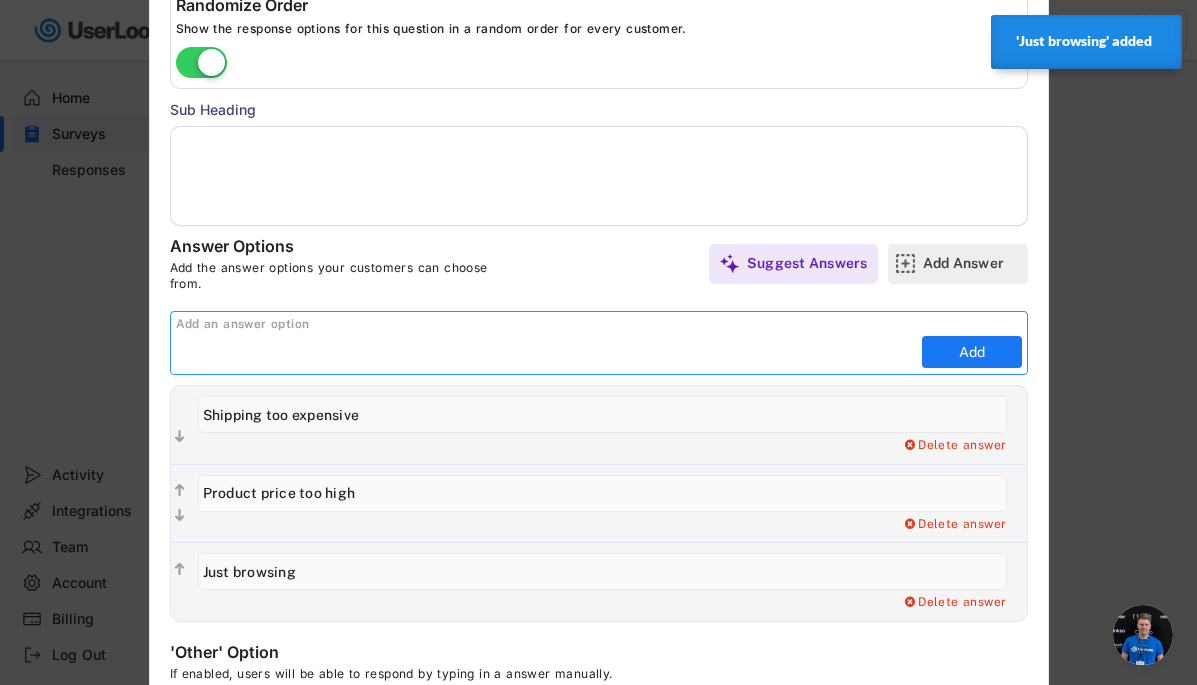scroll, scrollTop: 0, scrollLeft: 0, axis: both 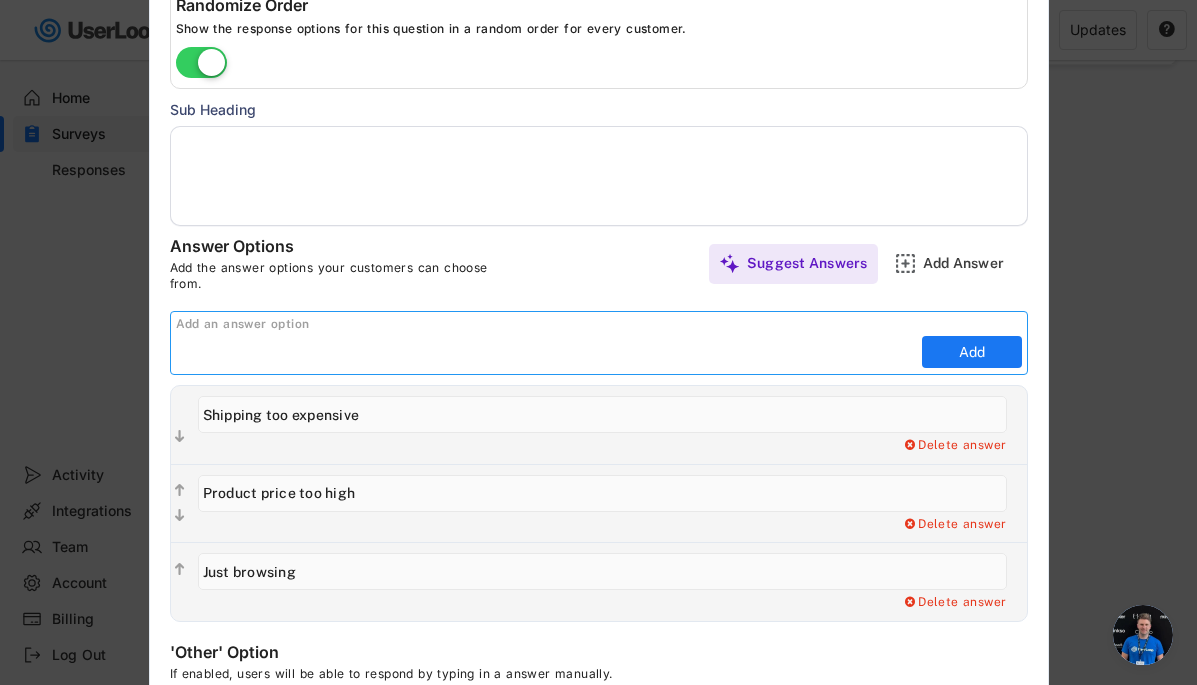 paste on "Need to think about it" 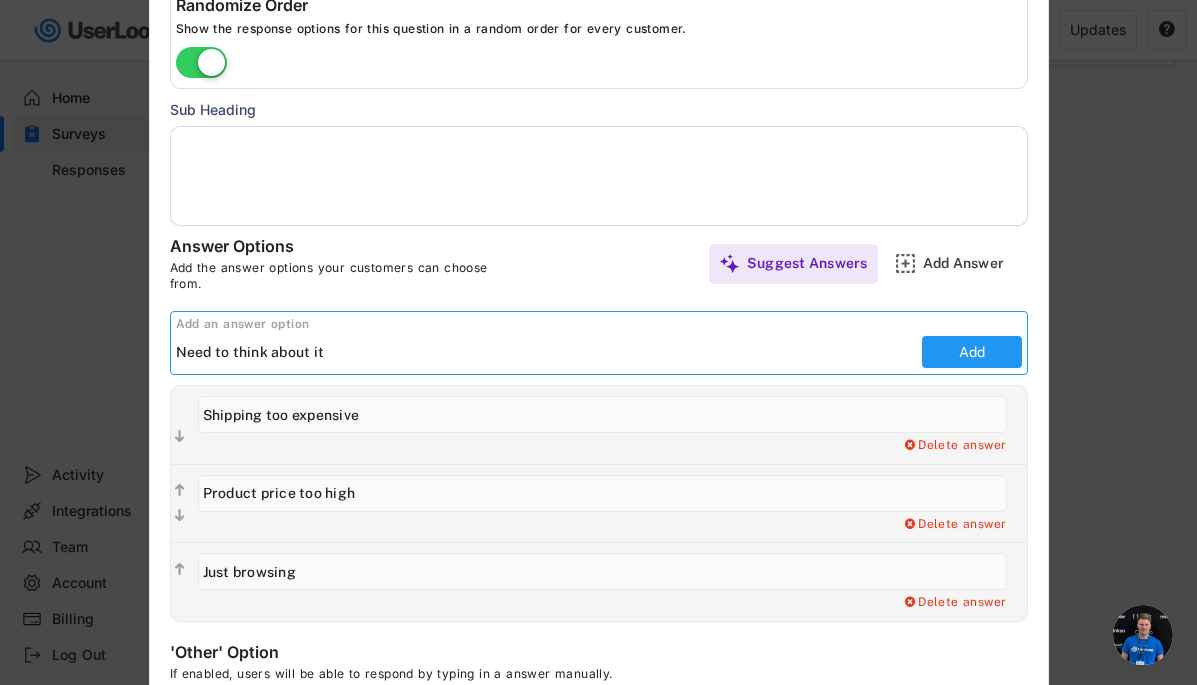 type on "Need to think about it" 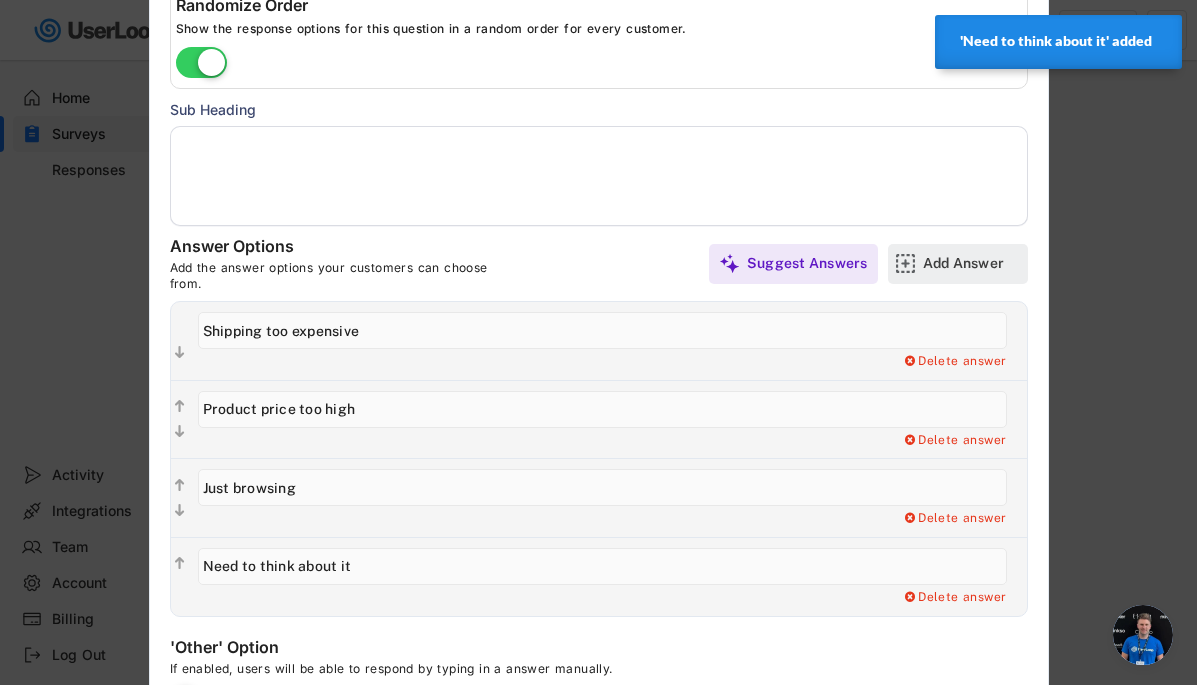 click on "Add Answer" at bounding box center (973, 263) 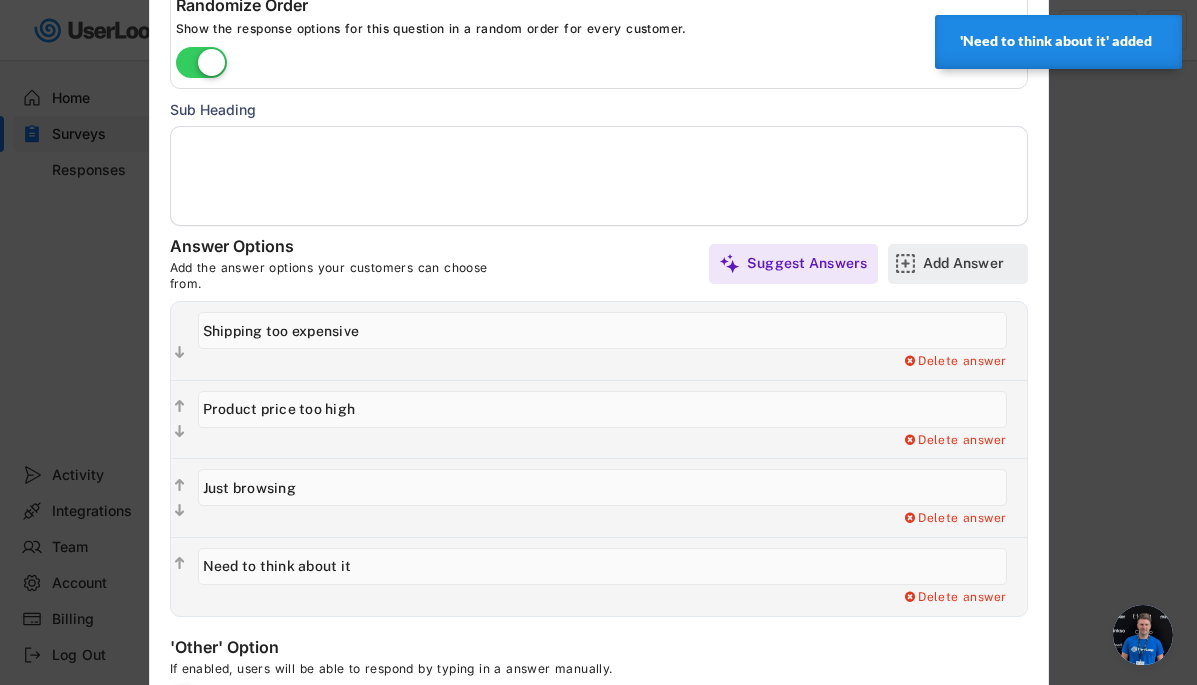 scroll, scrollTop: 0, scrollLeft: 0, axis: both 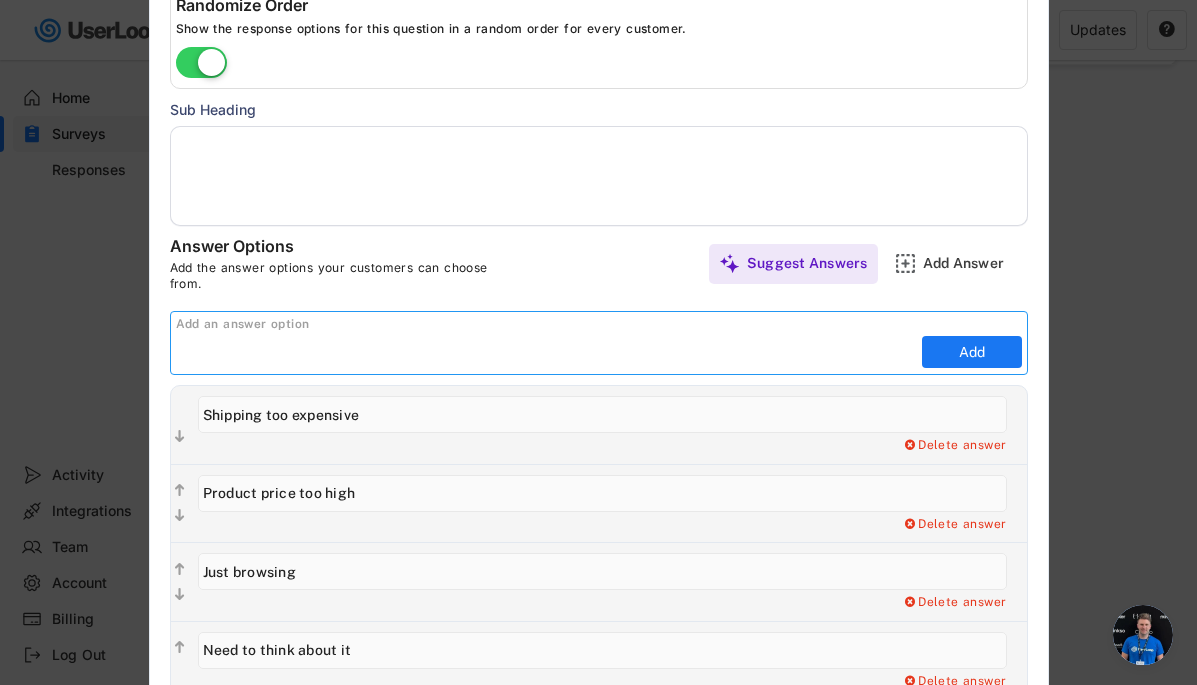 click at bounding box center [546, 352] 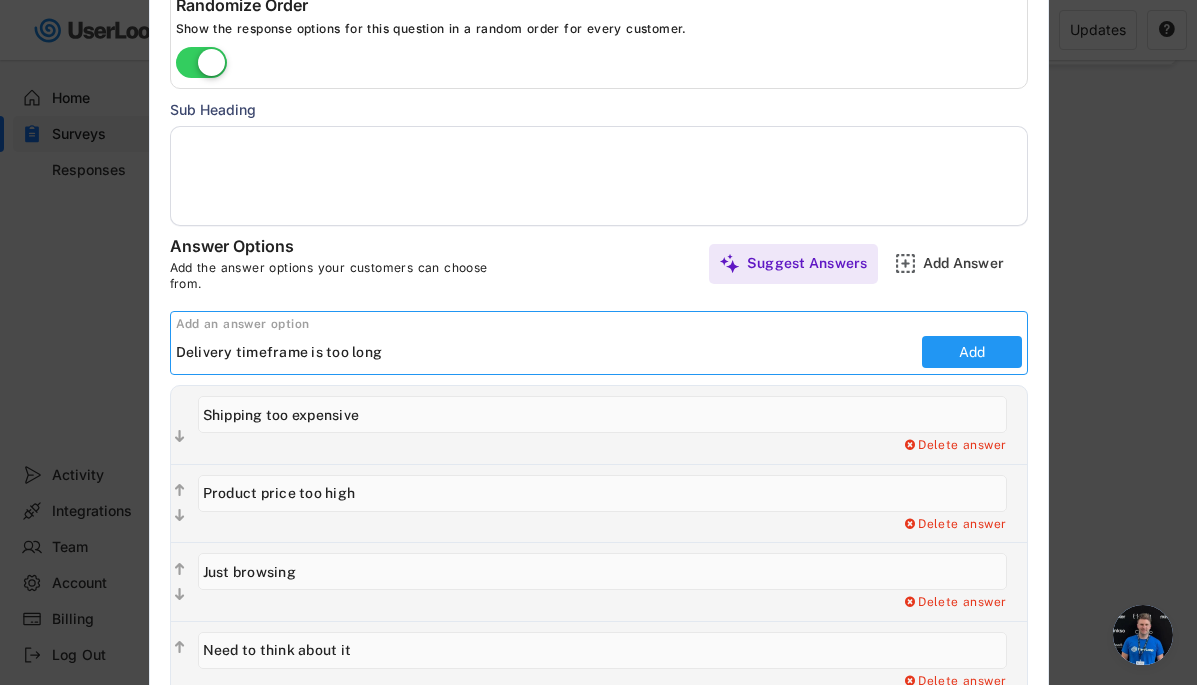 type on "Delivery timeframe is too long" 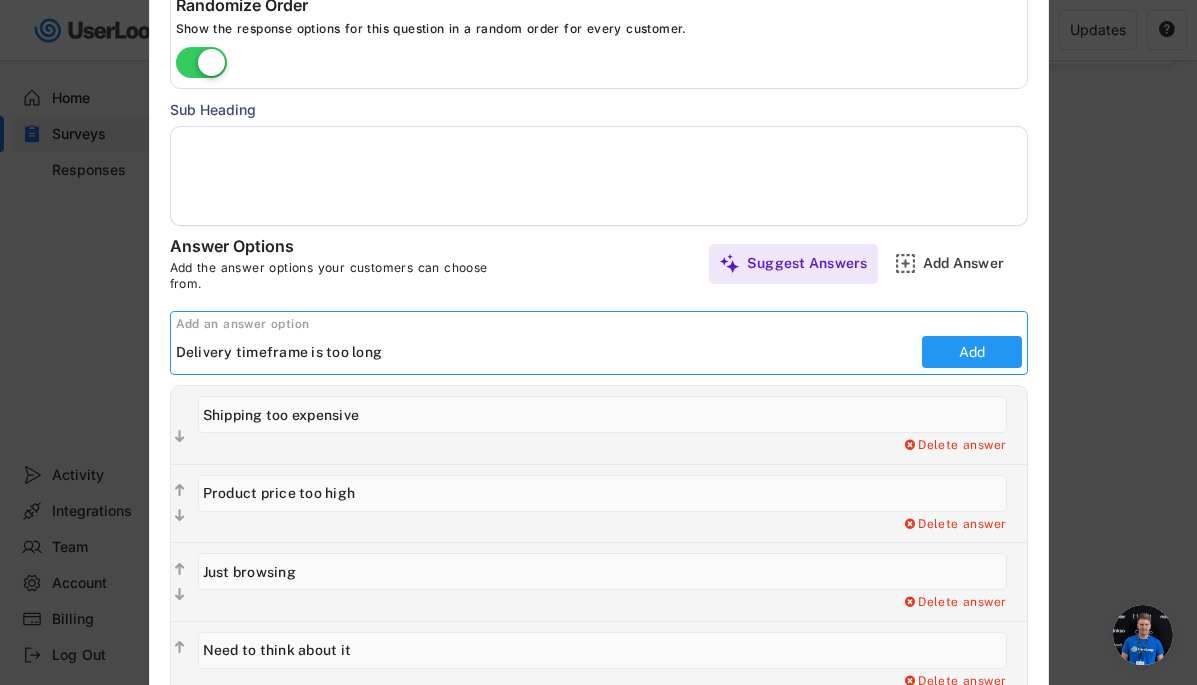 click on "Add" at bounding box center (972, 352) 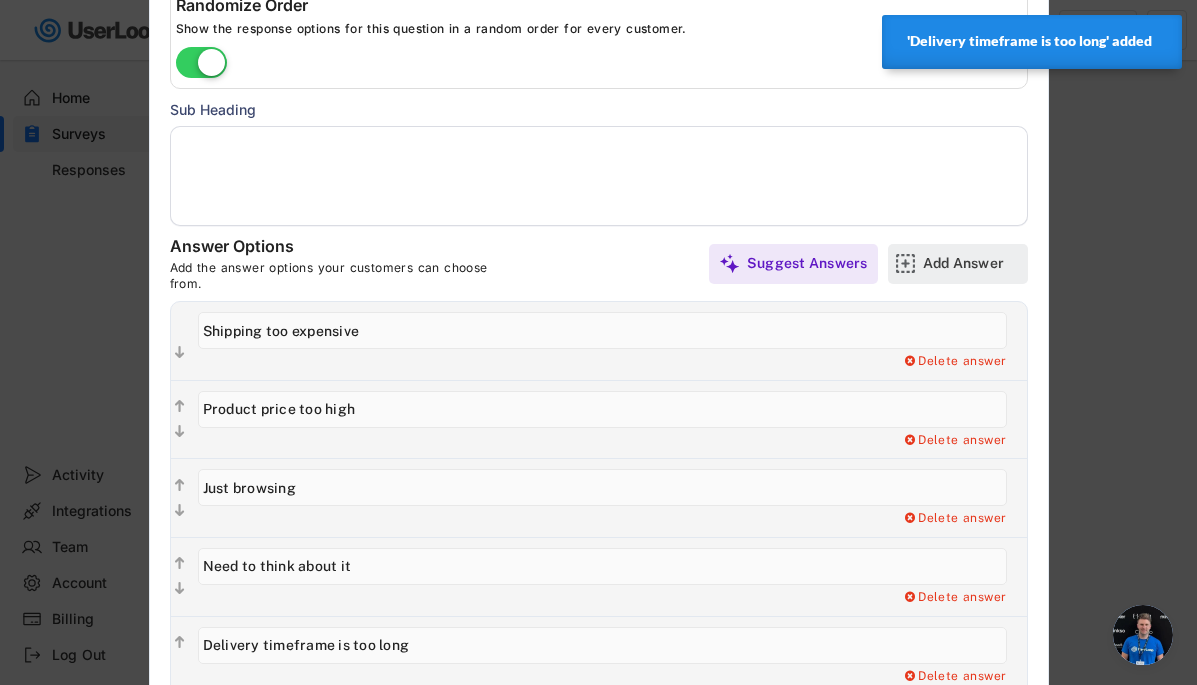 click on "Add Answer" at bounding box center [973, 263] 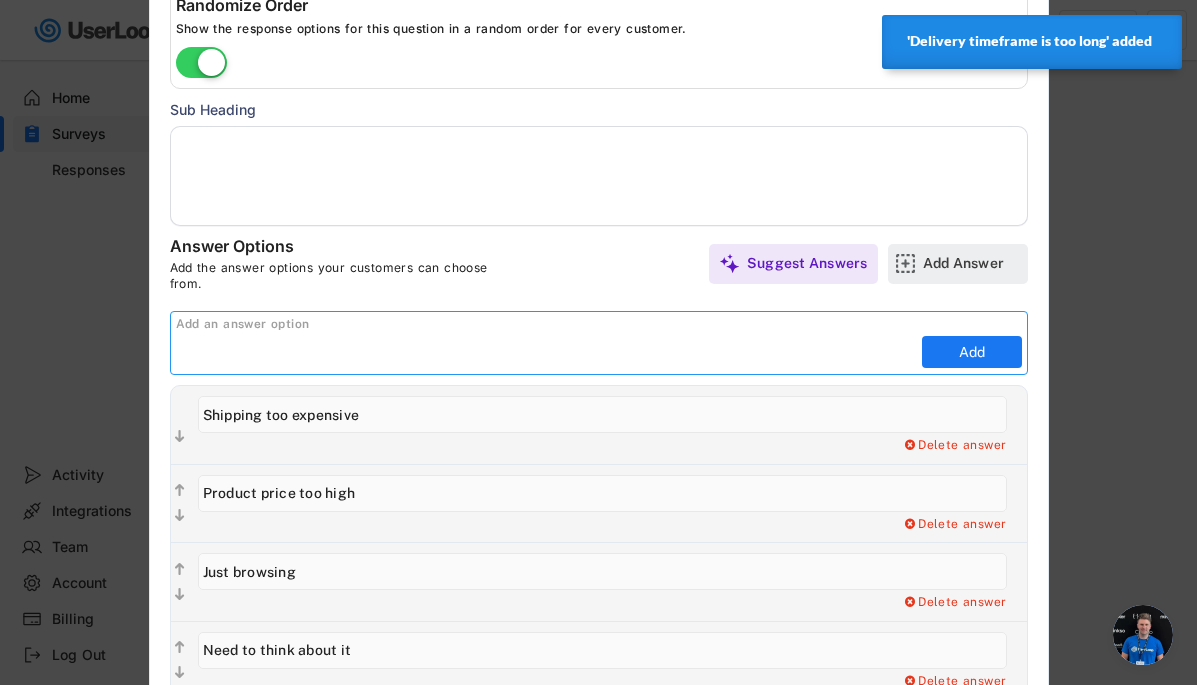 scroll, scrollTop: 0, scrollLeft: 0, axis: both 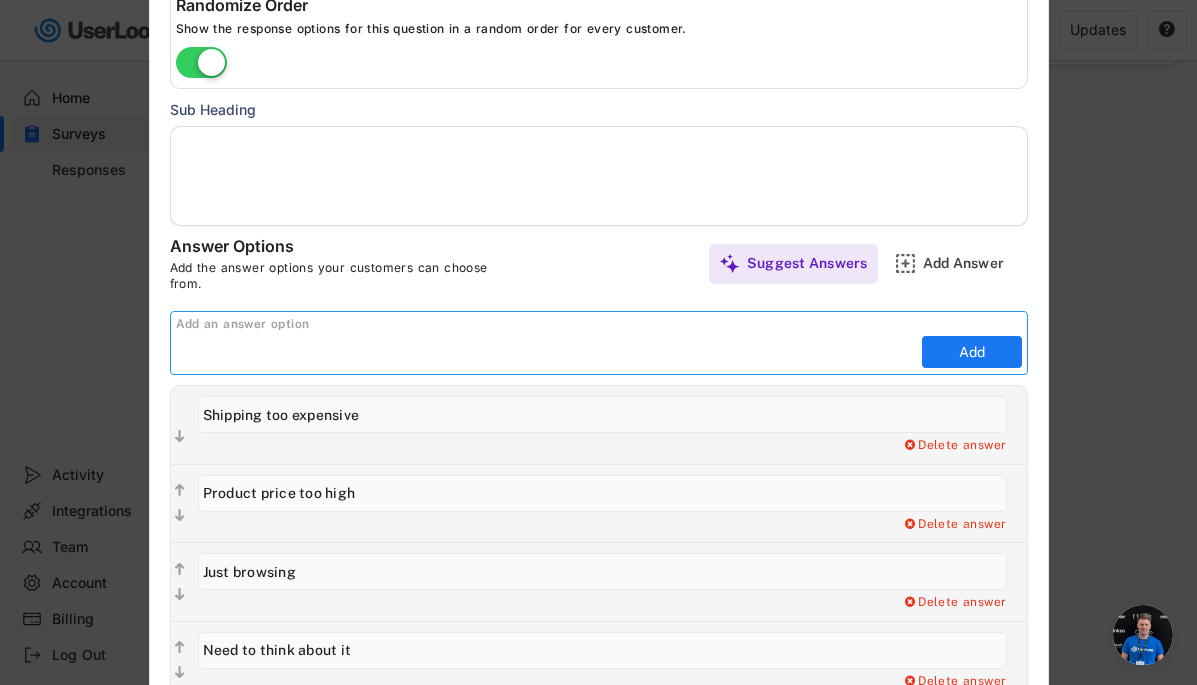 click at bounding box center (546, 352) 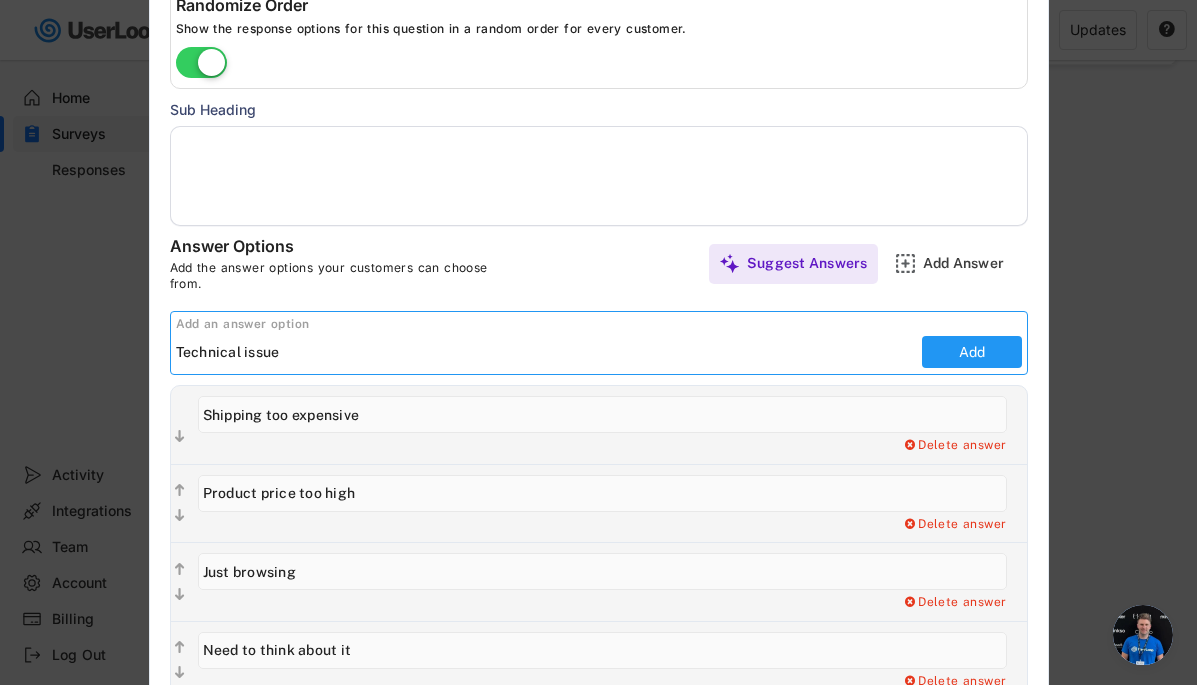 type on "Technical issue" 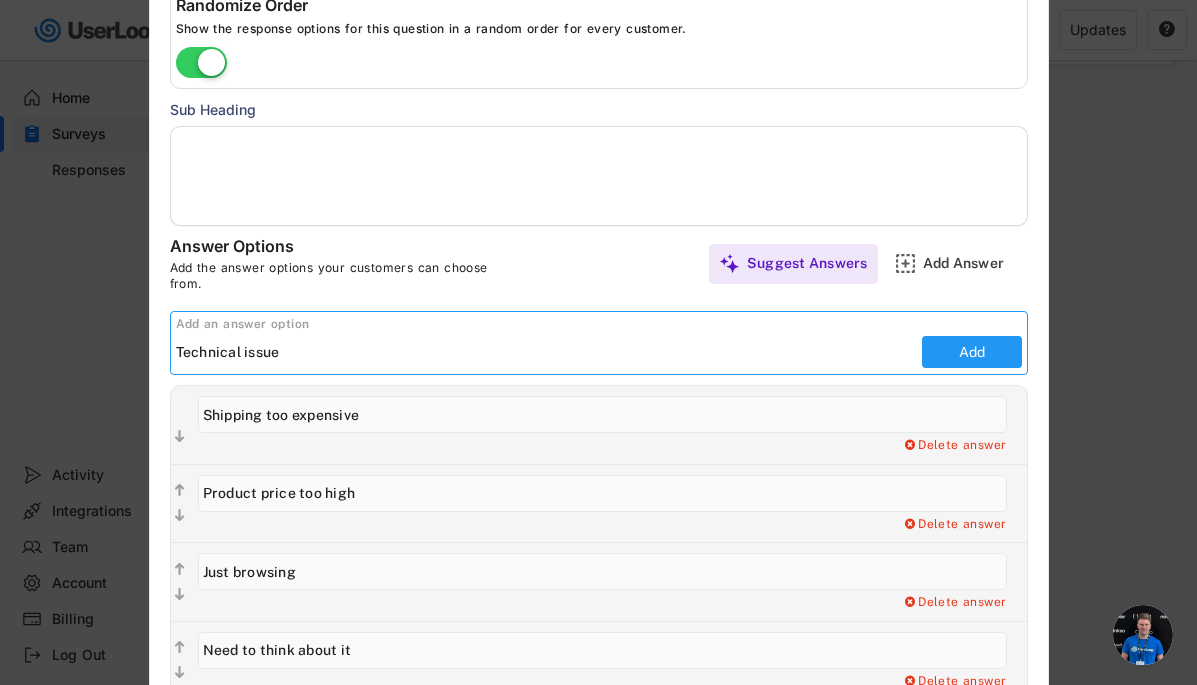 click on "Add" at bounding box center (972, 352) 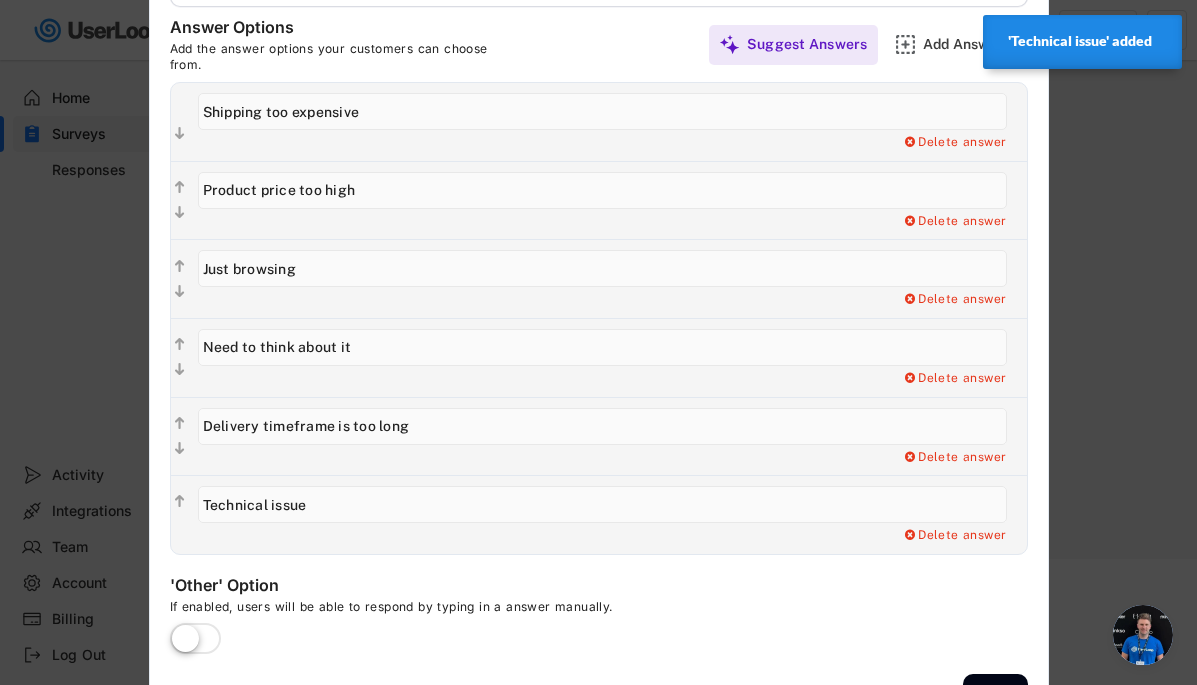 scroll, scrollTop: 471, scrollLeft: 0, axis: vertical 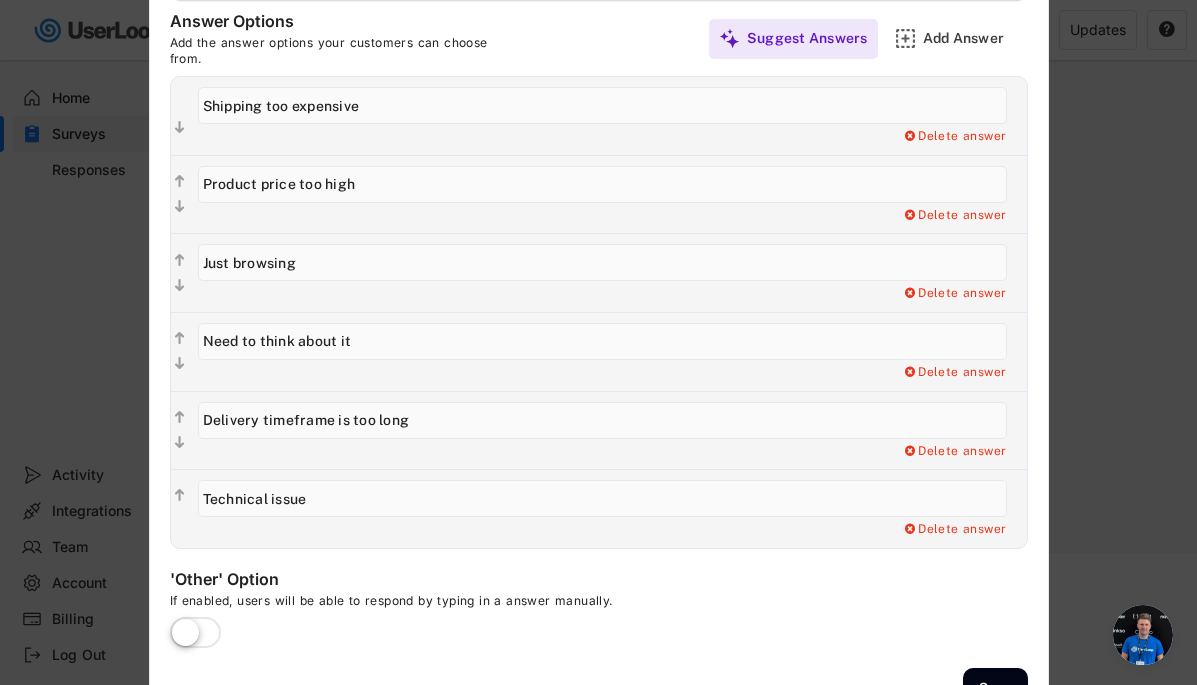click at bounding box center (195, 634) 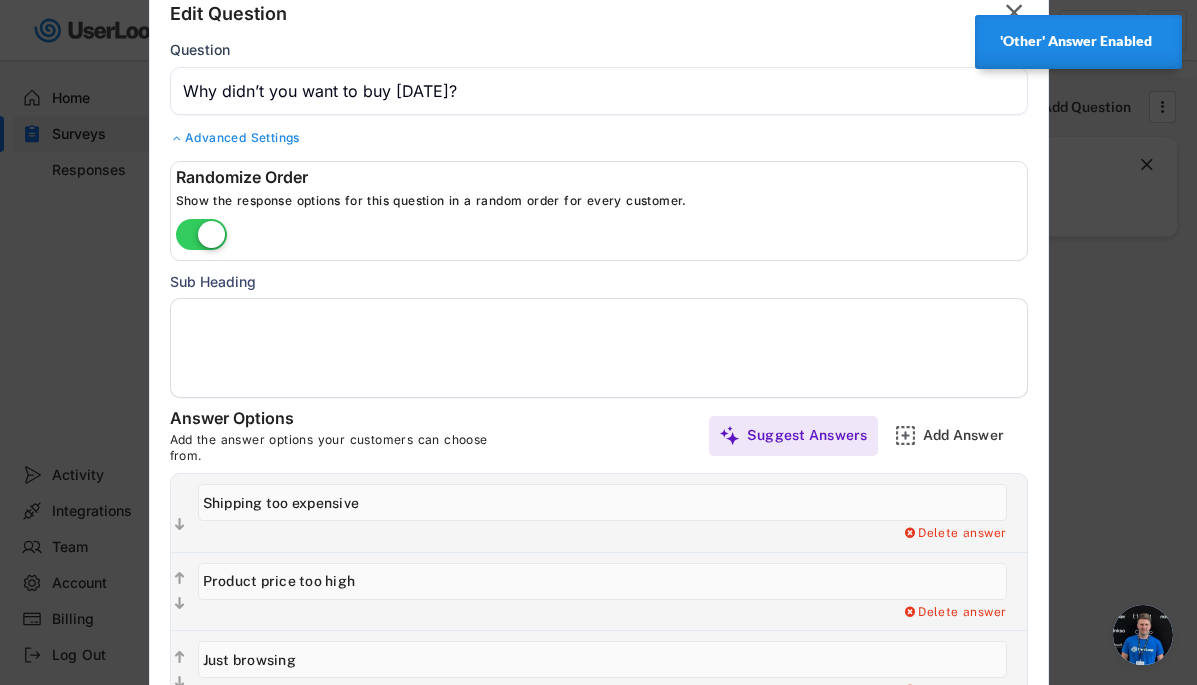 scroll, scrollTop: 47, scrollLeft: 0, axis: vertical 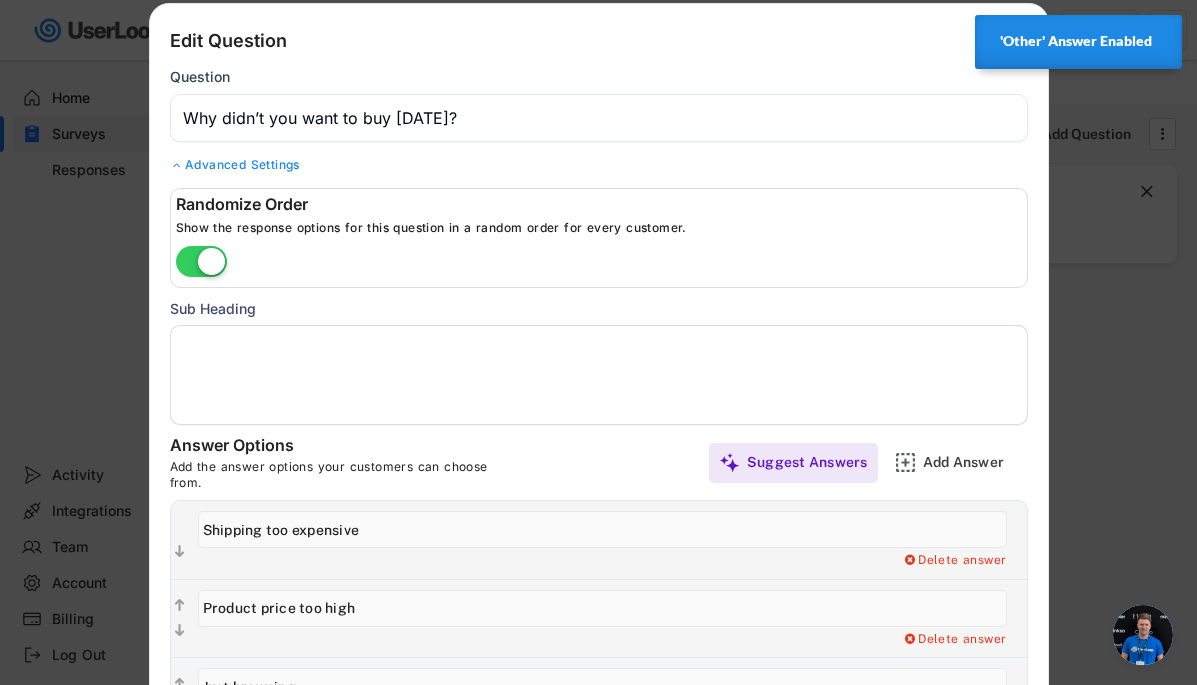 click at bounding box center (599, 118) 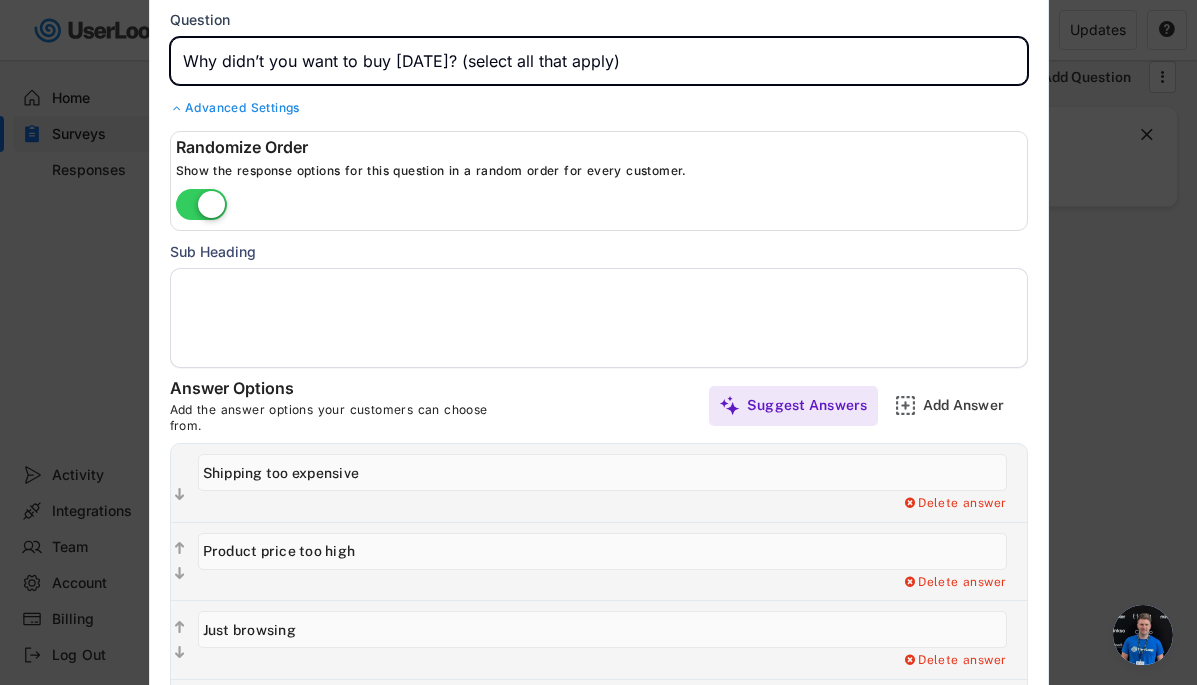 scroll, scrollTop: 135, scrollLeft: 0, axis: vertical 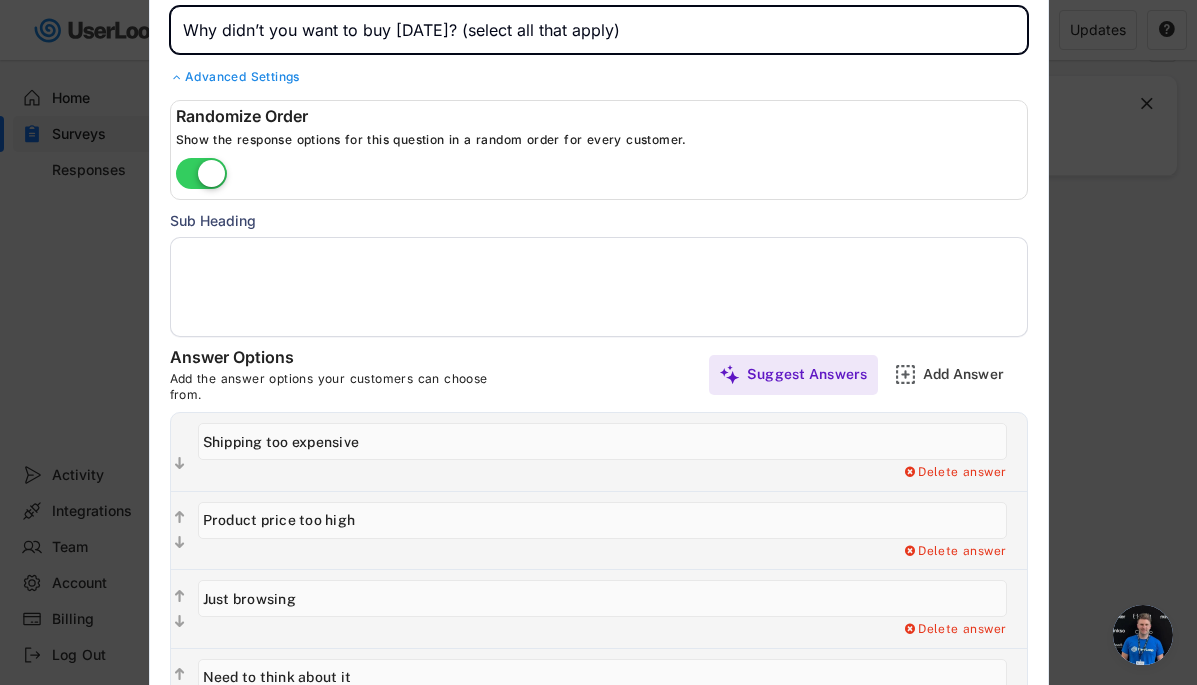 click at bounding box center (599, 30) 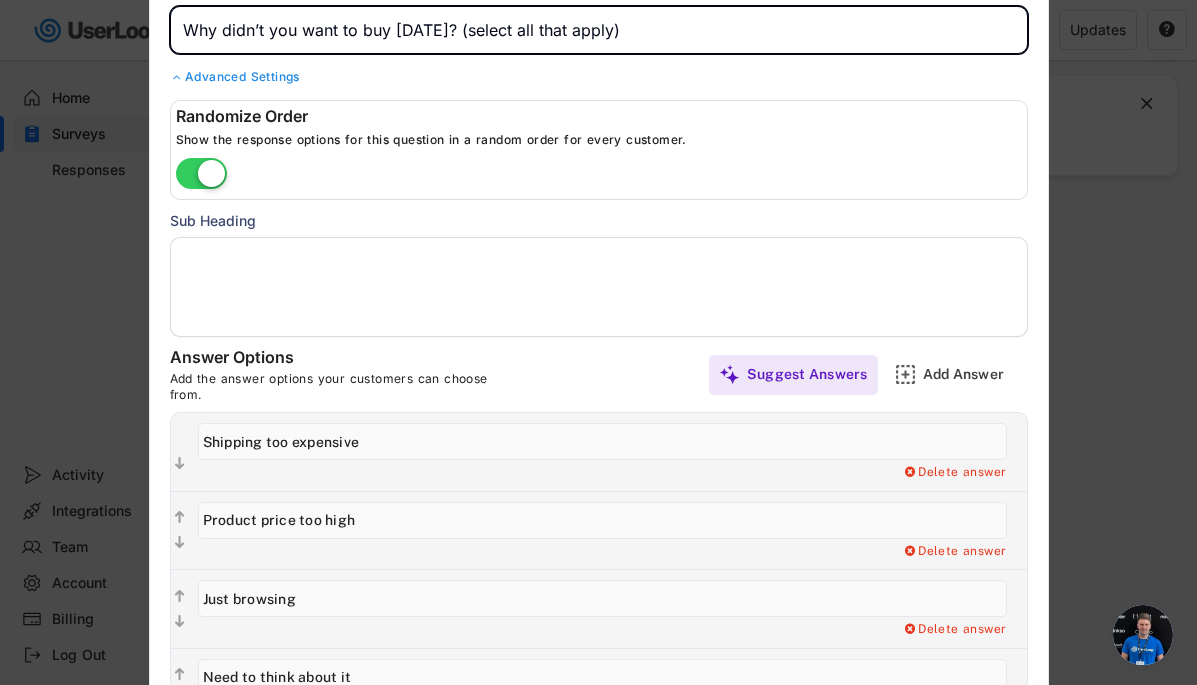 drag, startPoint x: 634, startPoint y: 31, endPoint x: 450, endPoint y: 35, distance: 184.04347 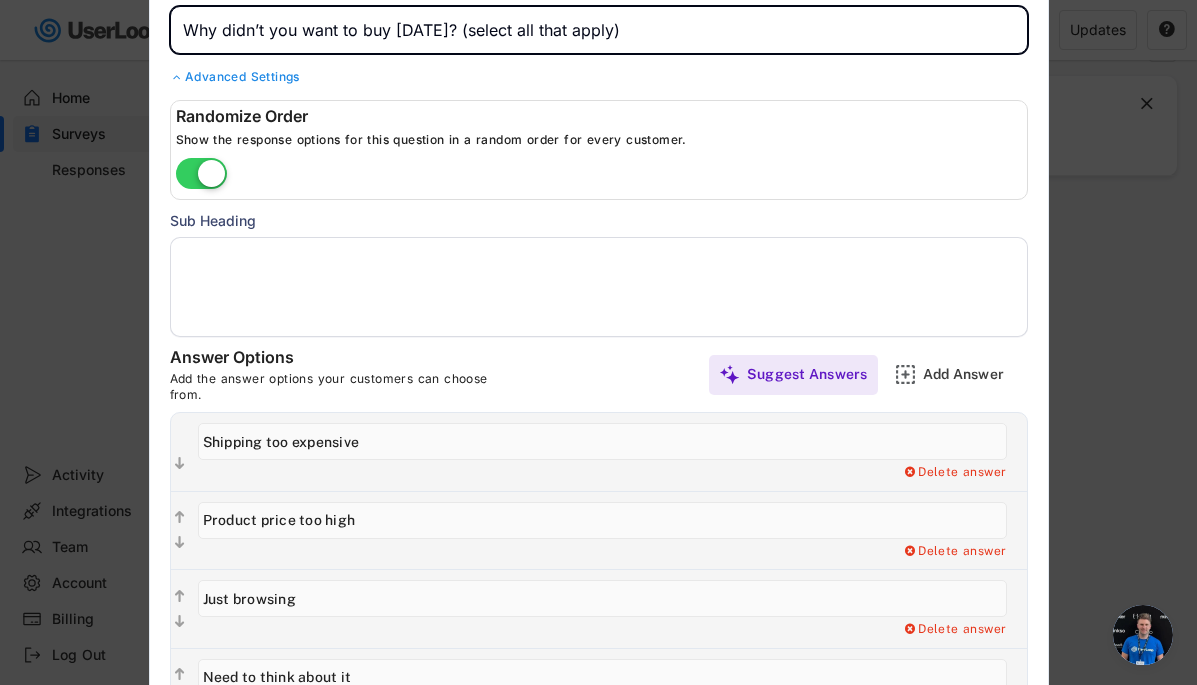 click at bounding box center [599, 30] 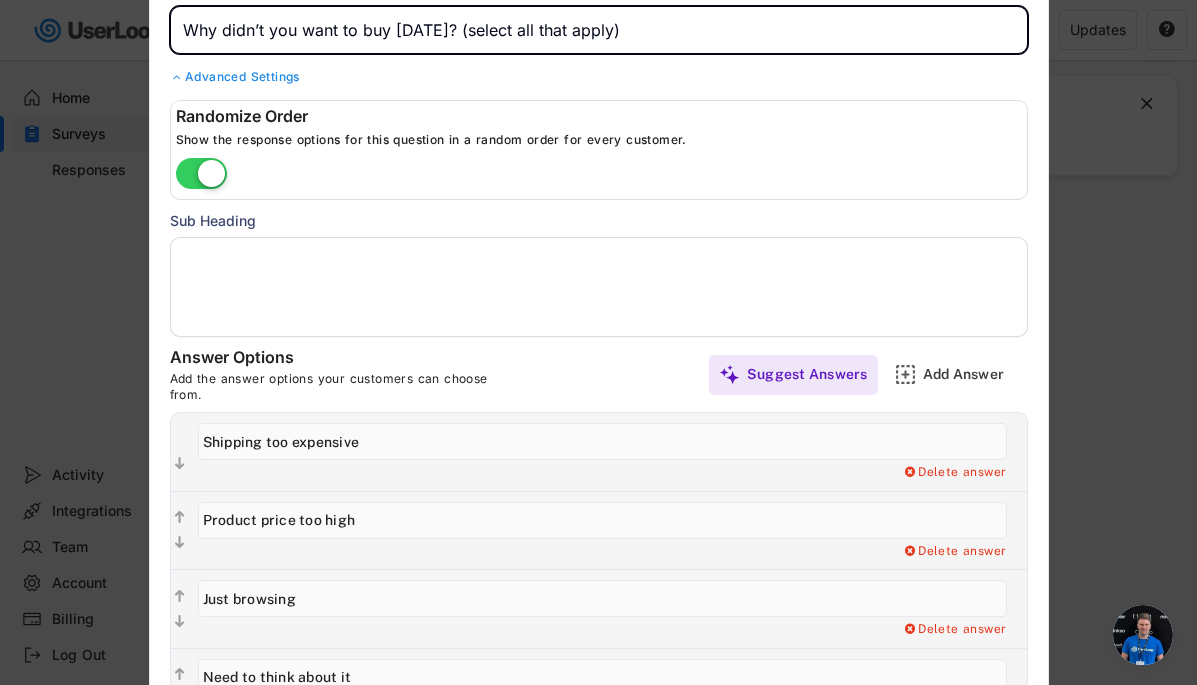 type on "Why didn’t you want to buy [DATE]?" 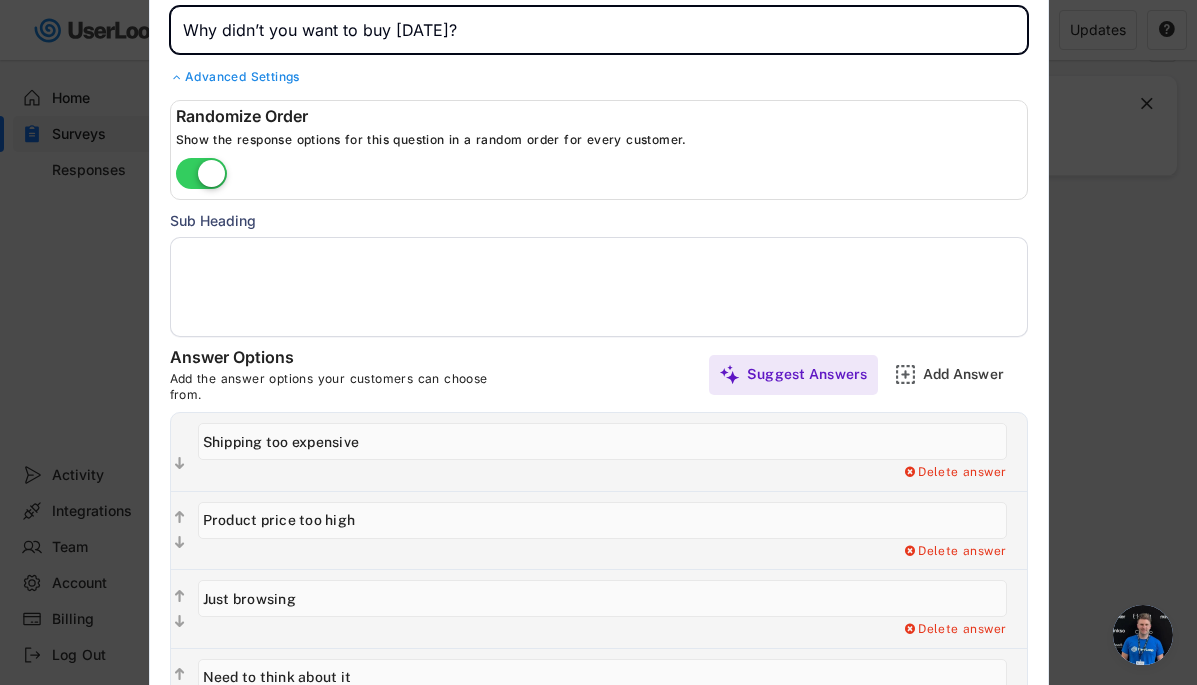 click at bounding box center (599, 287) 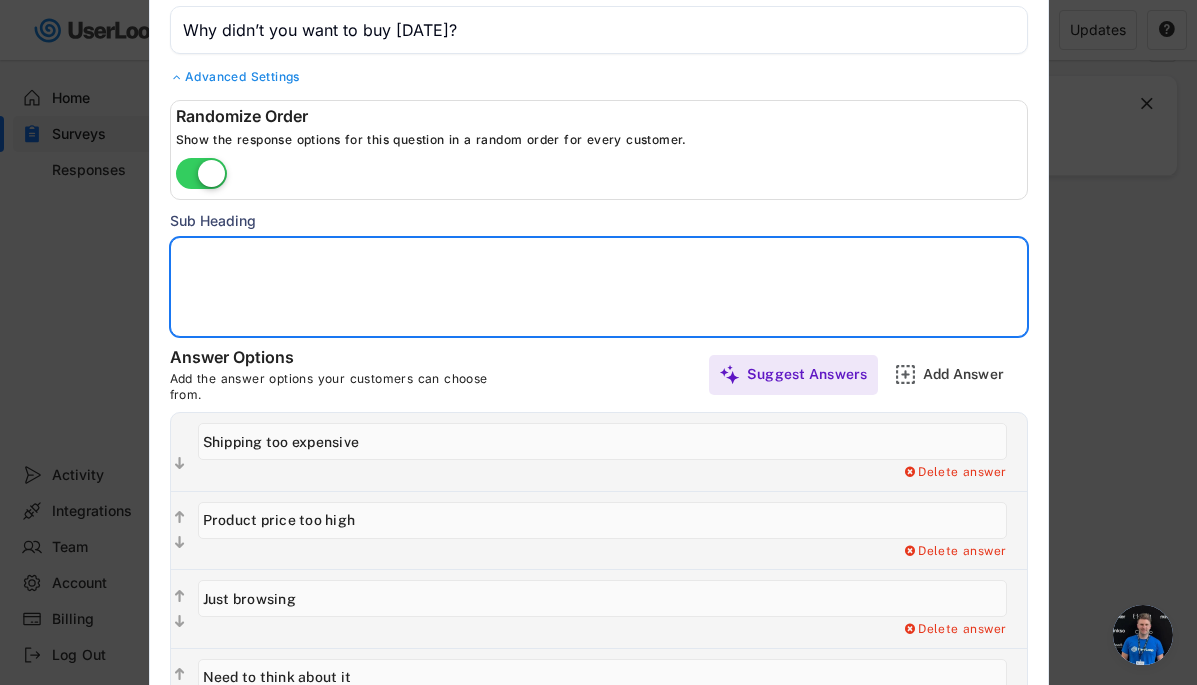 paste on "(select all that apply)" 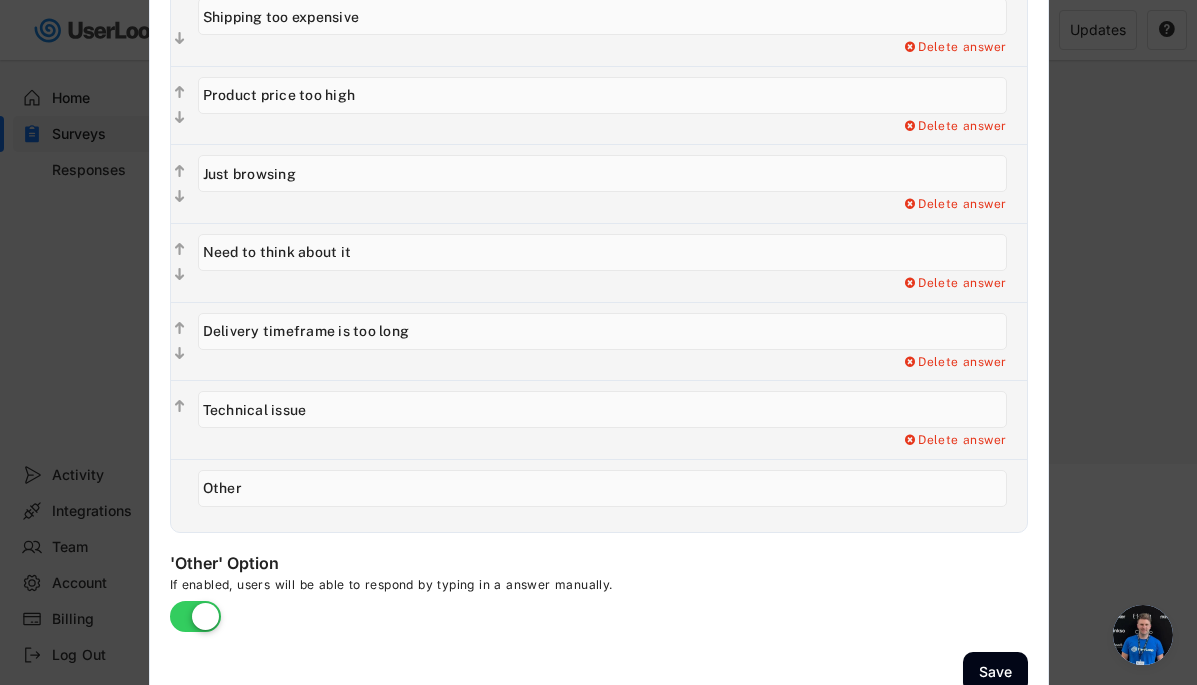 scroll, scrollTop: 588, scrollLeft: 0, axis: vertical 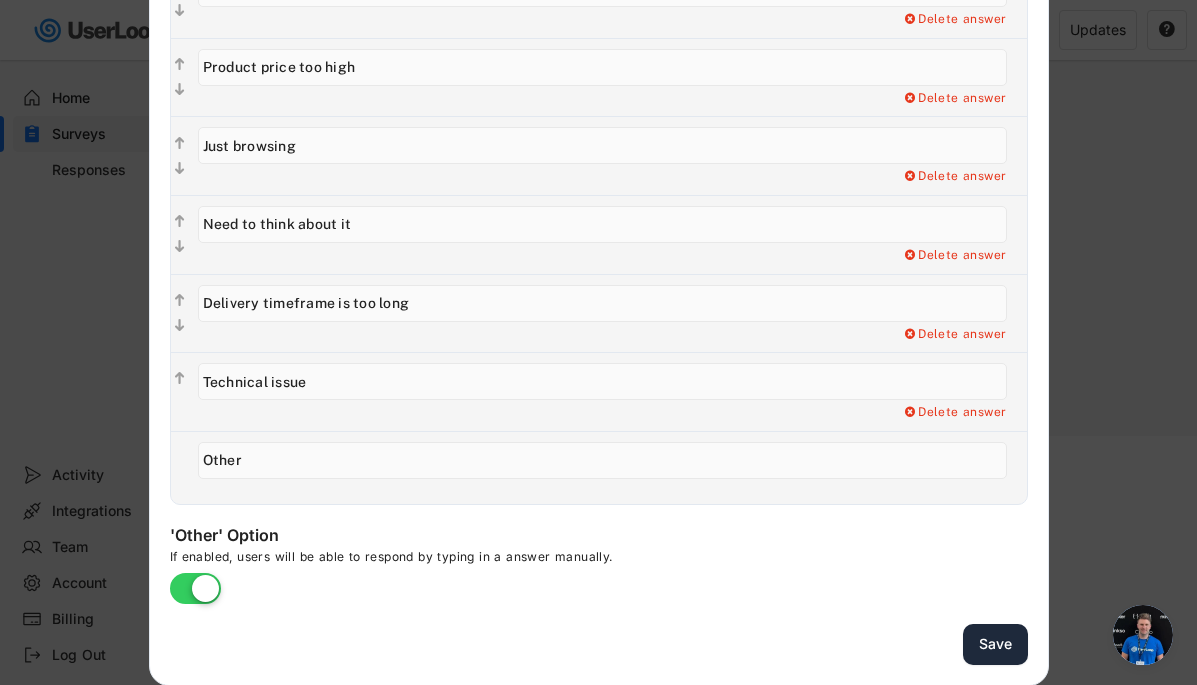 type on "(select all that apply)" 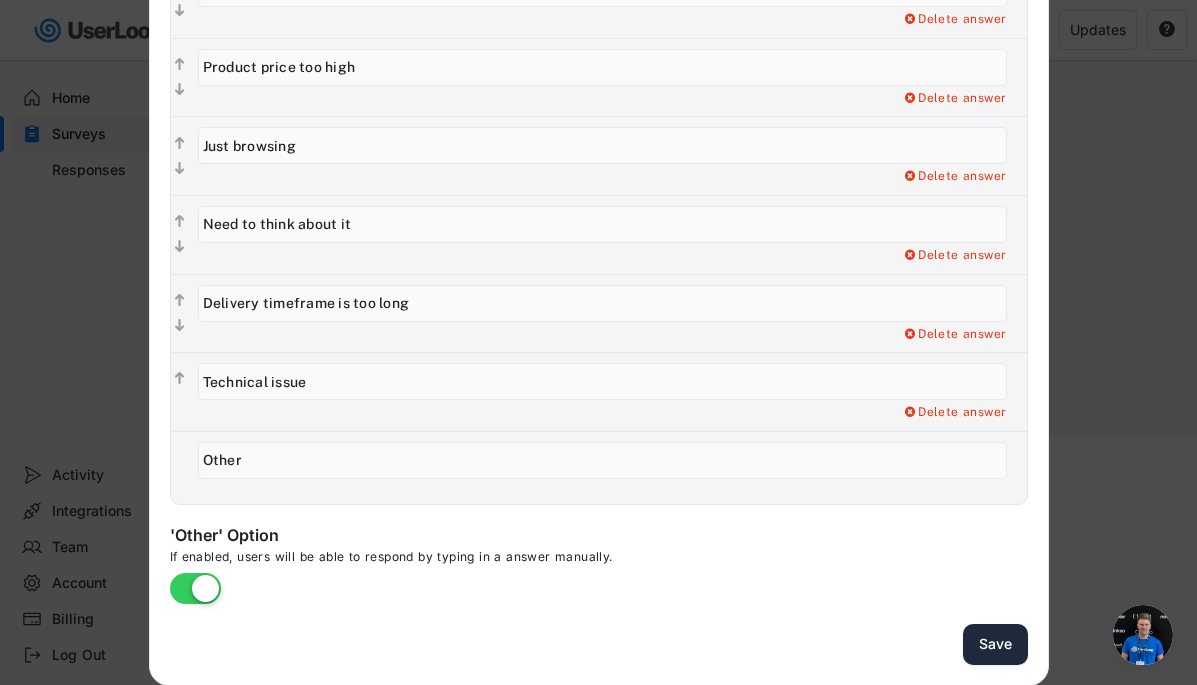 type 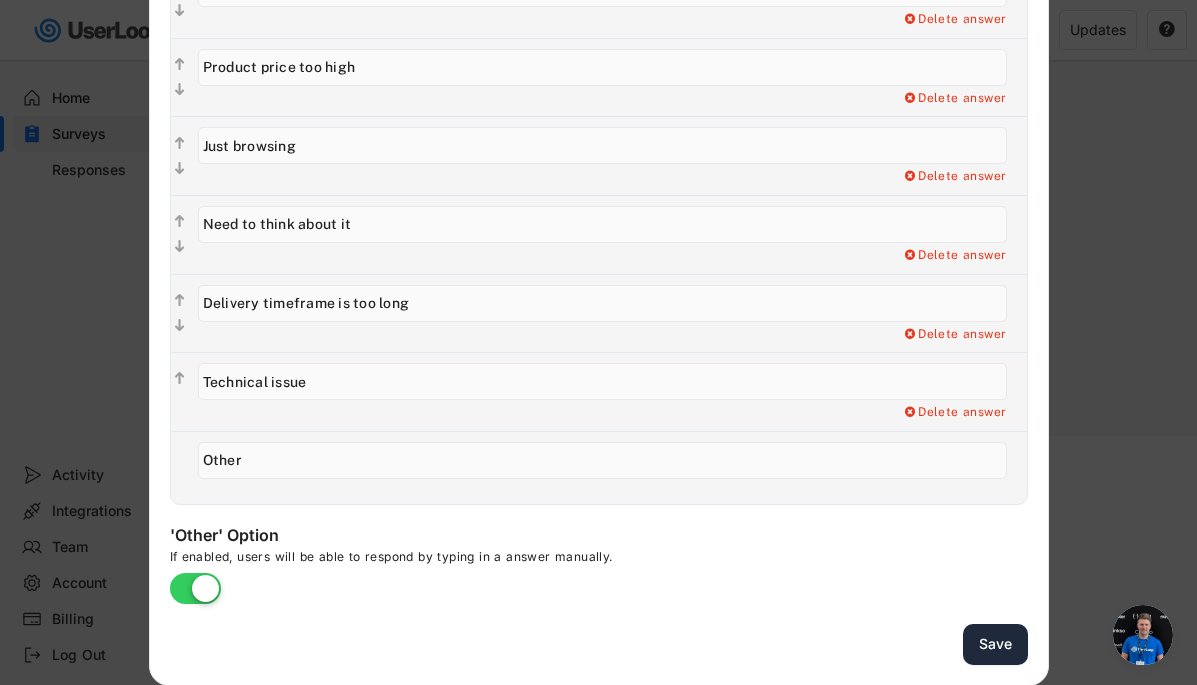 type 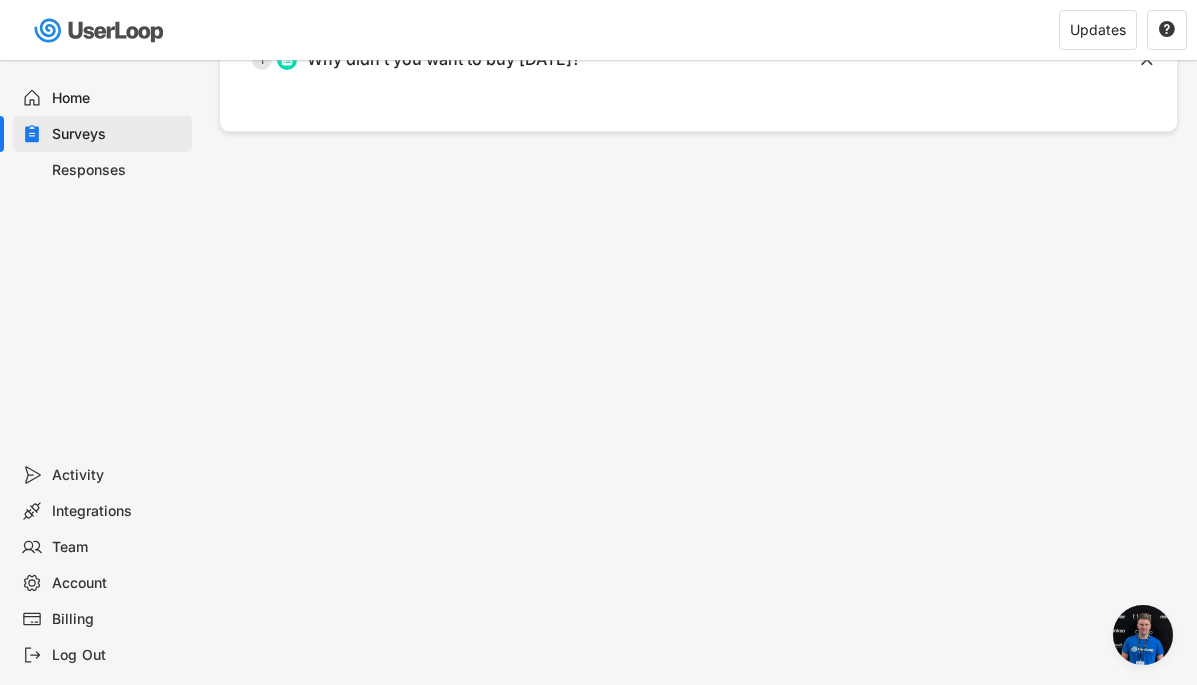 scroll, scrollTop: 0, scrollLeft: 0, axis: both 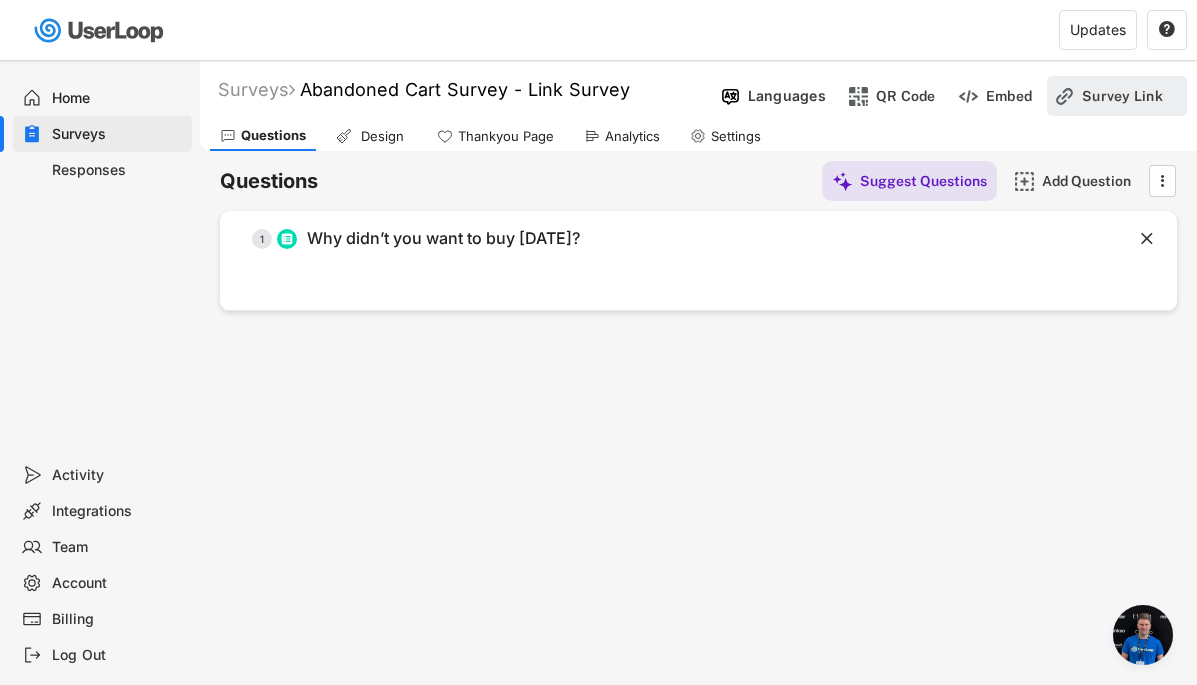 click on "Survey Link" at bounding box center (1132, 96) 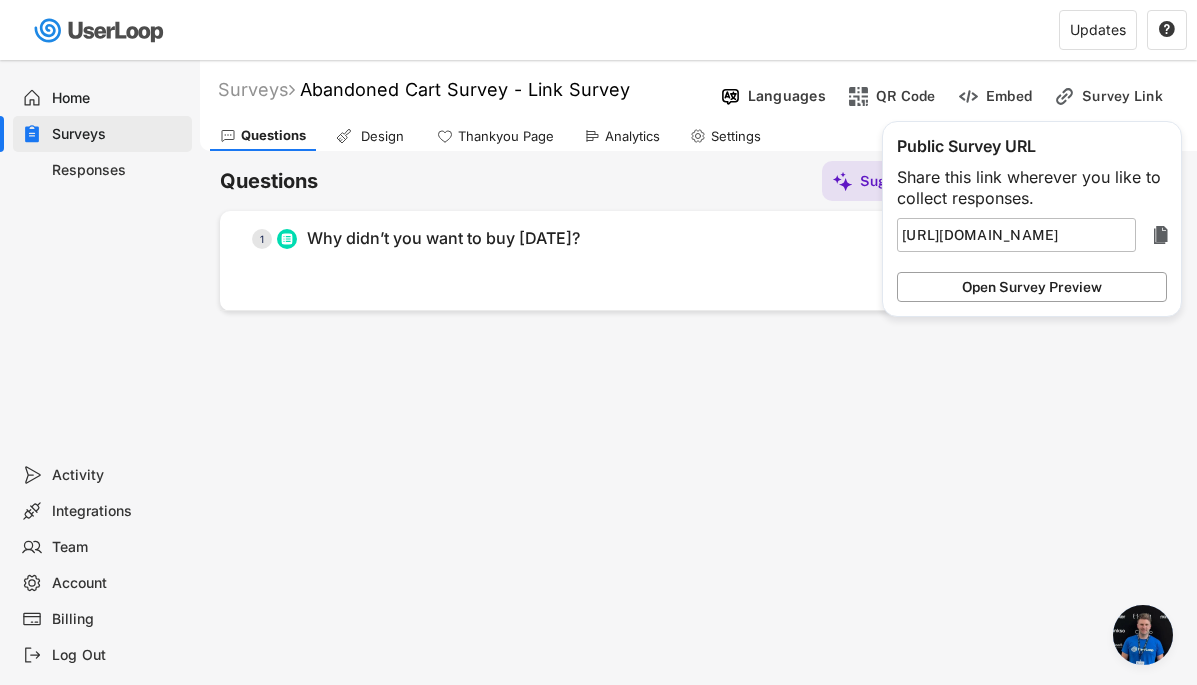 click on "Open Survey Preview" at bounding box center [1032, 287] 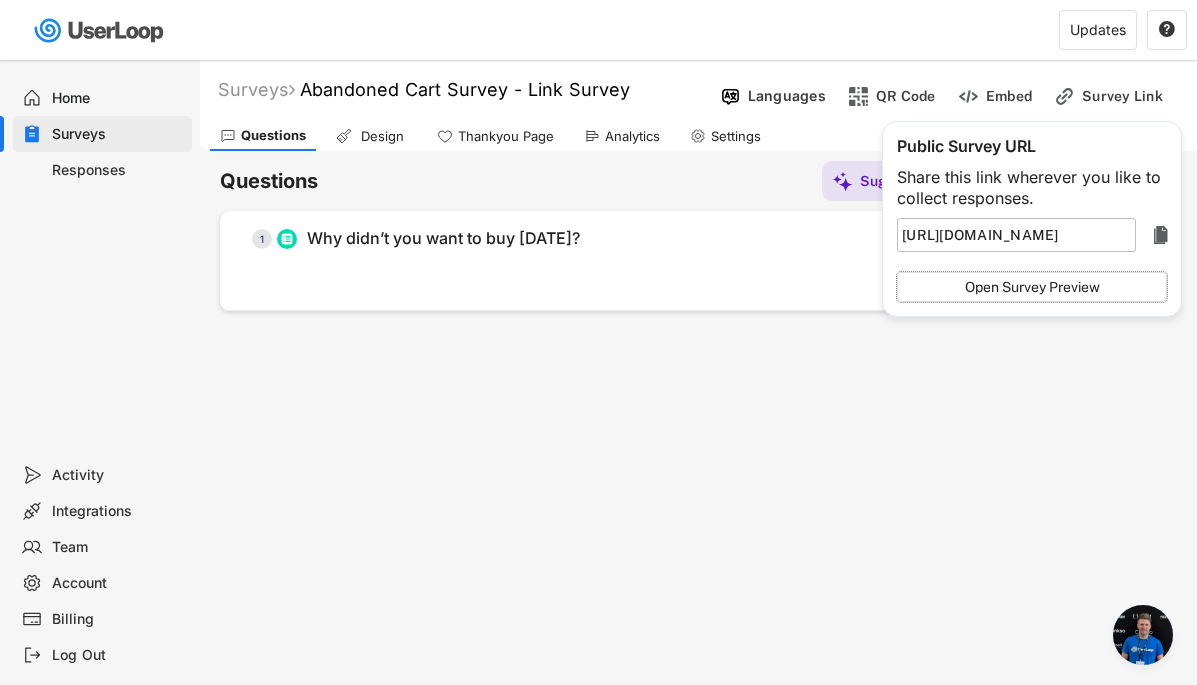 click on "Surveys  Abandoned Cart Survey - Link Survey


Languages Preview Add to Shopify Checkout Manual Send QR Code Embed Survey Link Triggers Email Questions Design Thankyou Page Analytics Settings Questions Suggest Questions Add Question



1 Why didn’t you want to buy today?



2 Question 2. Which of these best describes you? (multiple selections are allowed)



3 Question 3. What is your age range?



4 Question 4. Who are you buying this cheese for today?



5 Question 5. What made you say “yes” to purchasing Rebel Cheese today? (select all that apply)
" at bounding box center (698, 542) 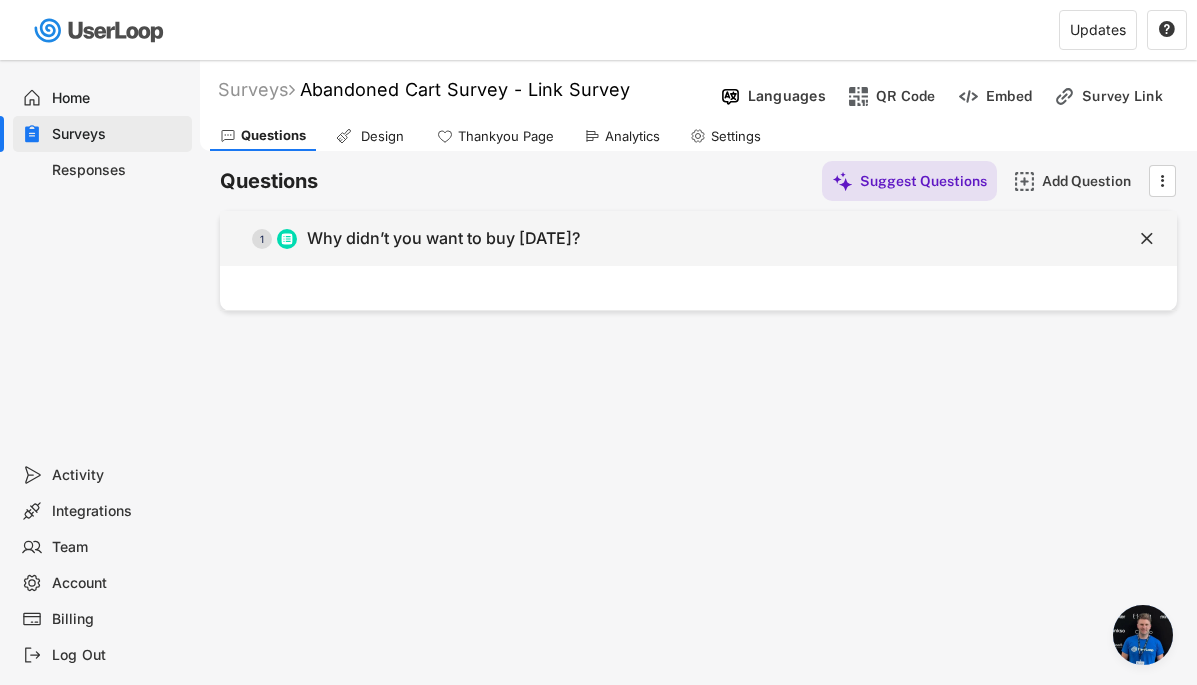 click on "Why didn’t you want to buy [DATE]?" at bounding box center (443, 238) 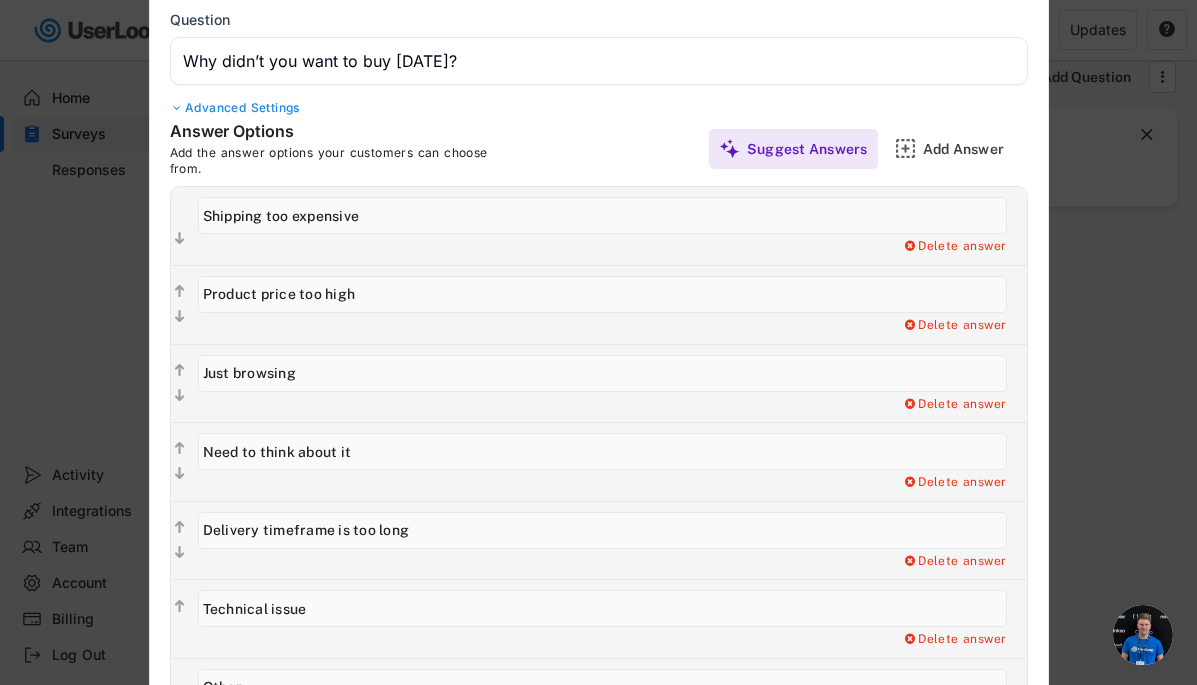 scroll, scrollTop: 0, scrollLeft: 0, axis: both 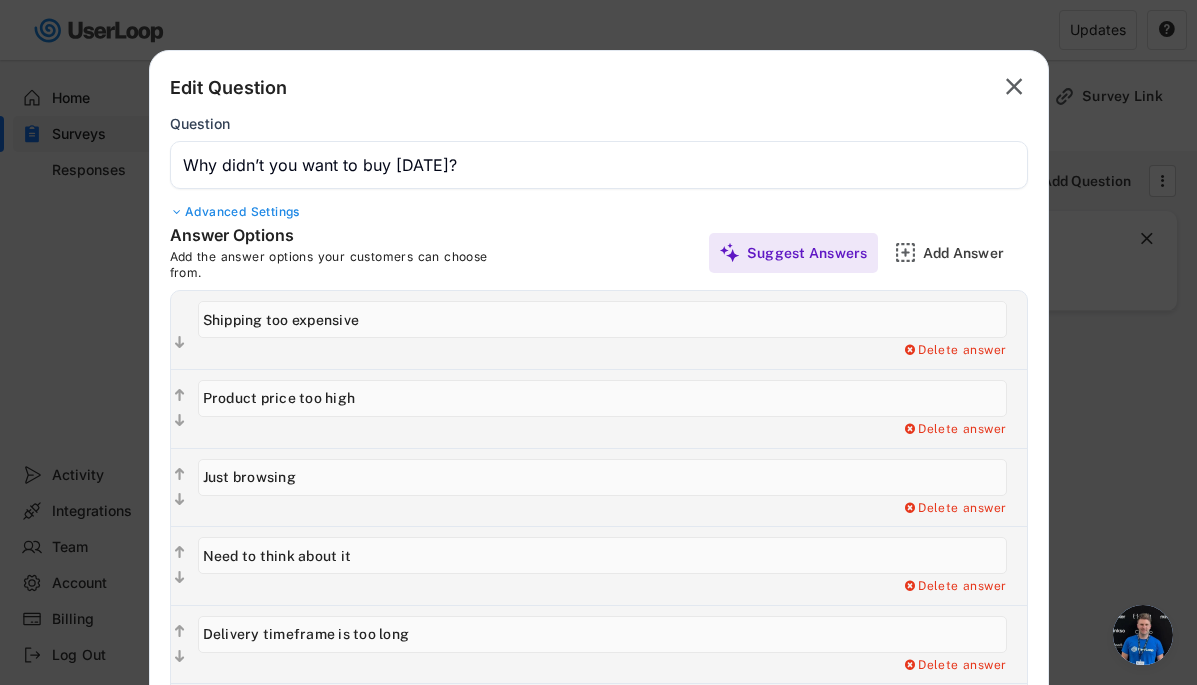 click on "Advanced Settings" at bounding box center (599, 212) 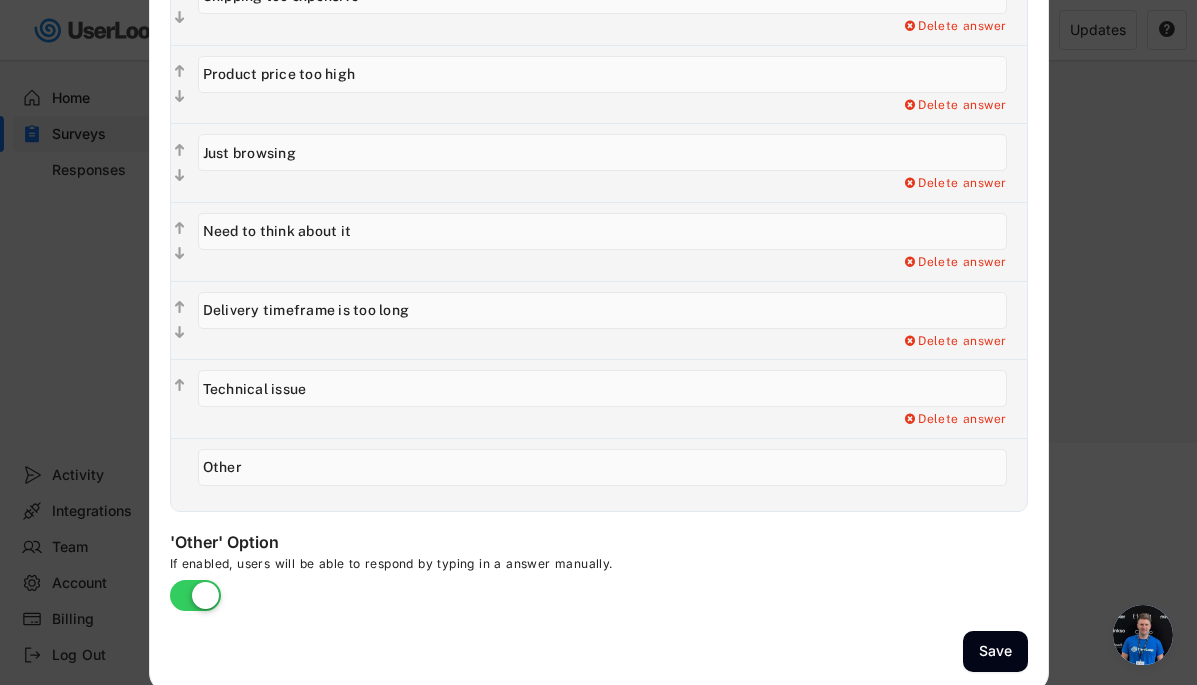 scroll, scrollTop: 588, scrollLeft: 0, axis: vertical 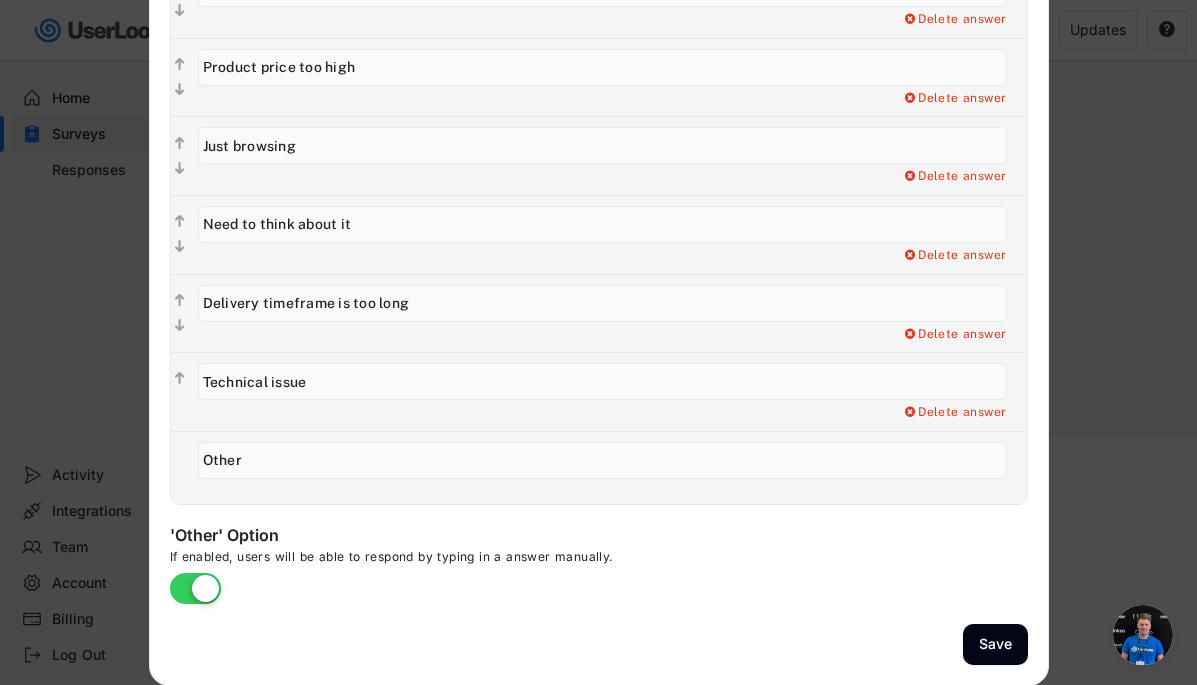 click at bounding box center [598, 342] 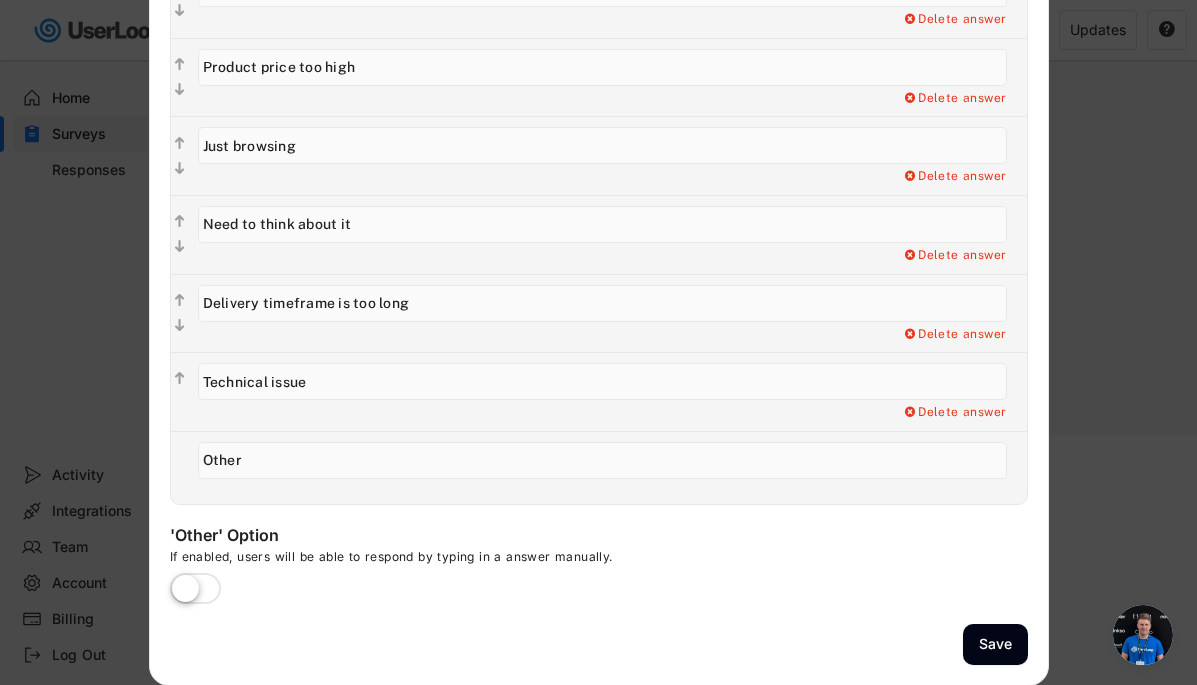 type 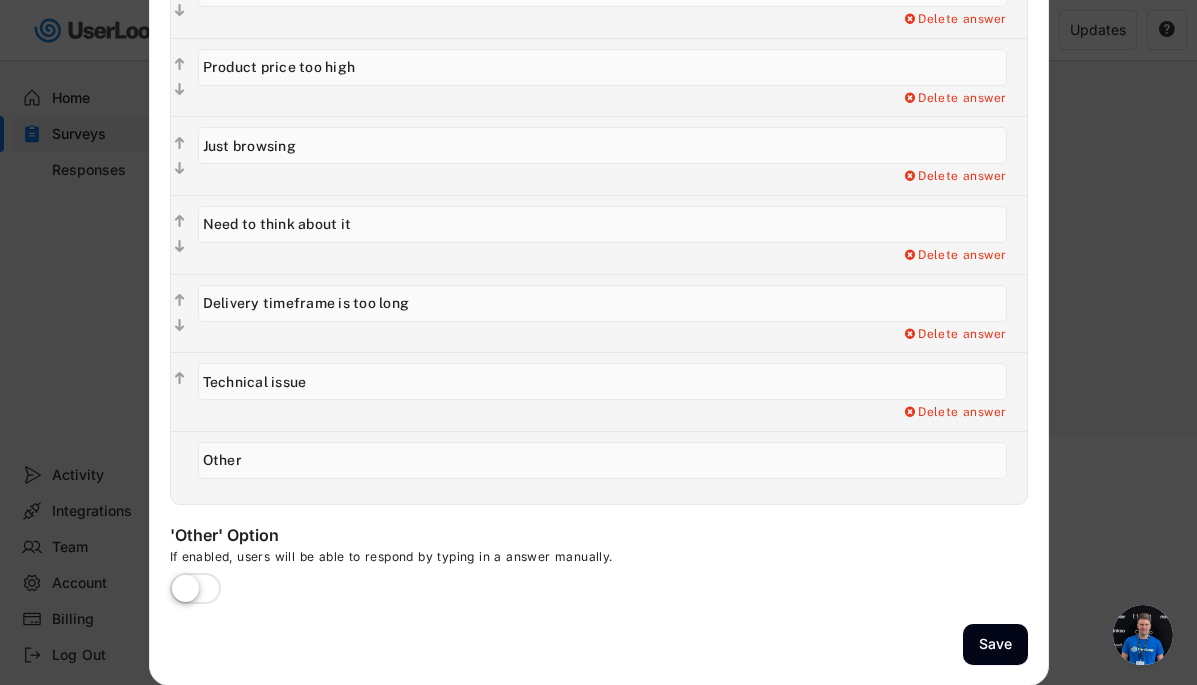 type 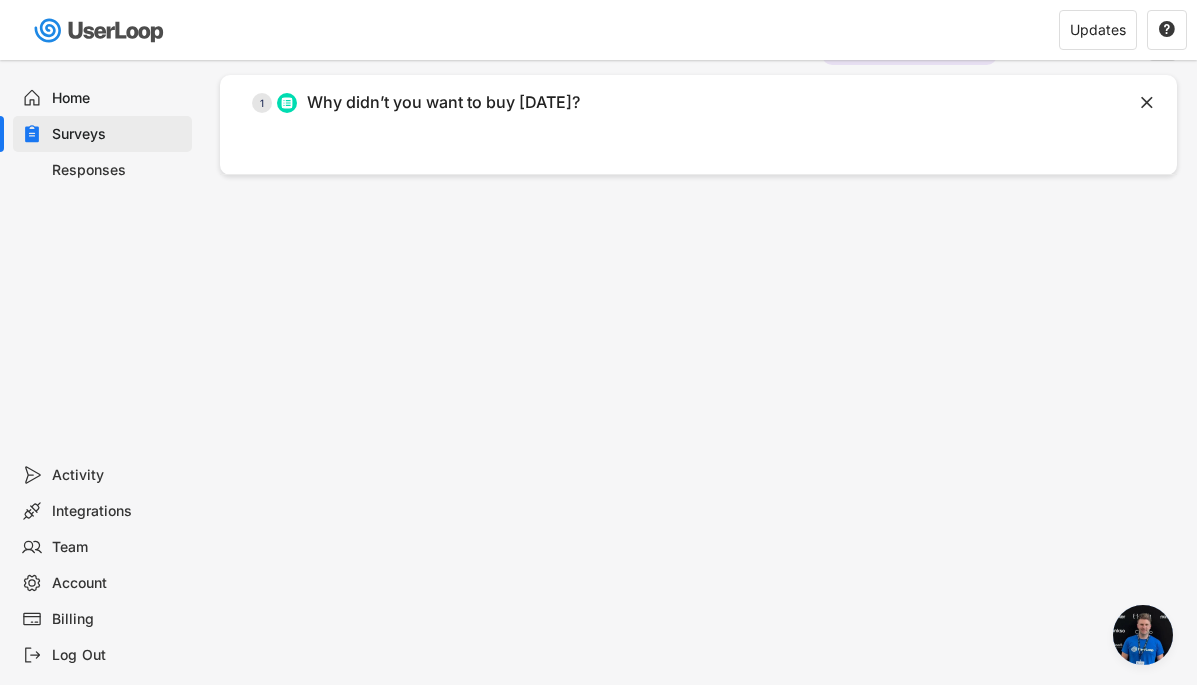 scroll, scrollTop: 0, scrollLeft: 0, axis: both 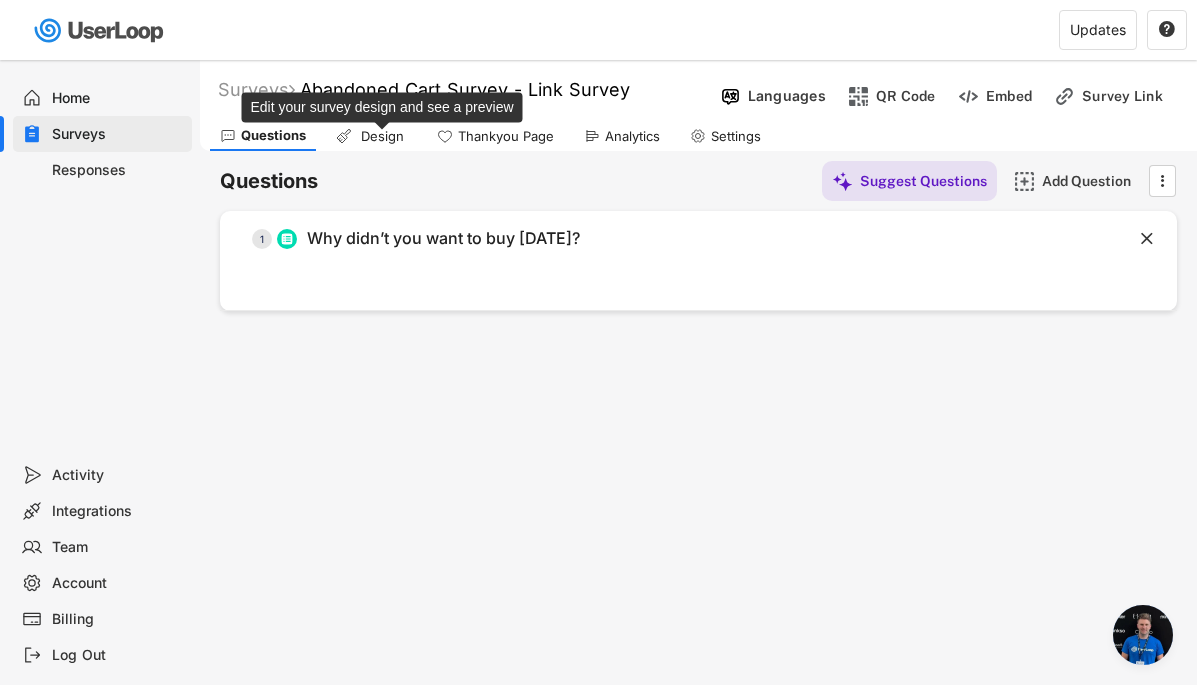 click on "Design" at bounding box center (382, 136) 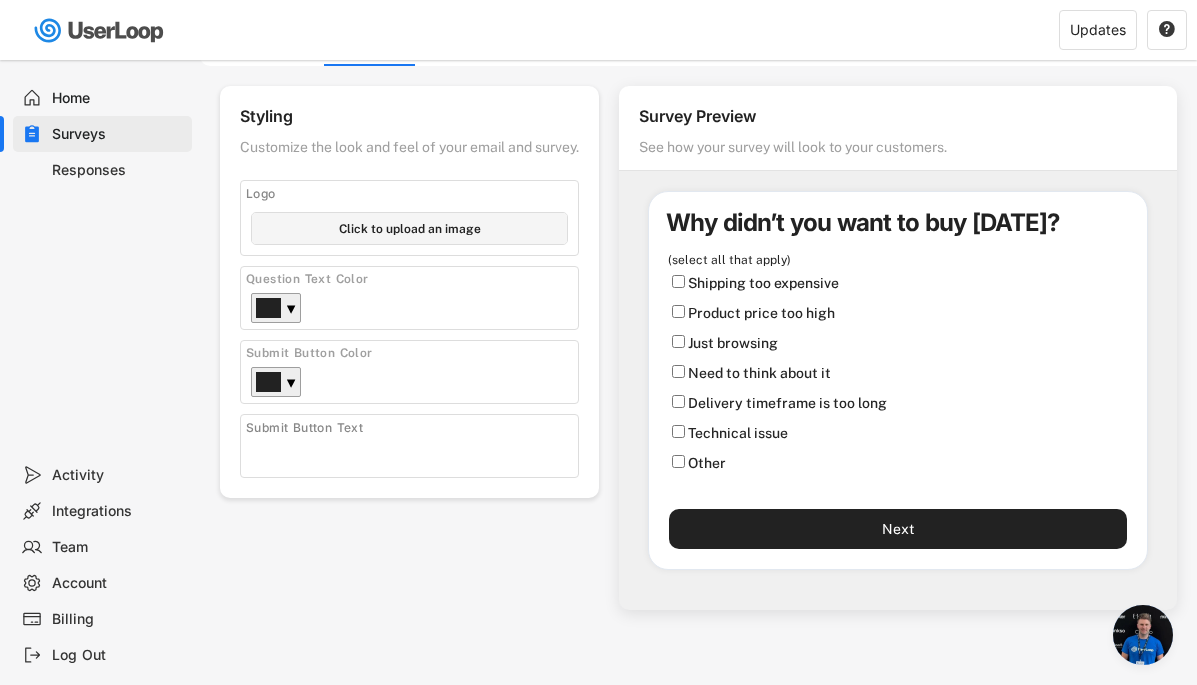 scroll, scrollTop: 0, scrollLeft: 0, axis: both 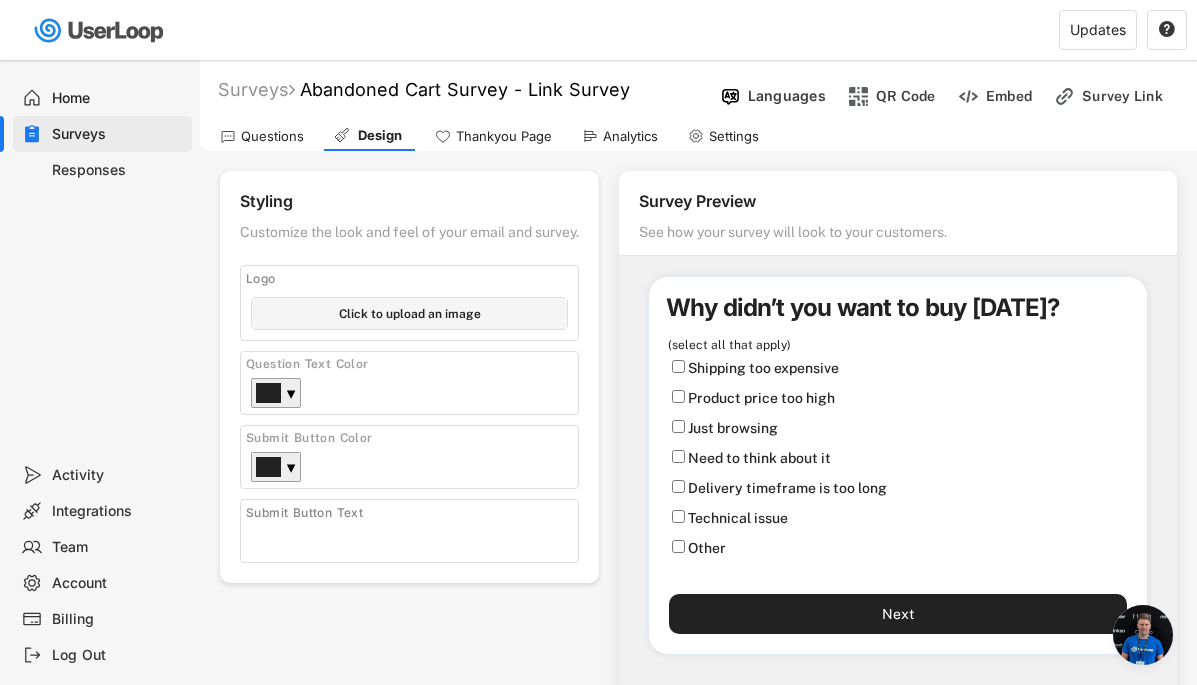 click at bounding box center (409, 313) 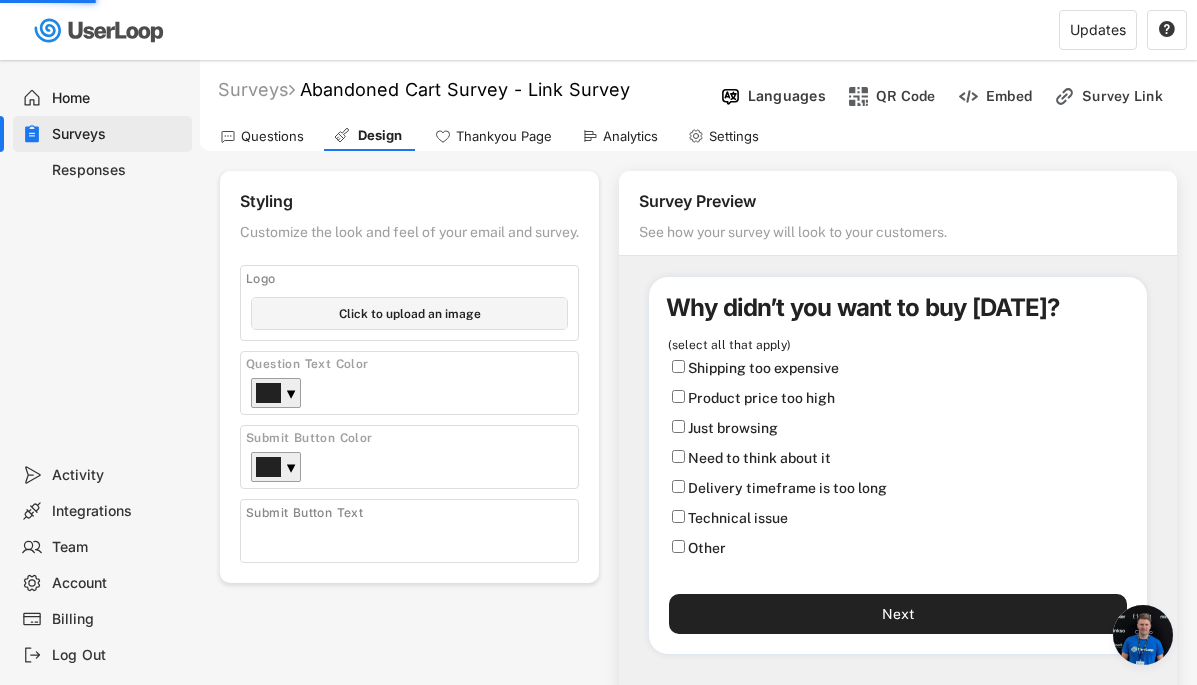 type 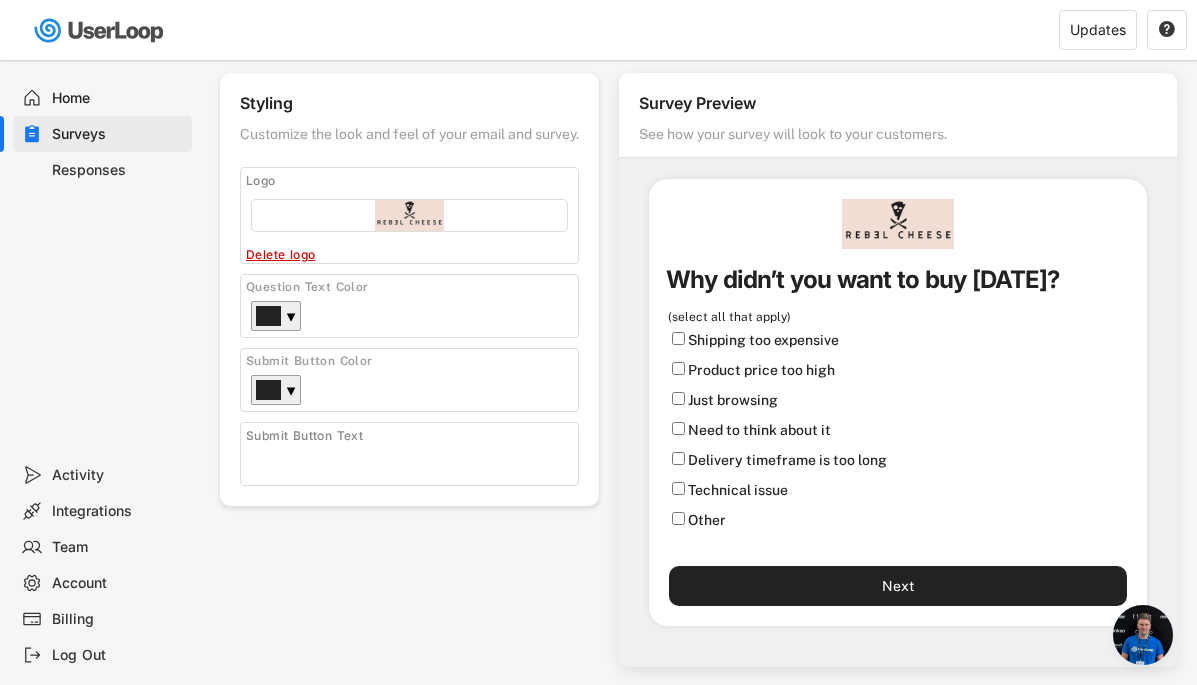 scroll, scrollTop: 120, scrollLeft: 0, axis: vertical 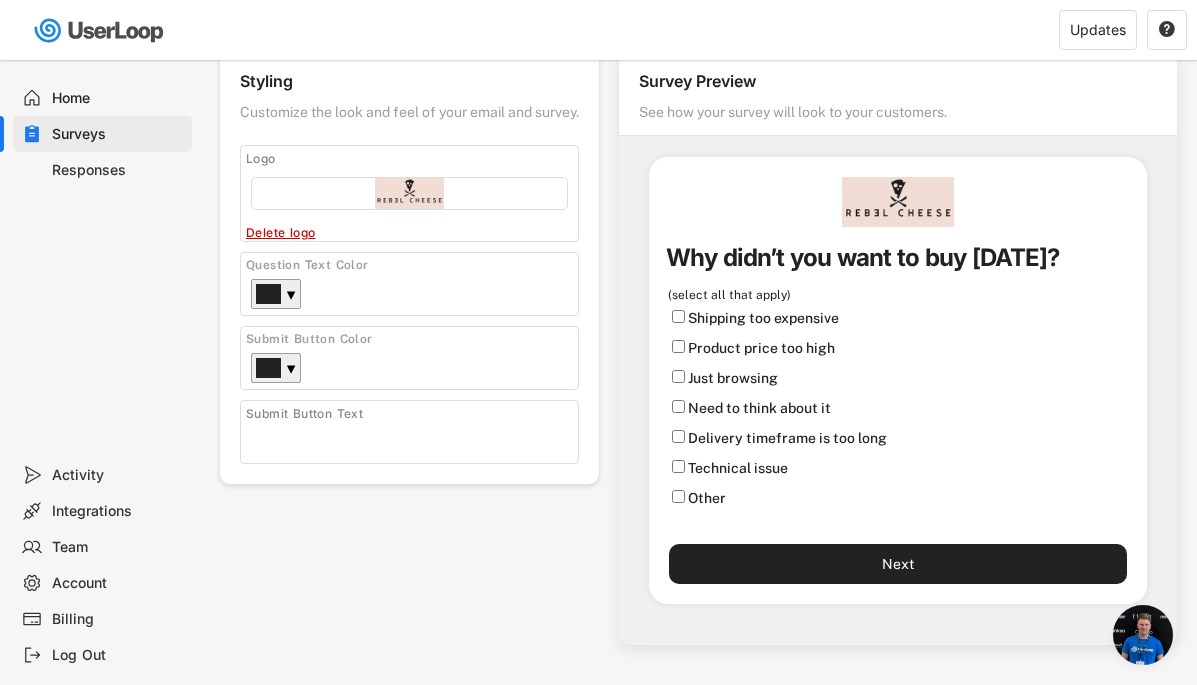 click on "Submit Button Text" at bounding box center [409, 432] 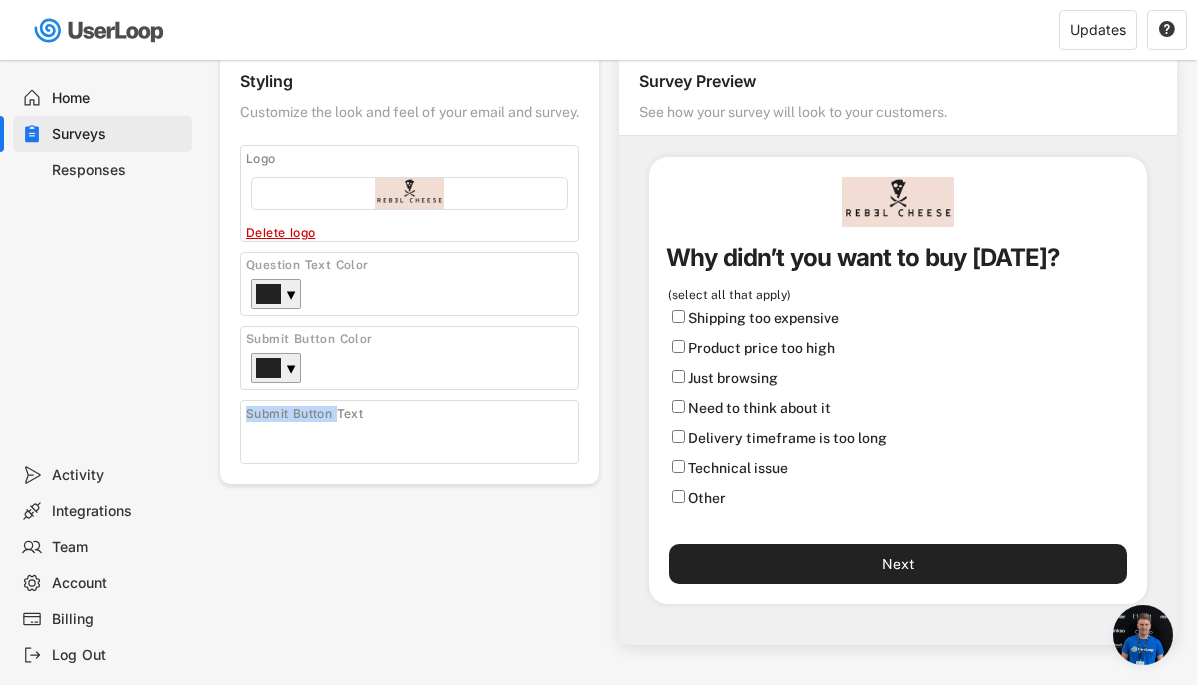 click on "Submit Button Text" at bounding box center [409, 432] 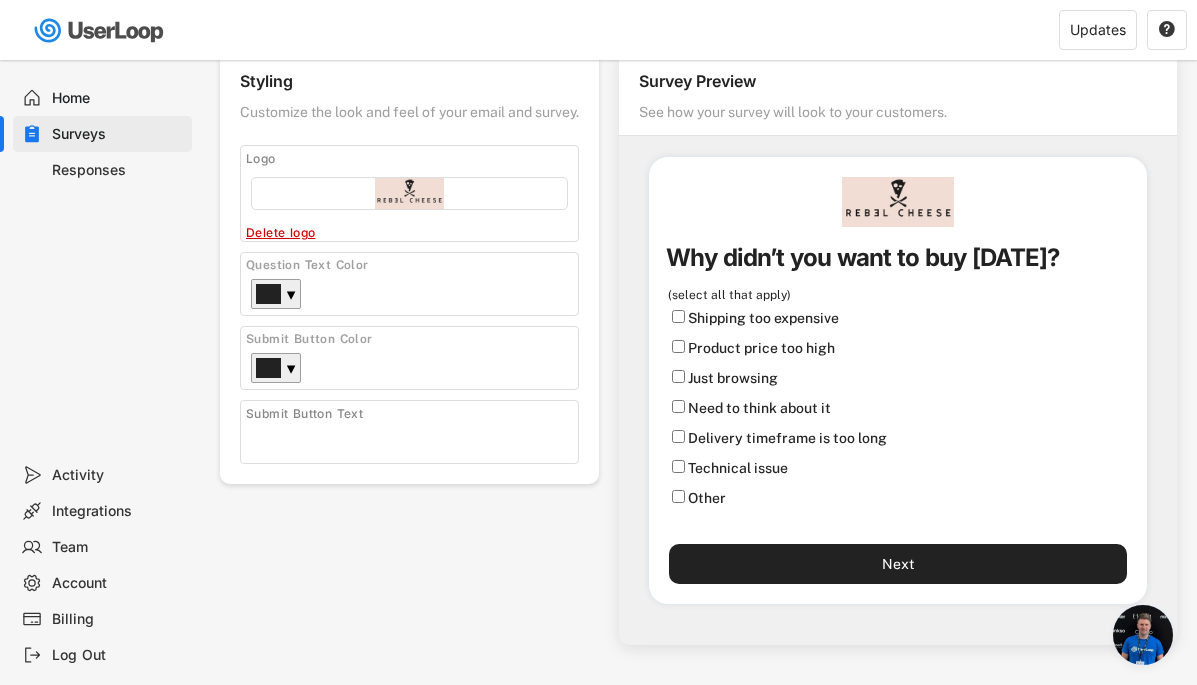 click on "Submit Button Text" at bounding box center (409, 432) 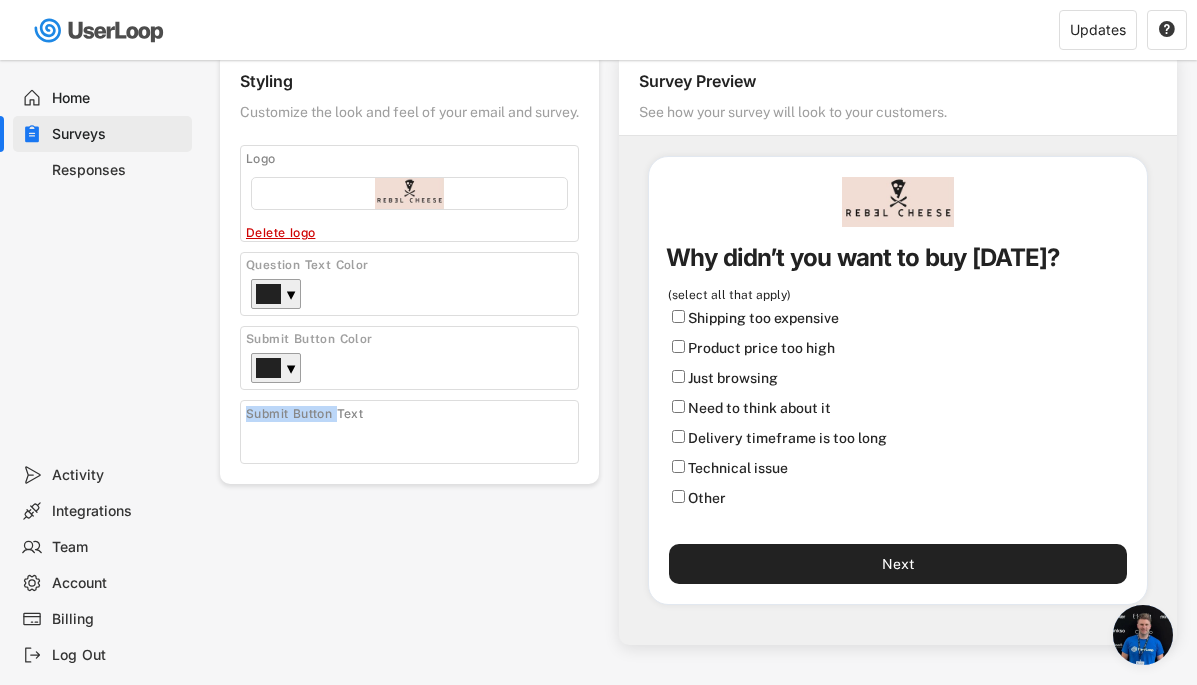 click on "Submit Button Text" at bounding box center [409, 432] 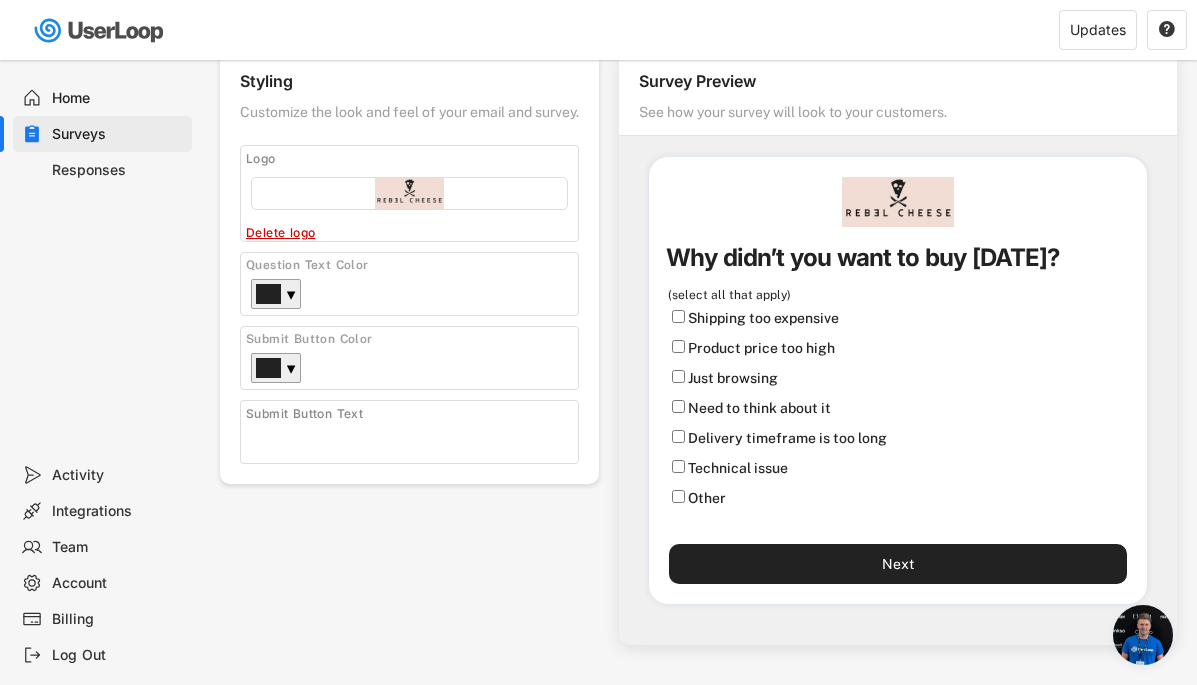 click on "Submit Button Text" at bounding box center (409, 432) 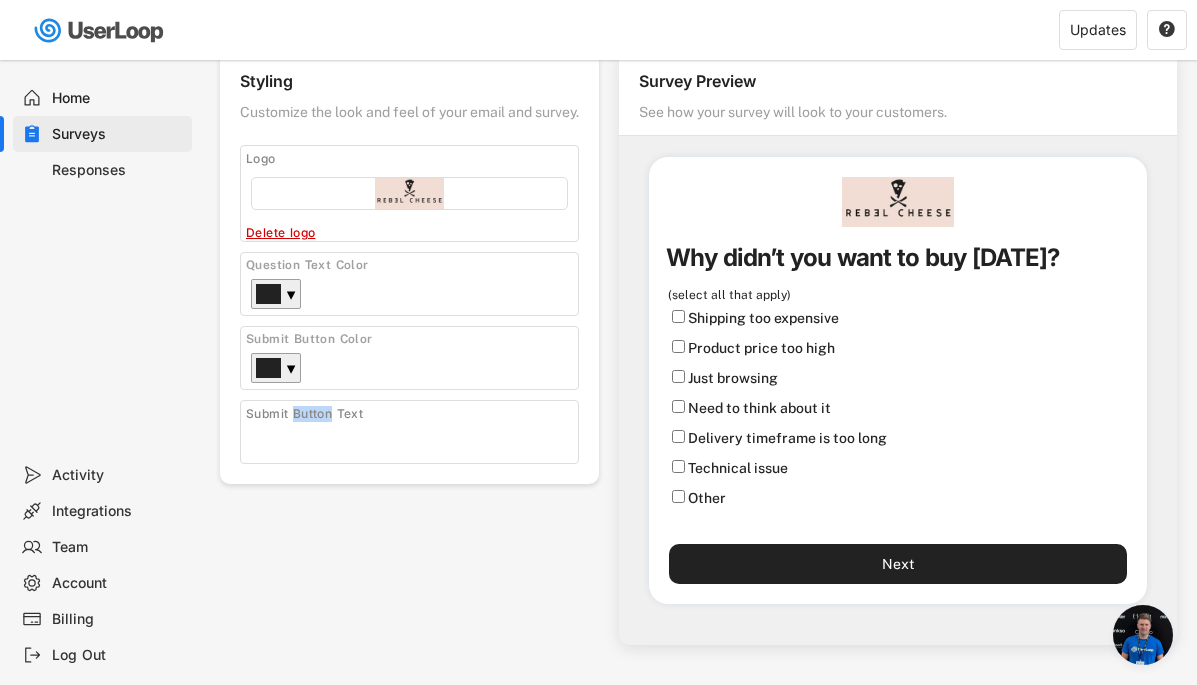 click on "Submit Button Text" at bounding box center [304, 414] 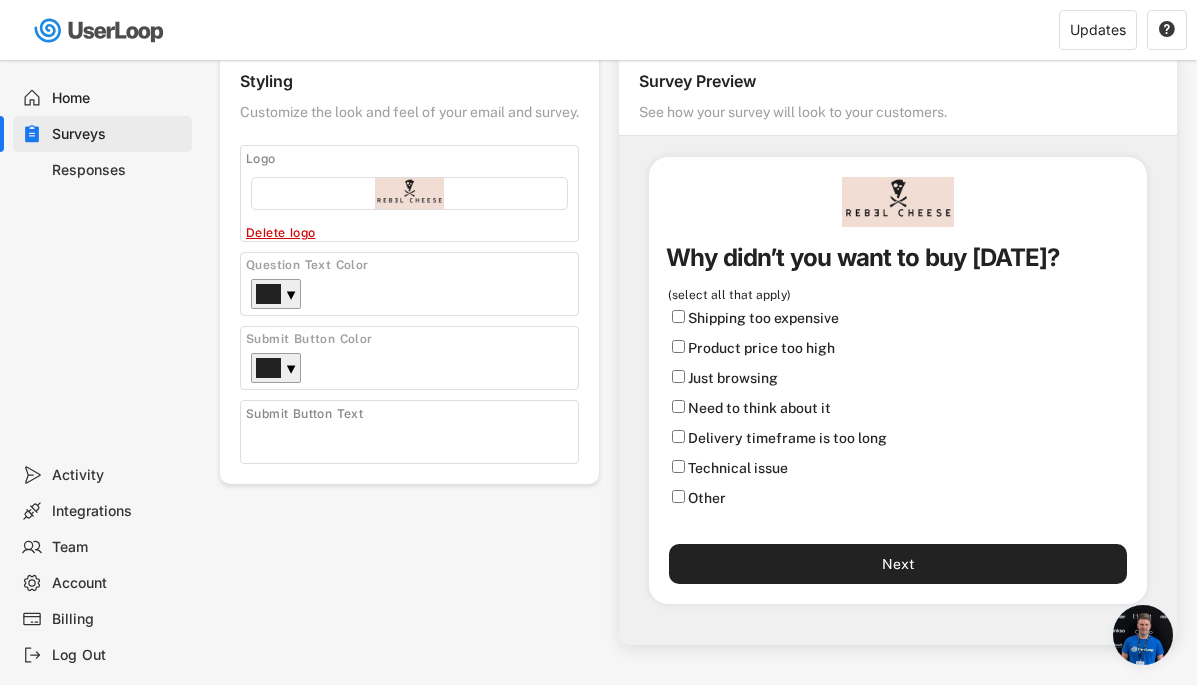 click at bounding box center (414, 437) 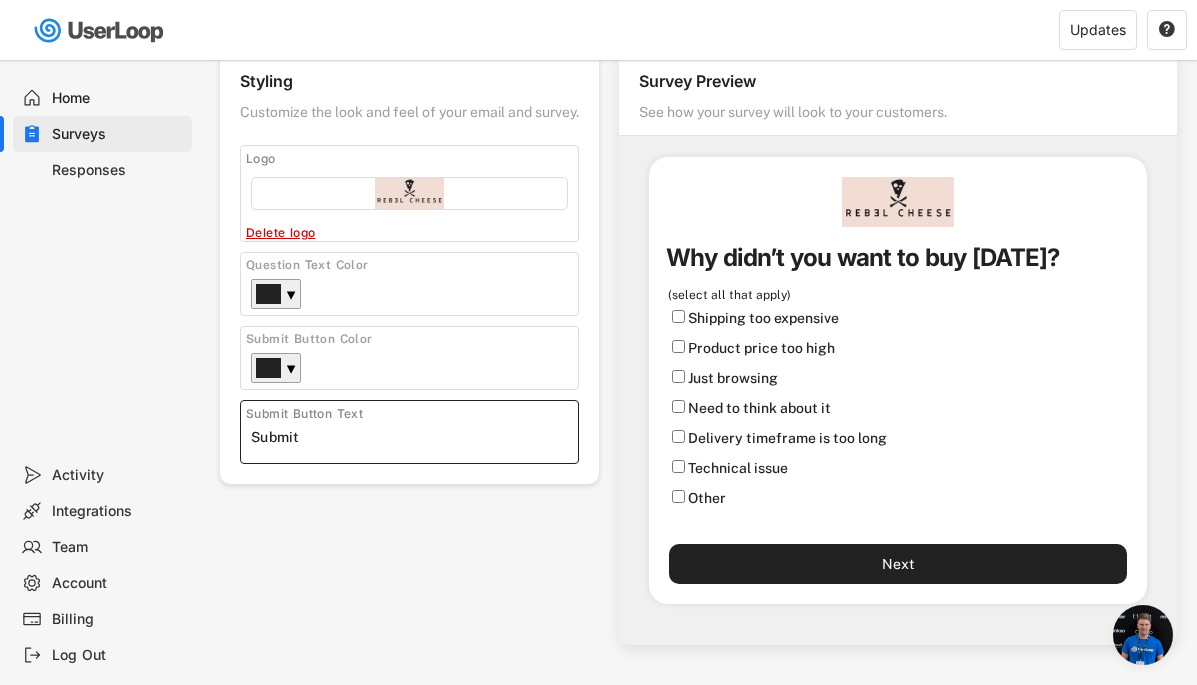type on "Submit" 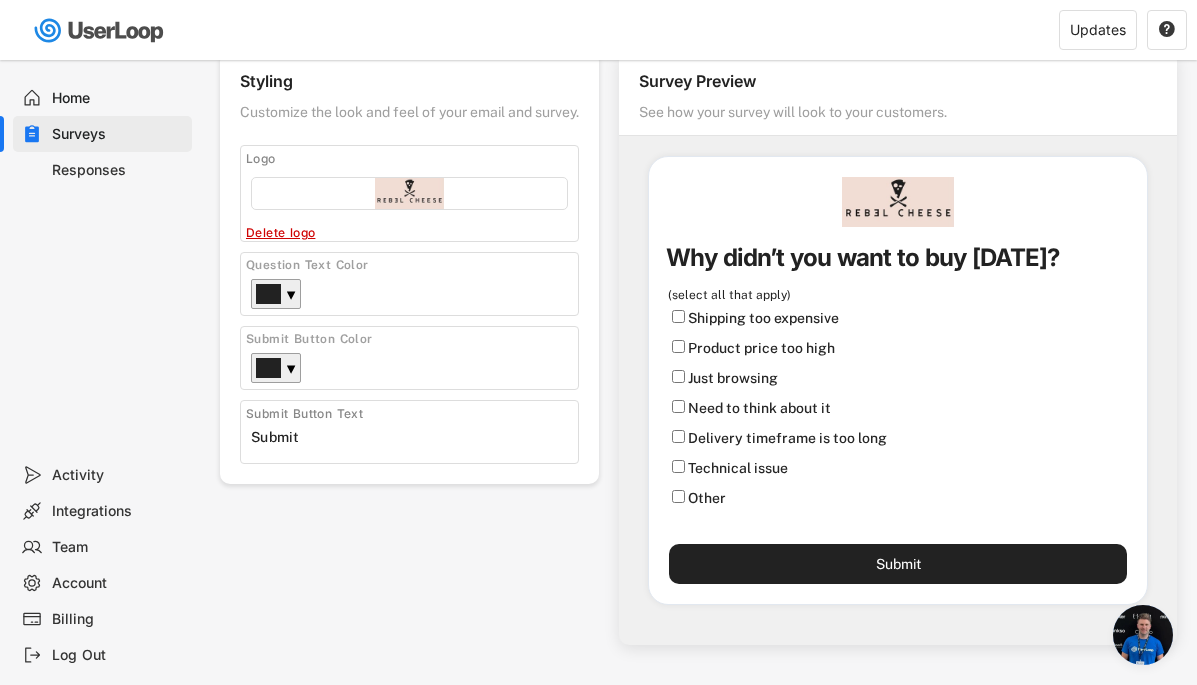 click at bounding box center (414, 437) 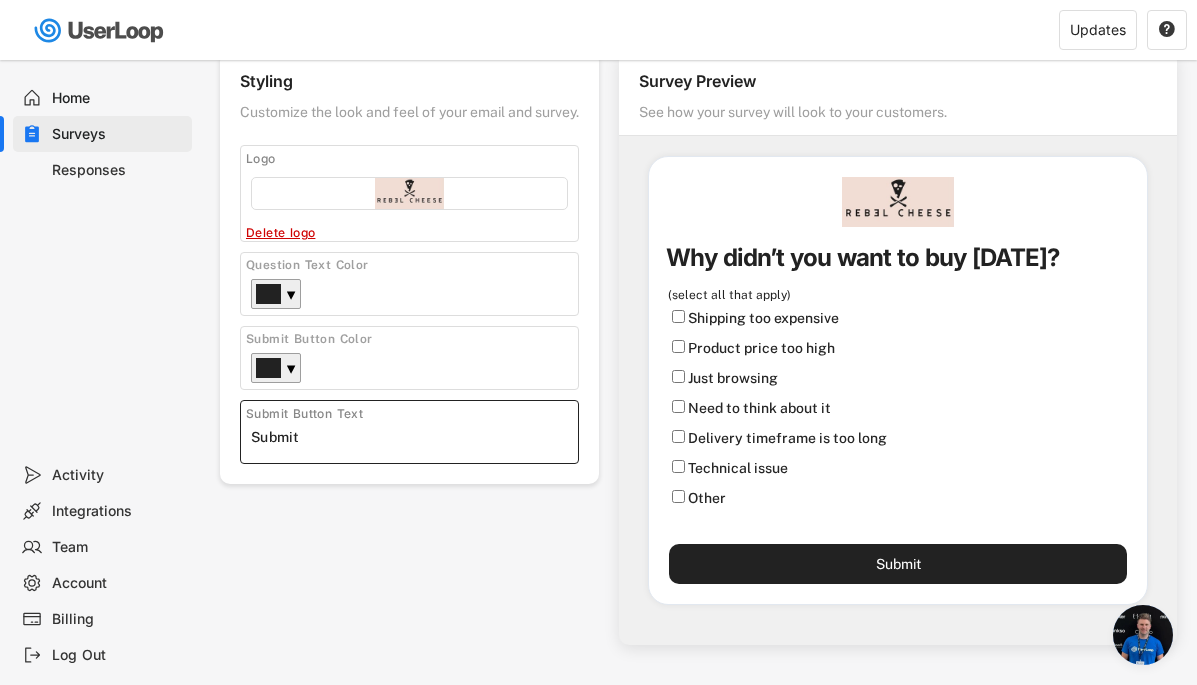 click on "Styling Customize the look and feel of your email and survey. Logo Click to upload an image Delete logo Question Text Color ▼ Submit Button Color ▼ Submit Button Text Survey Preview See how your survey will look to your customers. Why didn’t you want to buy today? (select all that apply)    Shipping too expensive    Product price too high    Just browsing    Need to think about it    Delivery timeframe is too long    Technical issue    Other Submit (select all that apply)" 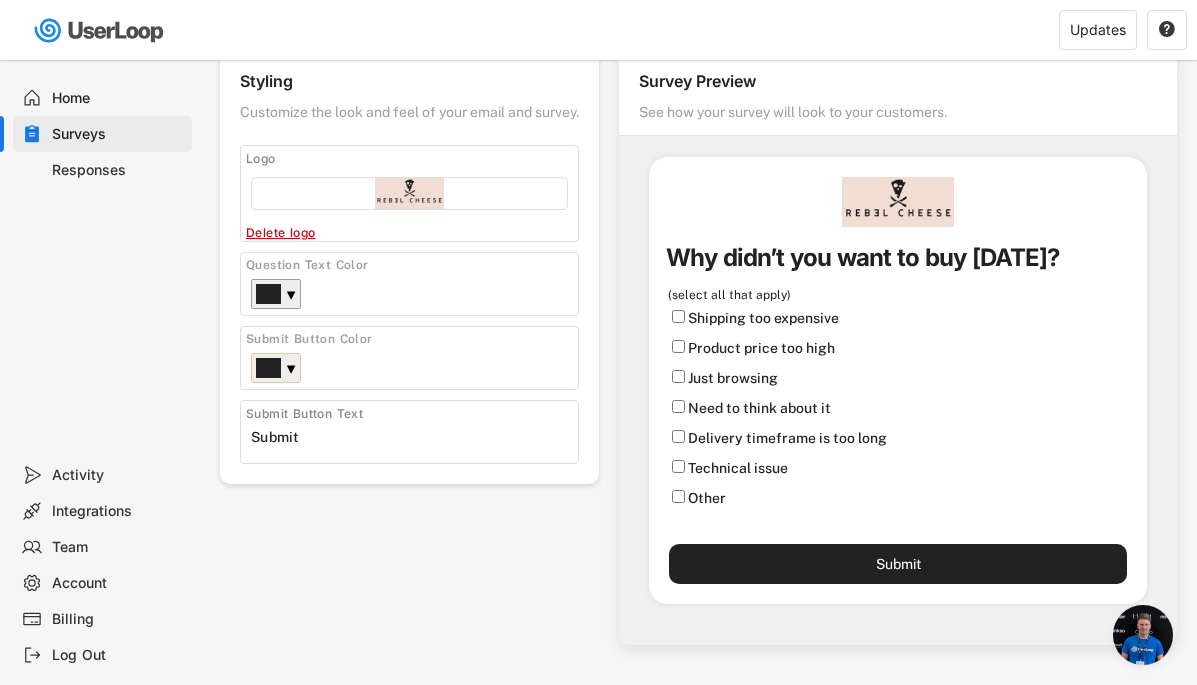 click at bounding box center [268, 368] 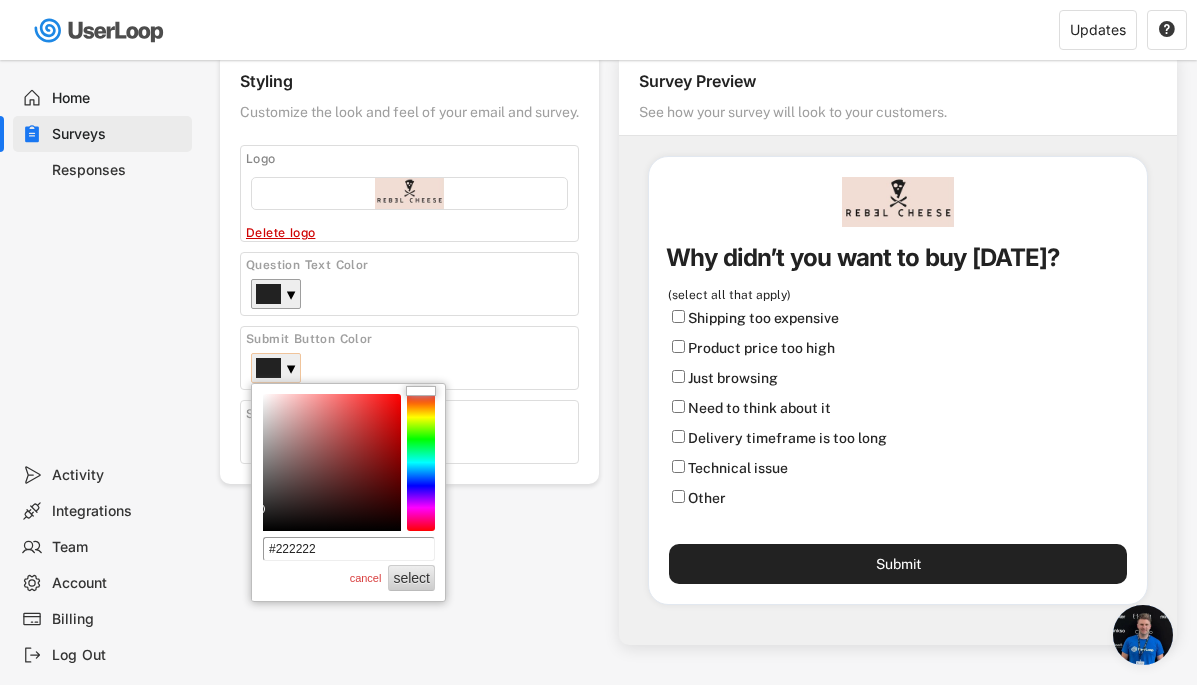 click on "Submit Button Color ▼" at bounding box center [409, 358] 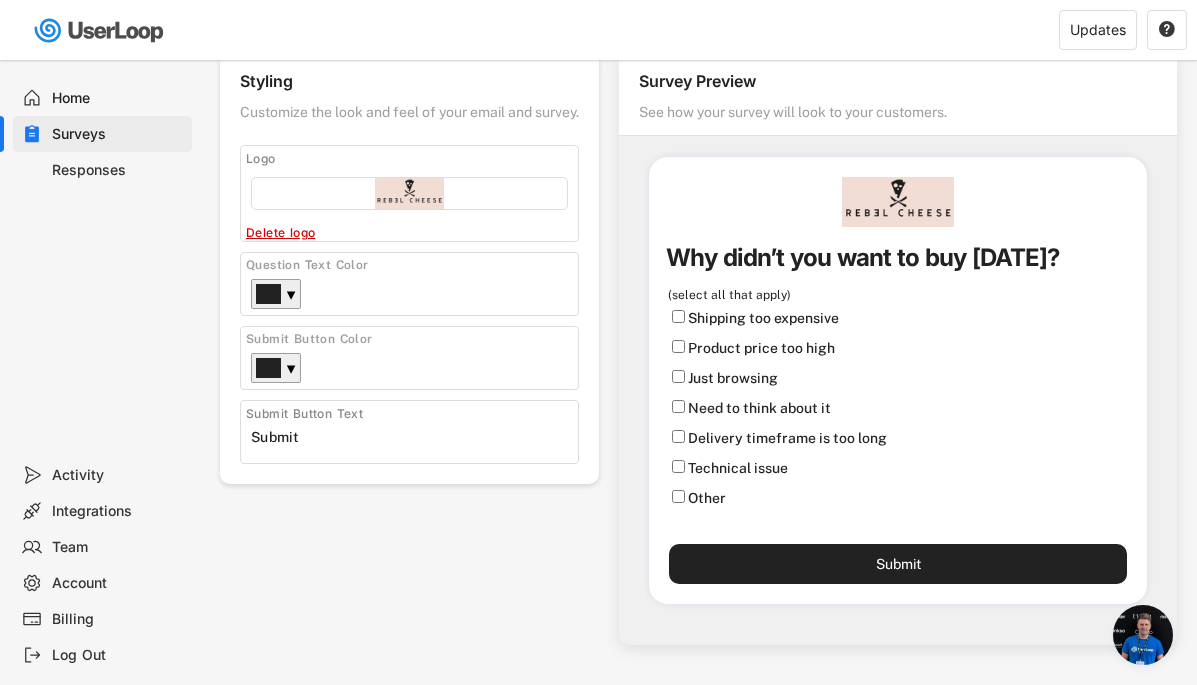 click on "Styling Customize the look and feel of your email and survey. Logo Click to upload an image Delete logo Question Text Color ▼ Submit Button Color #222222 ▼ Submit Button Text Survey Preview See how your survey will look to your customers. Why didn’t you want to buy today? (select all that apply)    Shipping too expensive    Product price too high    Just browsing    Need to think about it    Delivery timeframe is too long    Technical issue    Other Submit (select all that apply)" 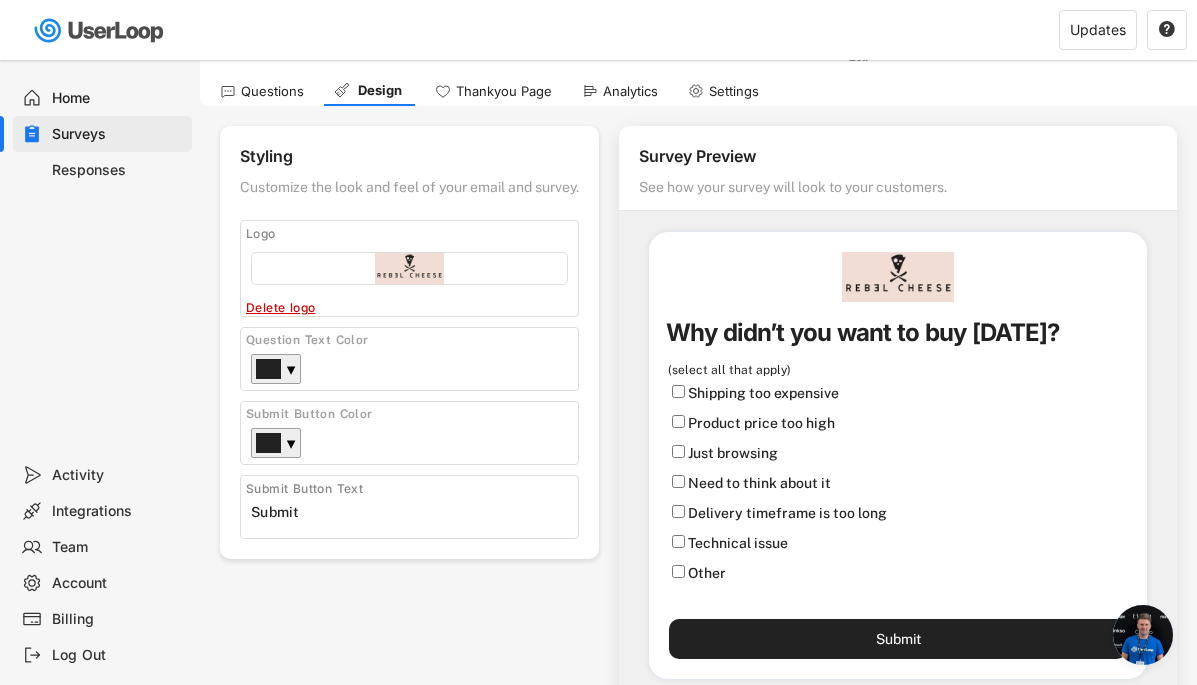 scroll, scrollTop: 0, scrollLeft: 0, axis: both 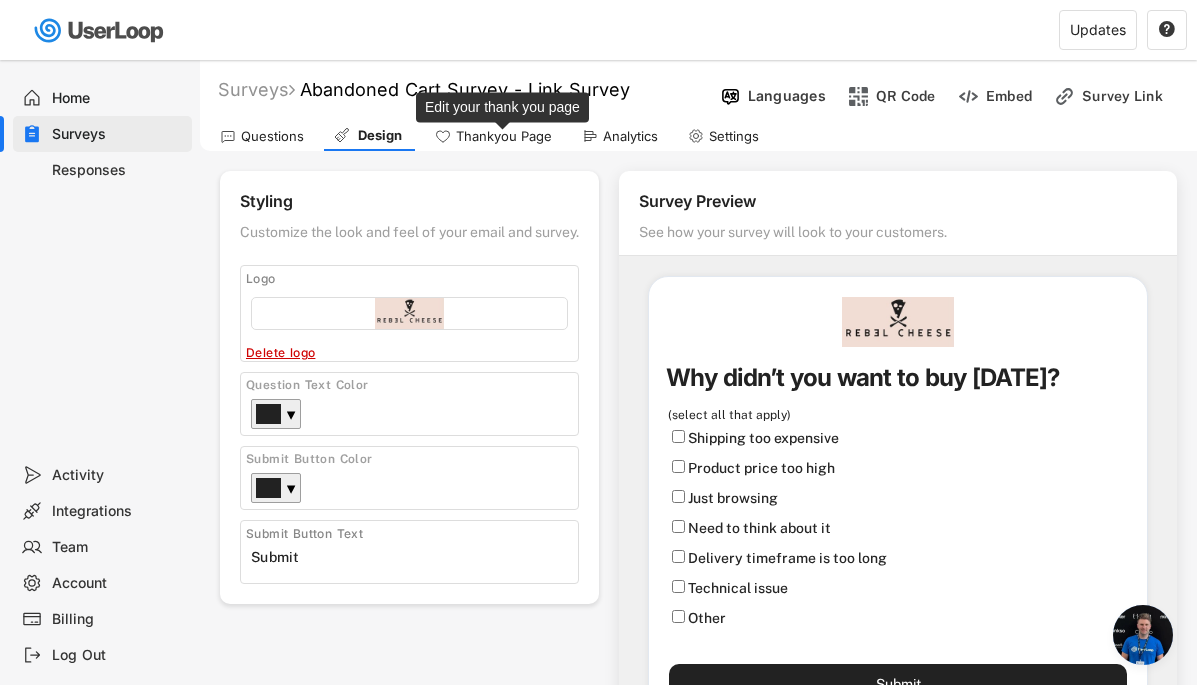 click on "Thankyou Page" at bounding box center [504, 136] 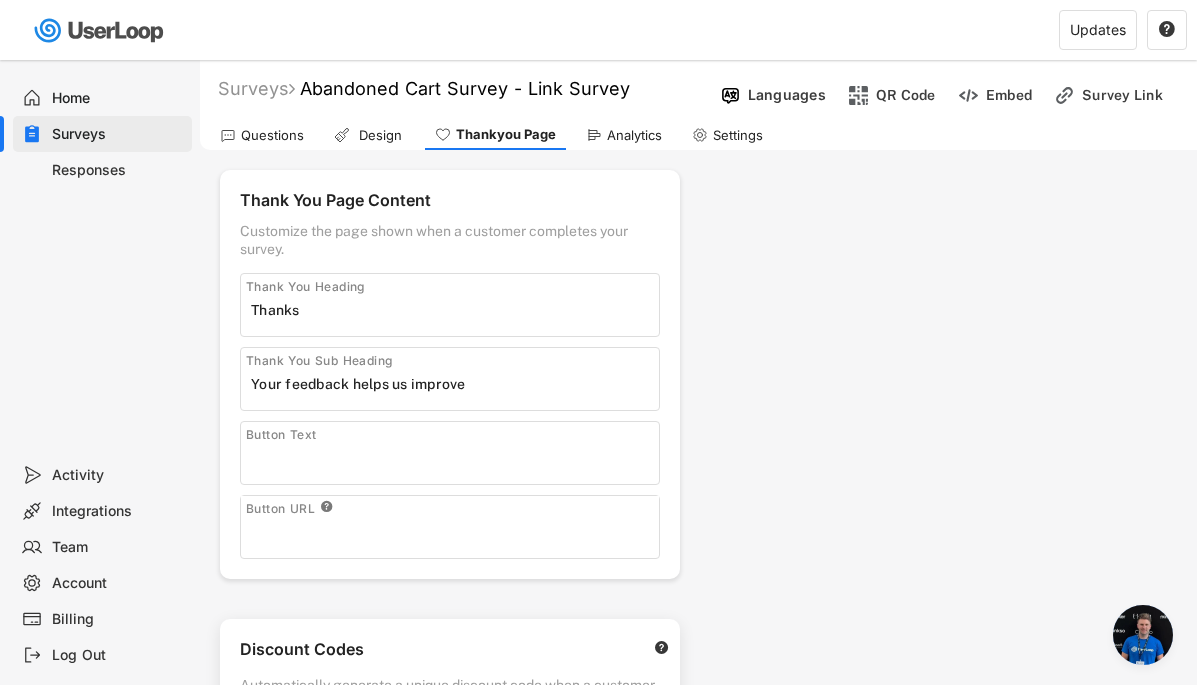 scroll, scrollTop: 0, scrollLeft: 0, axis: both 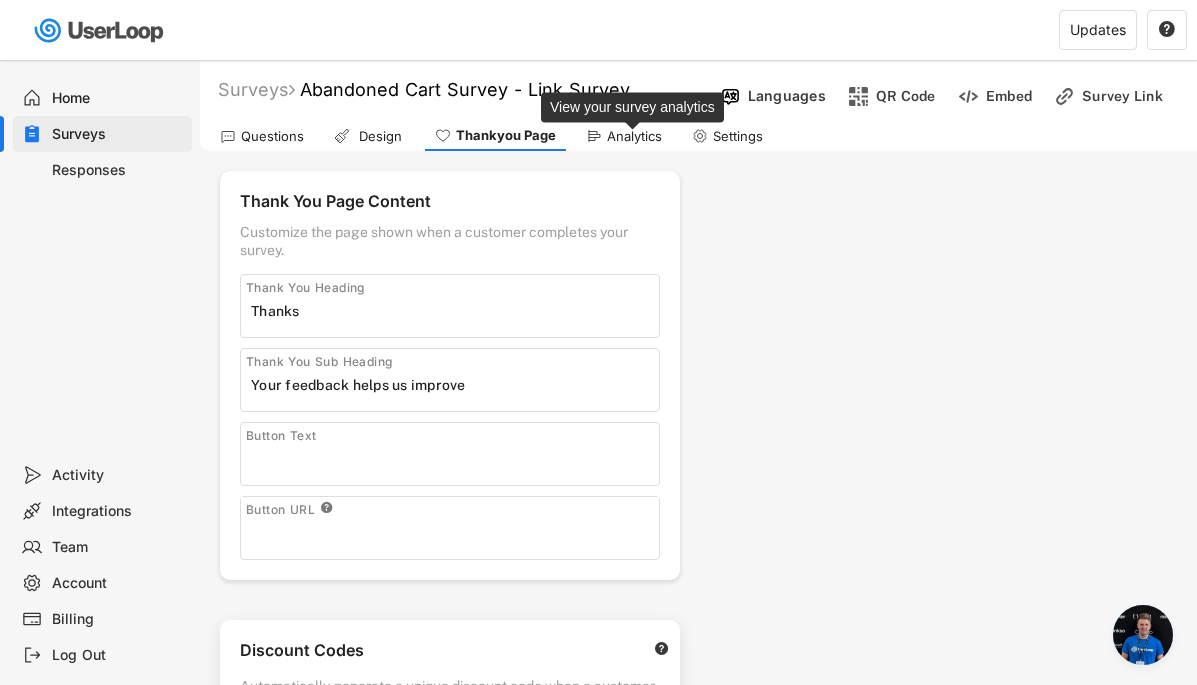 click on "Analytics" at bounding box center [634, 136] 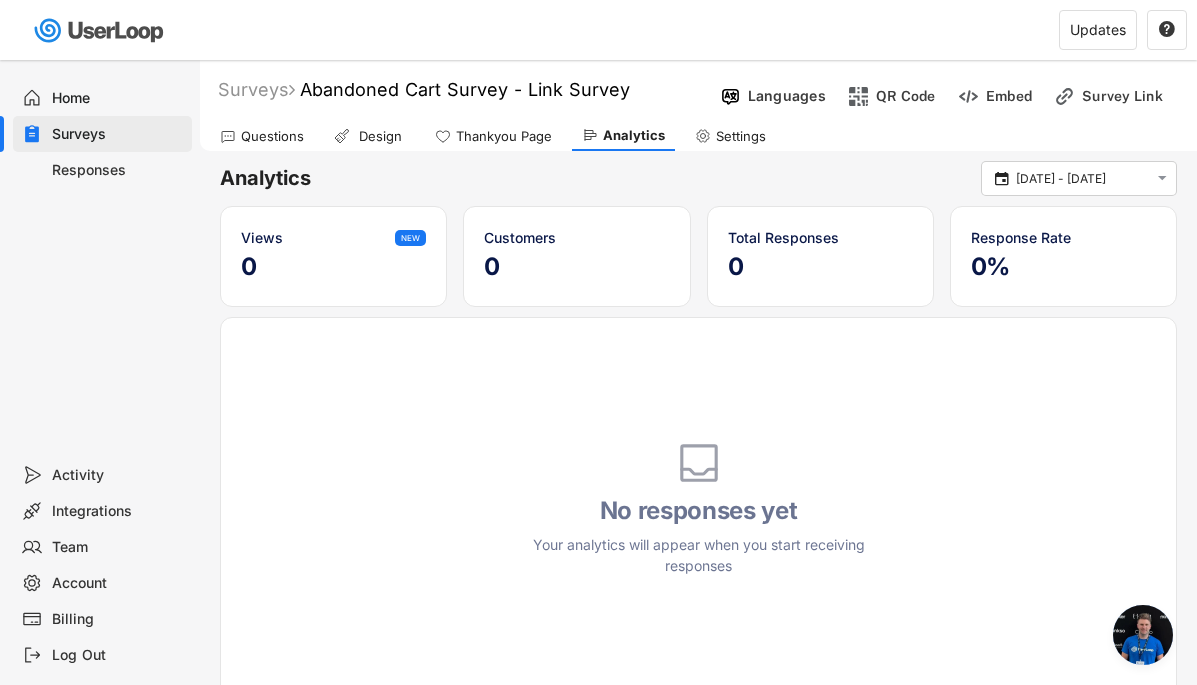 click on "Settings" at bounding box center [730, 136] 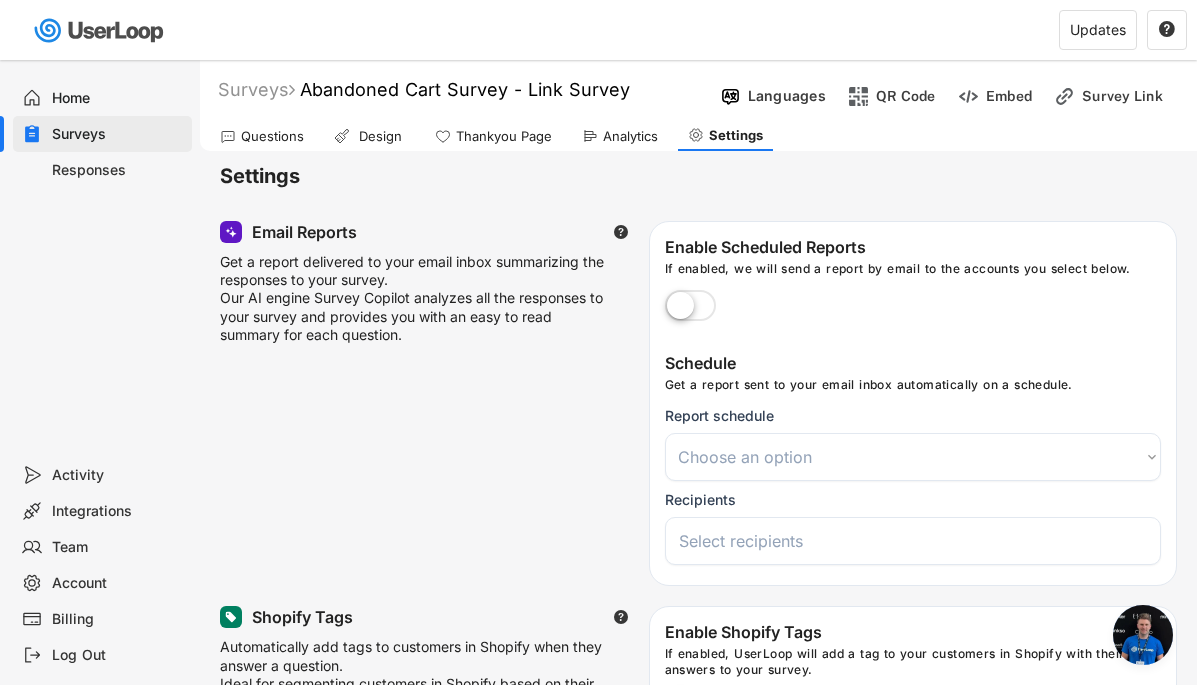 click at bounding box center [690, 307] 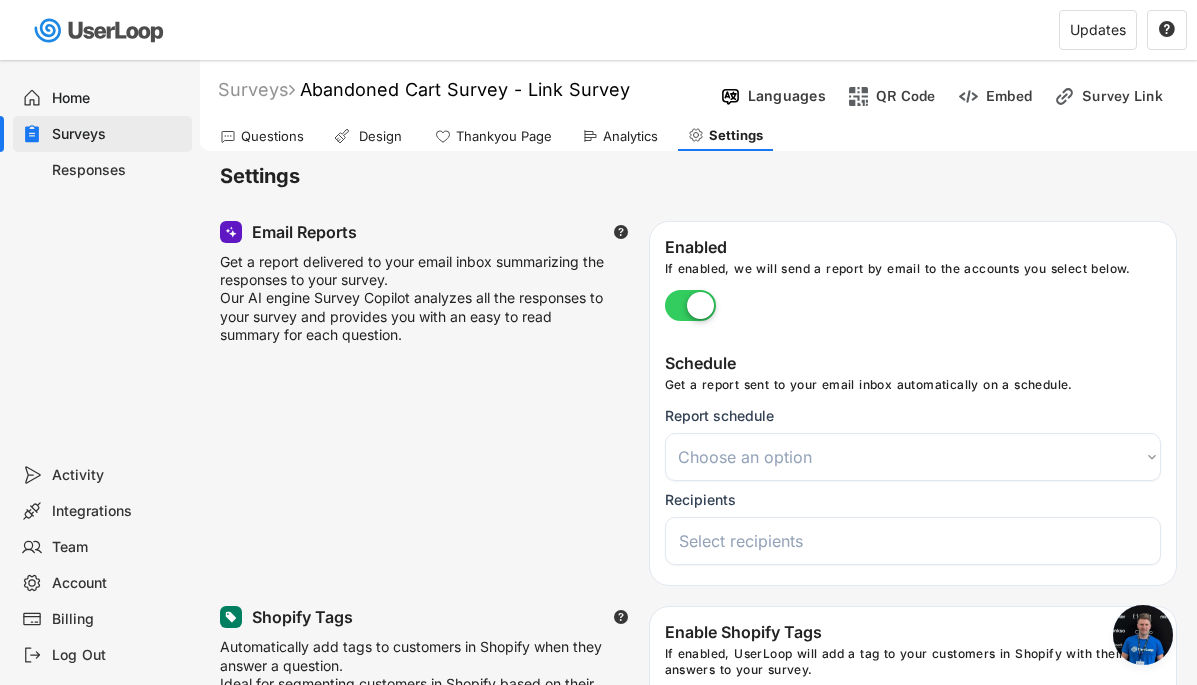 select 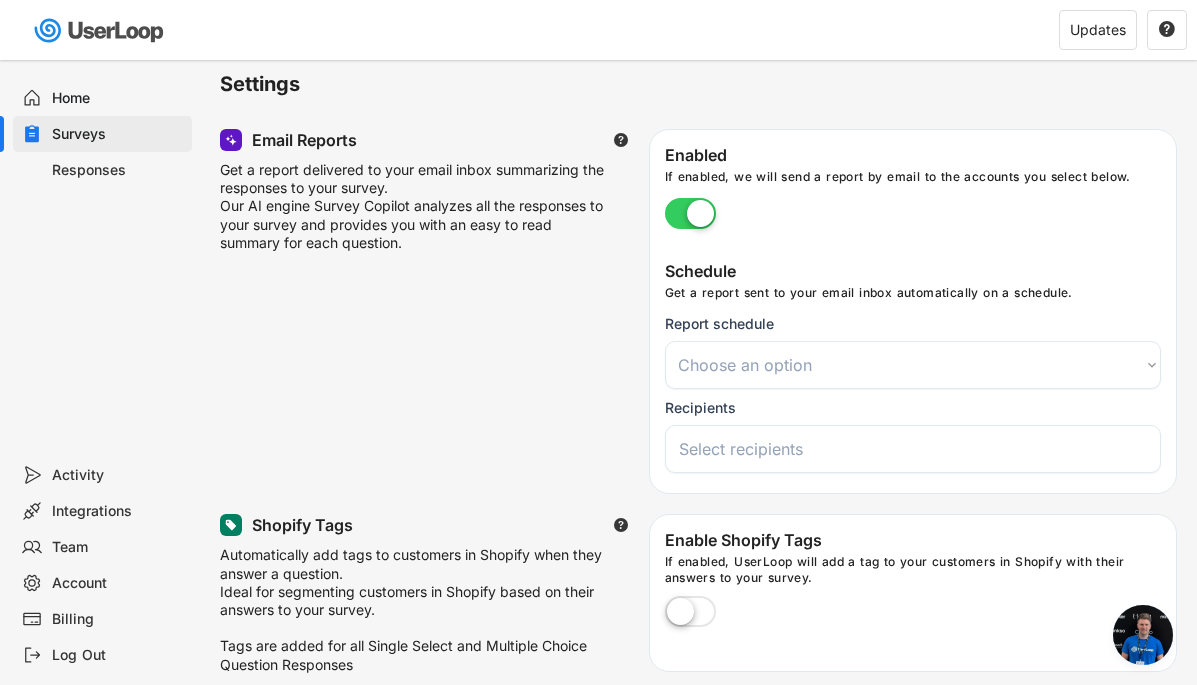 scroll, scrollTop: 109, scrollLeft: 0, axis: vertical 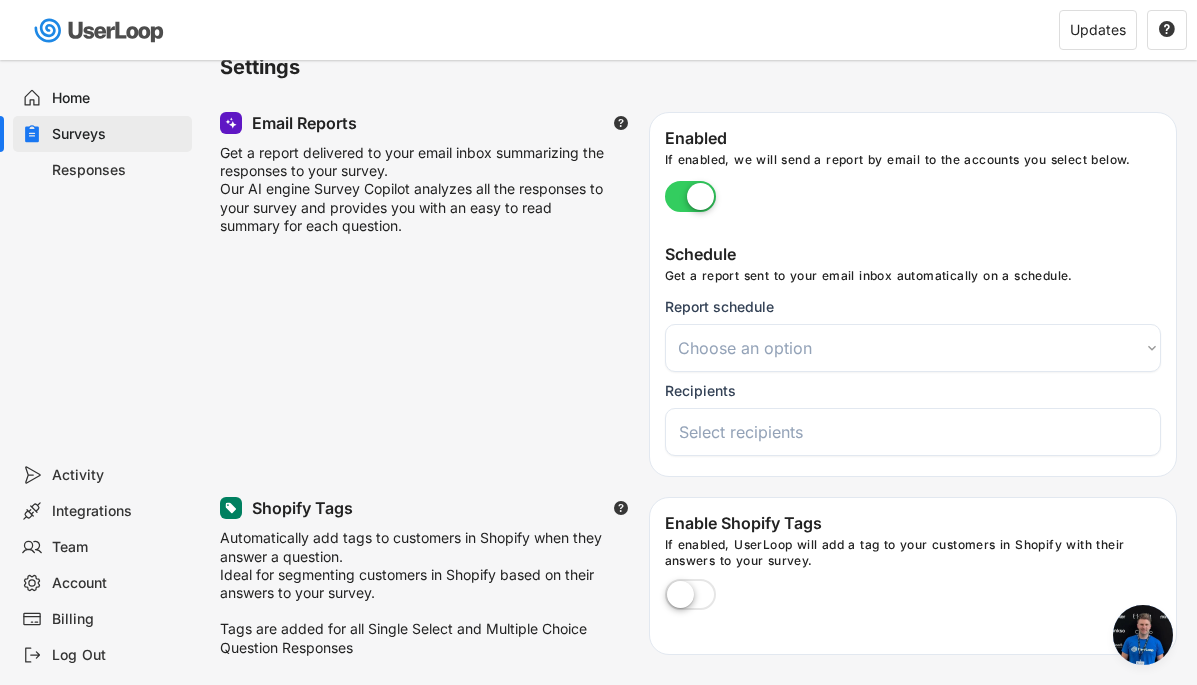 click on "Choose an option Daily Weekly Monthly" at bounding box center (913, 348) 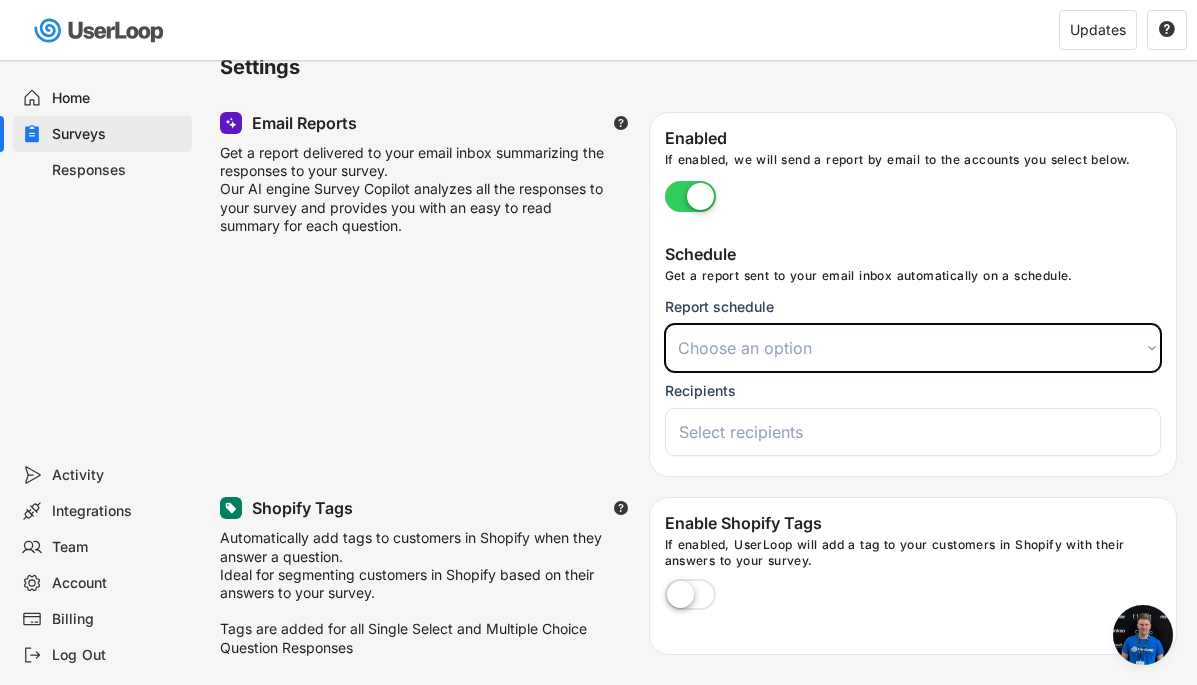 select on ""daily"" 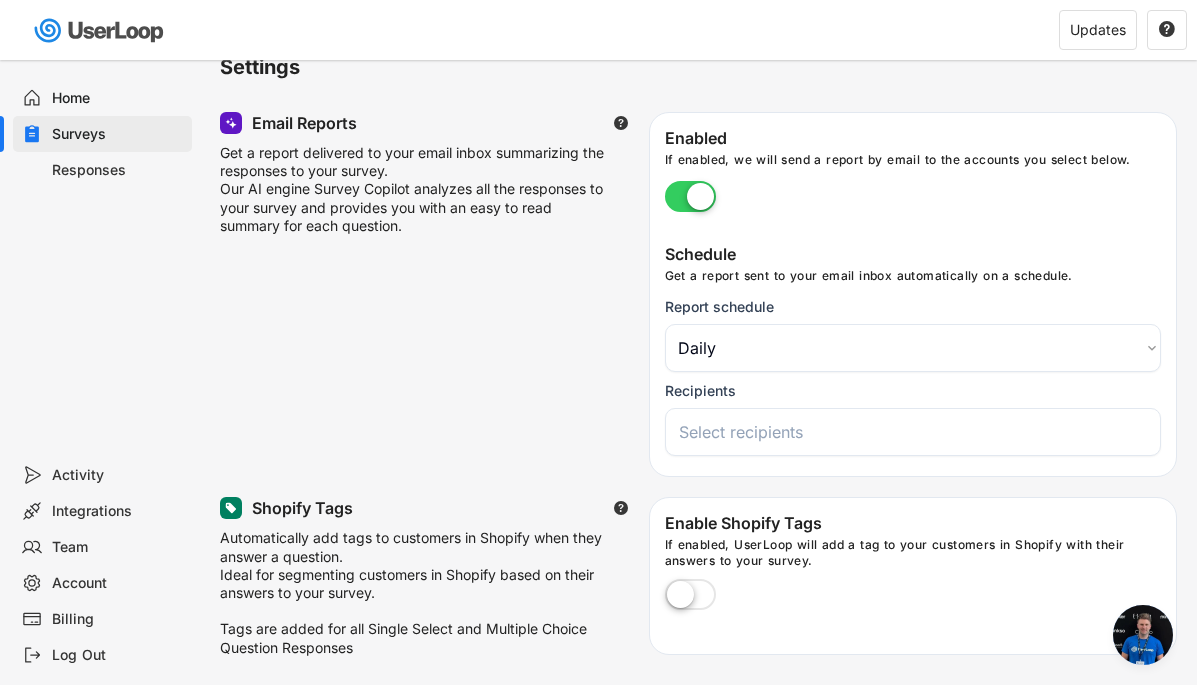 click at bounding box center [918, 432] 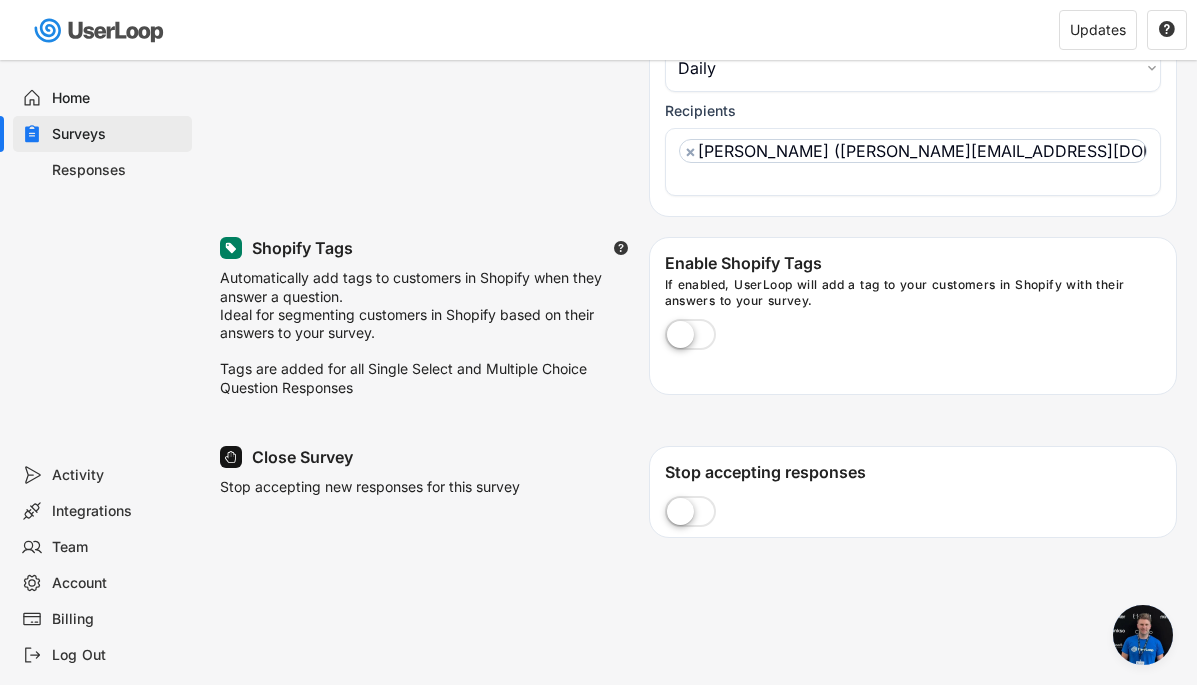 scroll, scrollTop: 406, scrollLeft: 0, axis: vertical 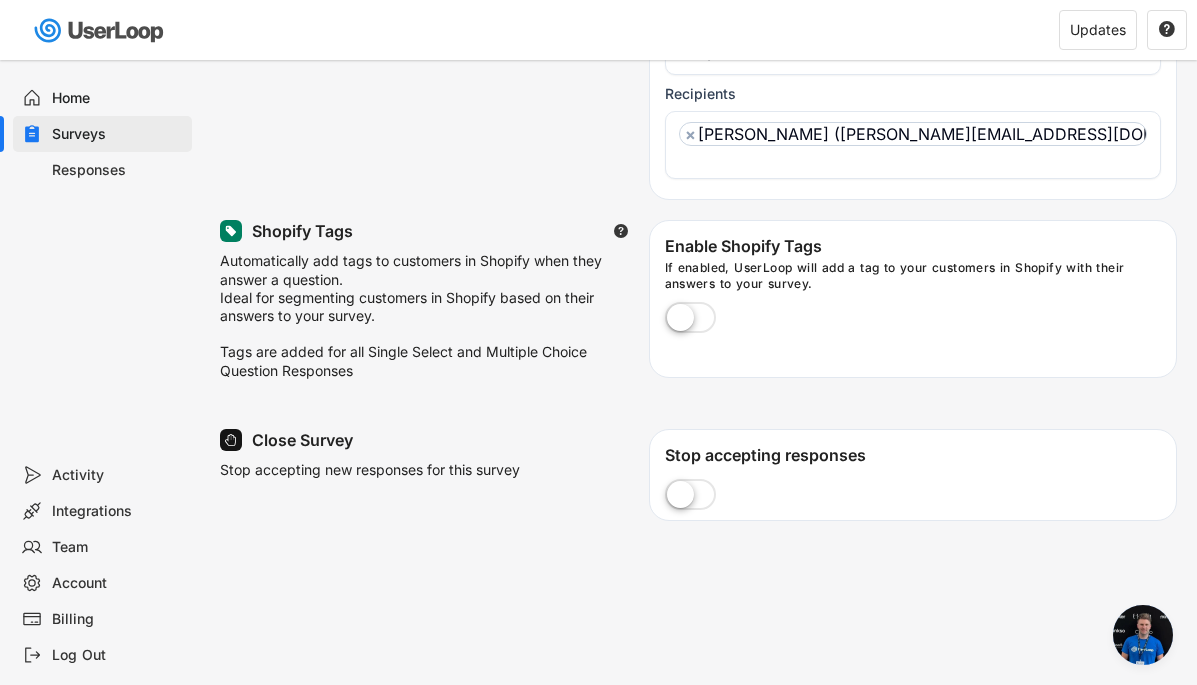 click at bounding box center (690, 319) 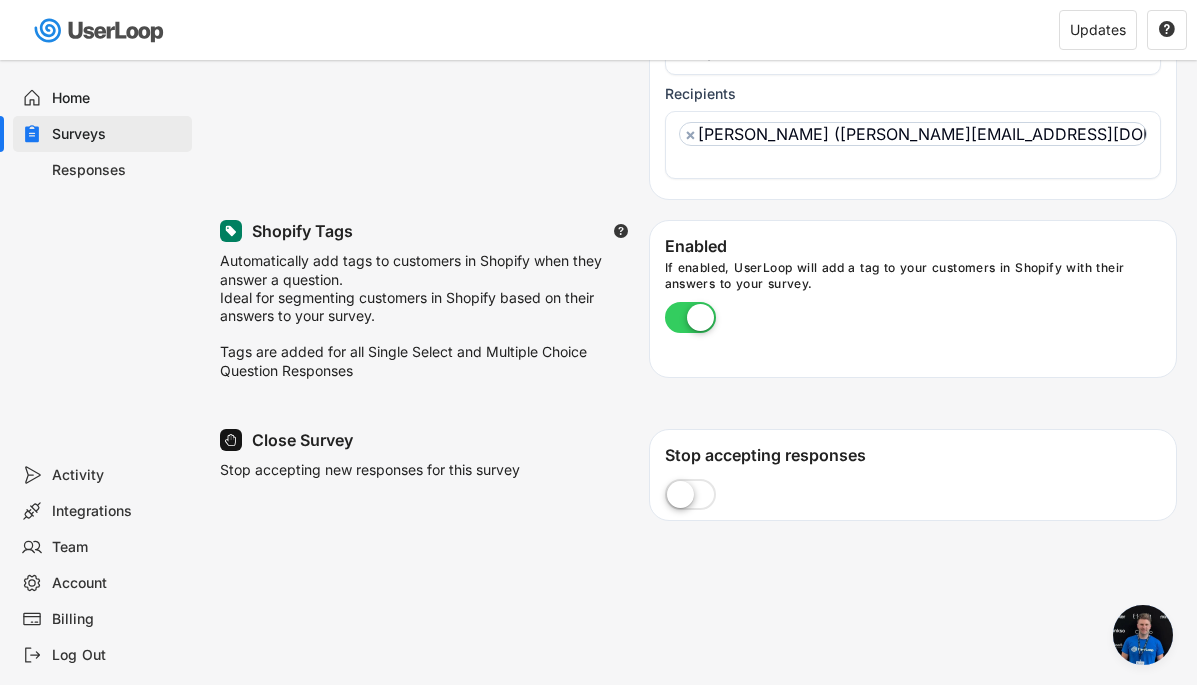 select on "1348695171700984260__LOOKUP__1708985590327x443968688338875400" 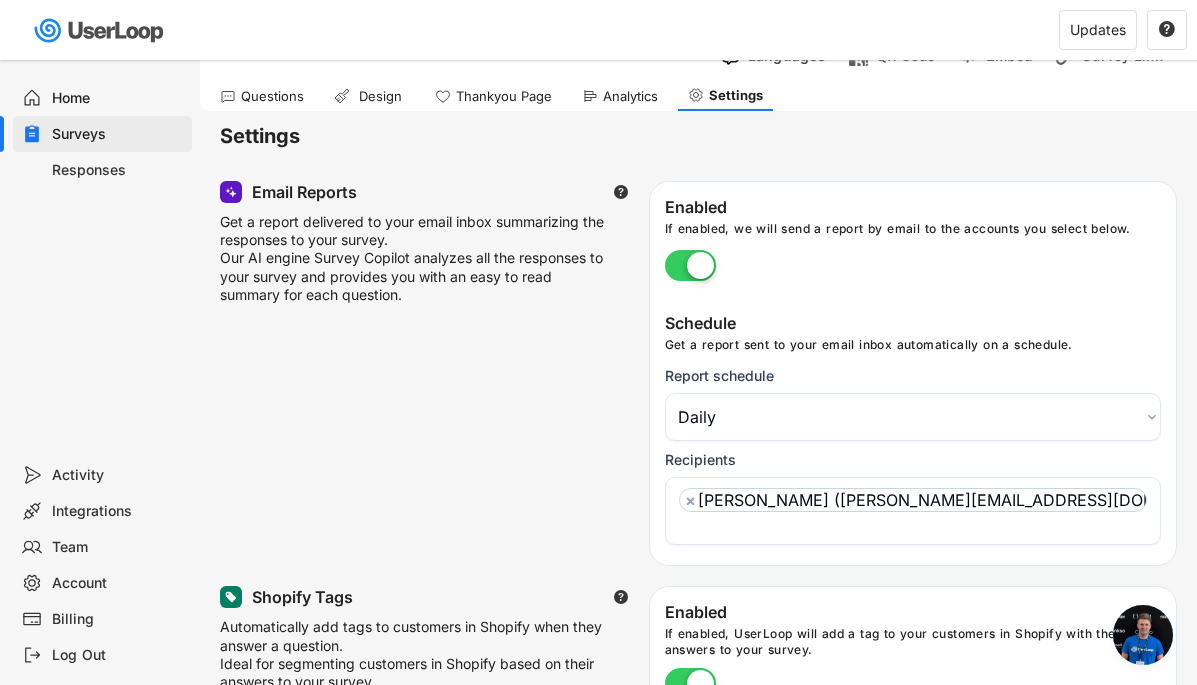 scroll, scrollTop: 0, scrollLeft: 0, axis: both 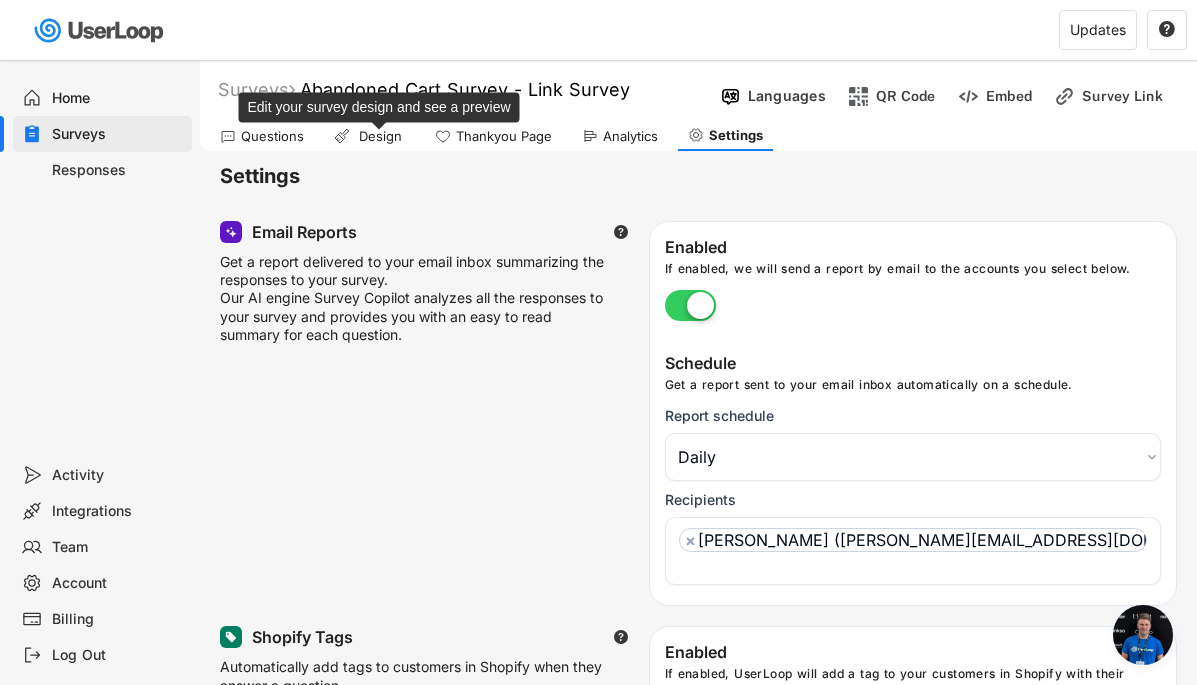click on "Design" at bounding box center (380, 136) 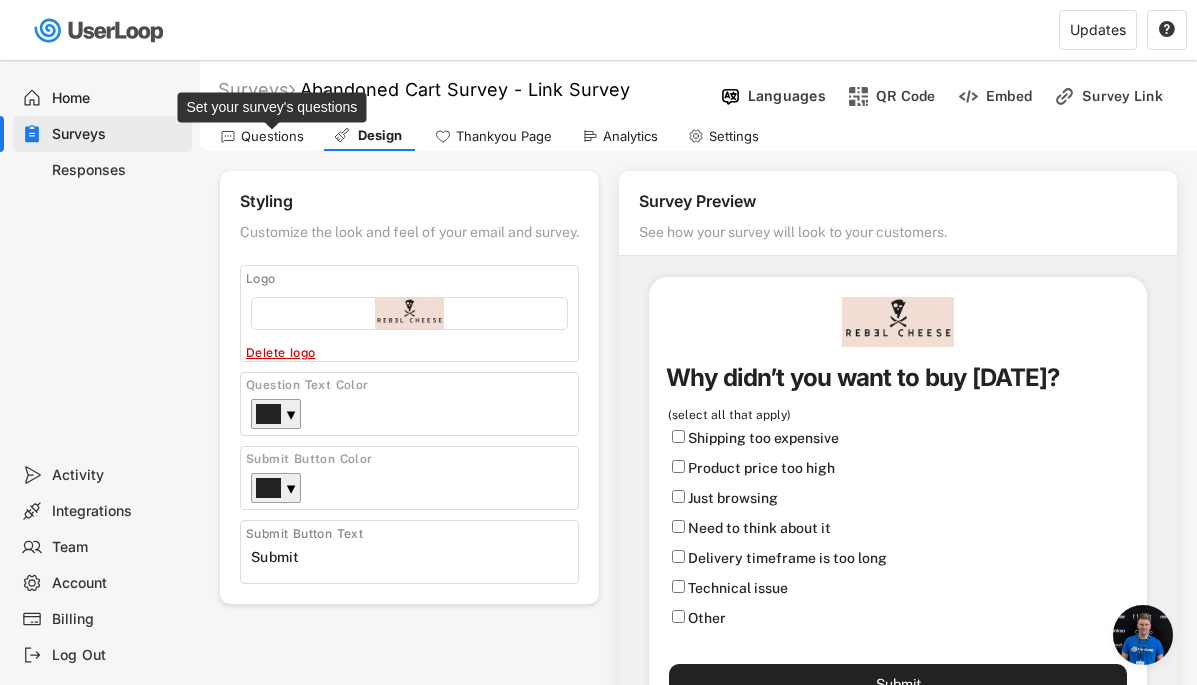 click on "Questions" at bounding box center (272, 136) 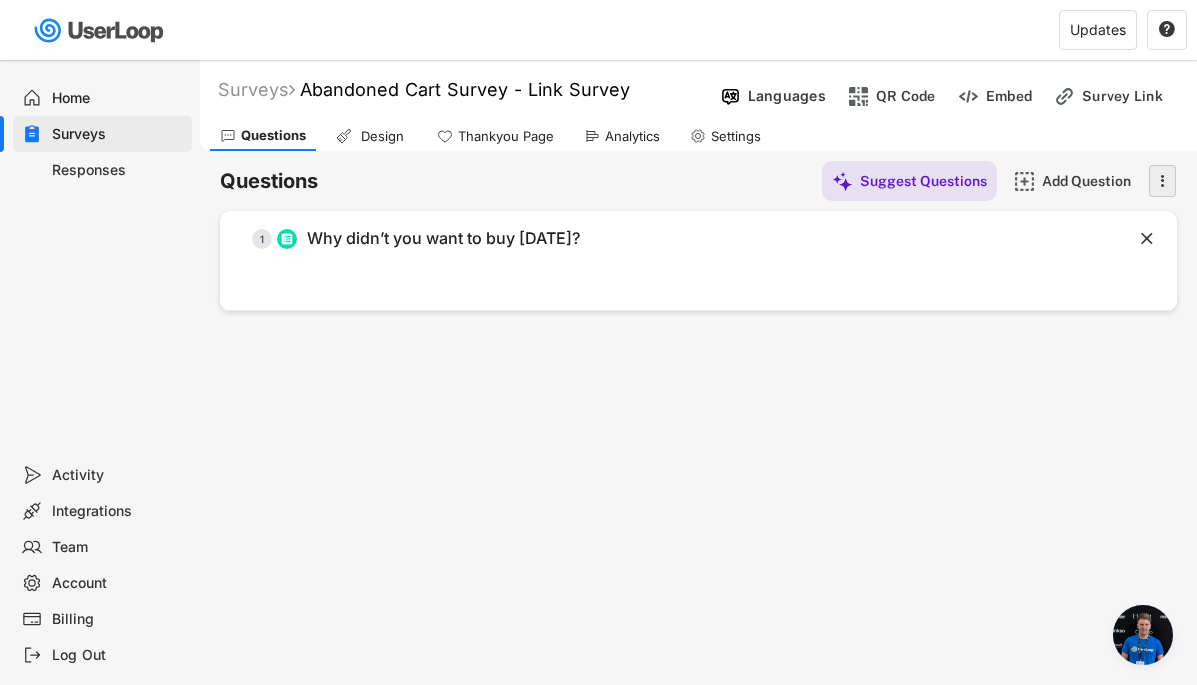 click on "" 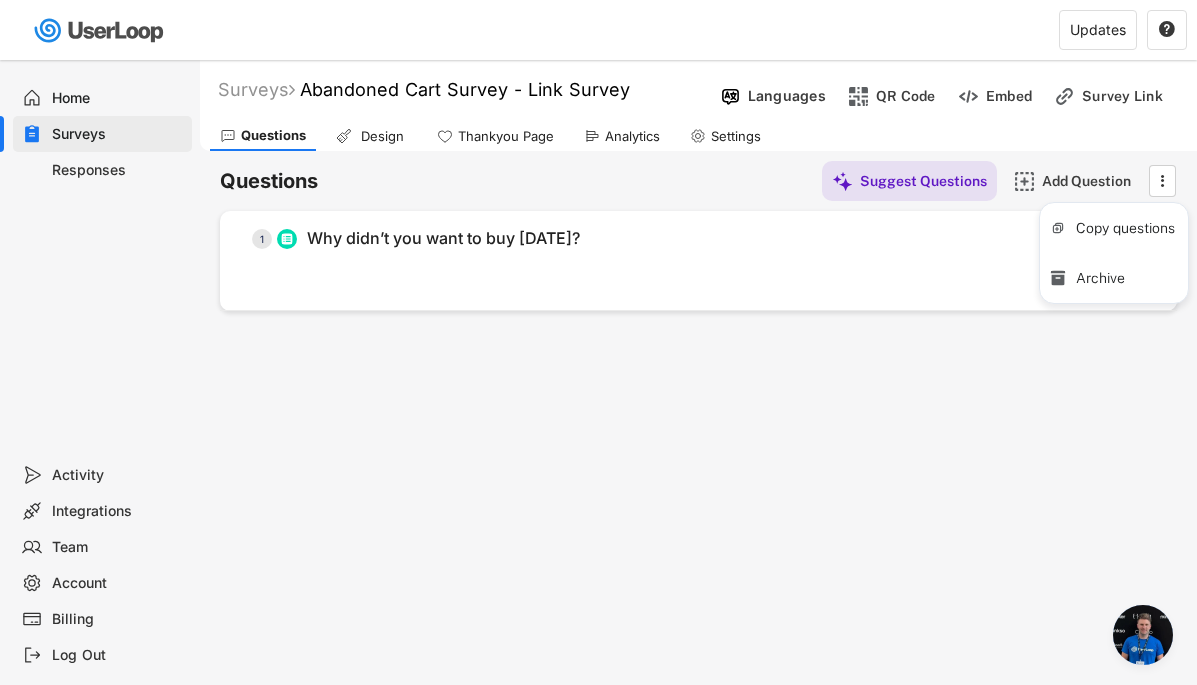click on "Surveys  Abandoned Cart Survey - Link Survey


Languages Preview Add to Shopify Checkout Manual Send QR Code Embed Survey Link Triggers Email Questions Design Thankyou Page Analytics Settings Questions Suggest Questions Add Question



1 Why didn’t you want to buy today?



2 Question 2. Which of these best describes you? (multiple selections are allowed)



3 Question 3. What is your age range?



4 Question 4. Who are you buying this cheese for today?



5 Question 5. What made you say “yes” to purchasing Rebel Cheese today? (select all that apply)
" at bounding box center [698, 542] 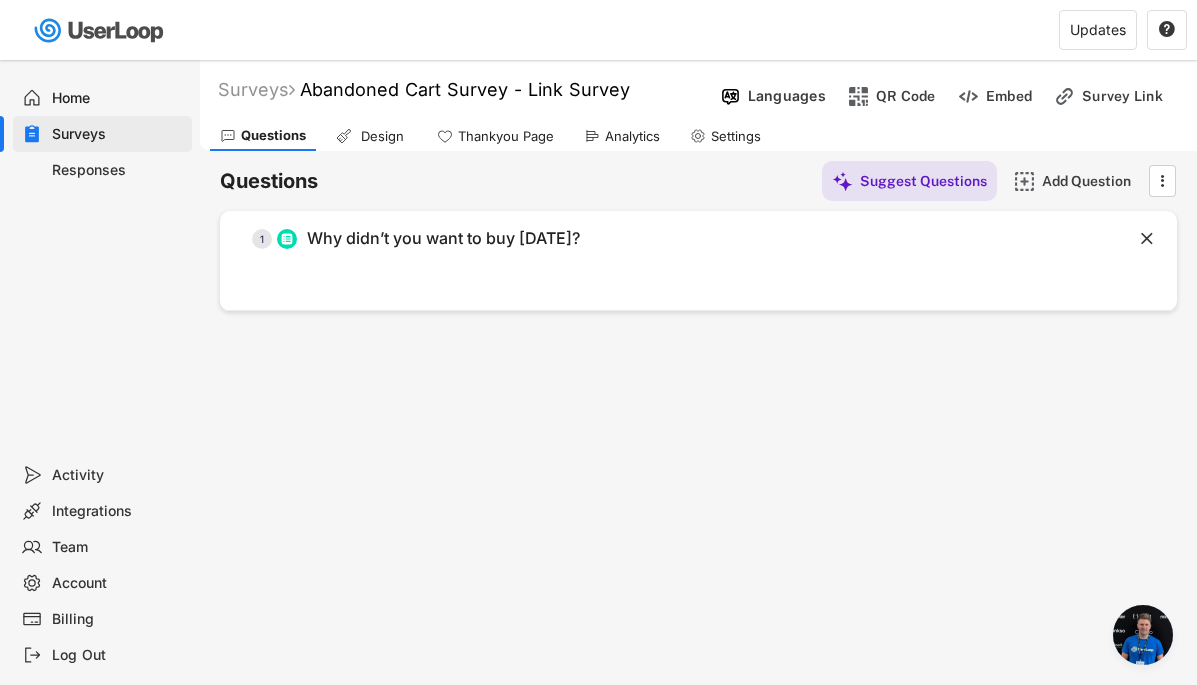 click at bounding box center [1143, 635] 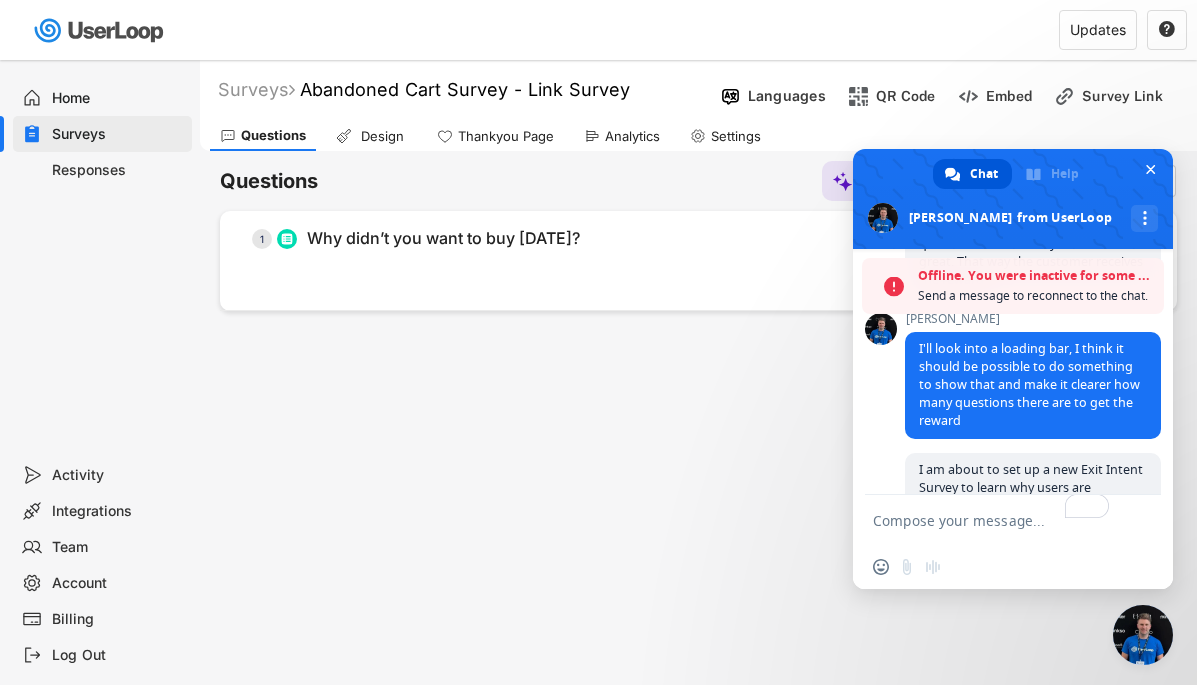 scroll, scrollTop: 3885, scrollLeft: 0, axis: vertical 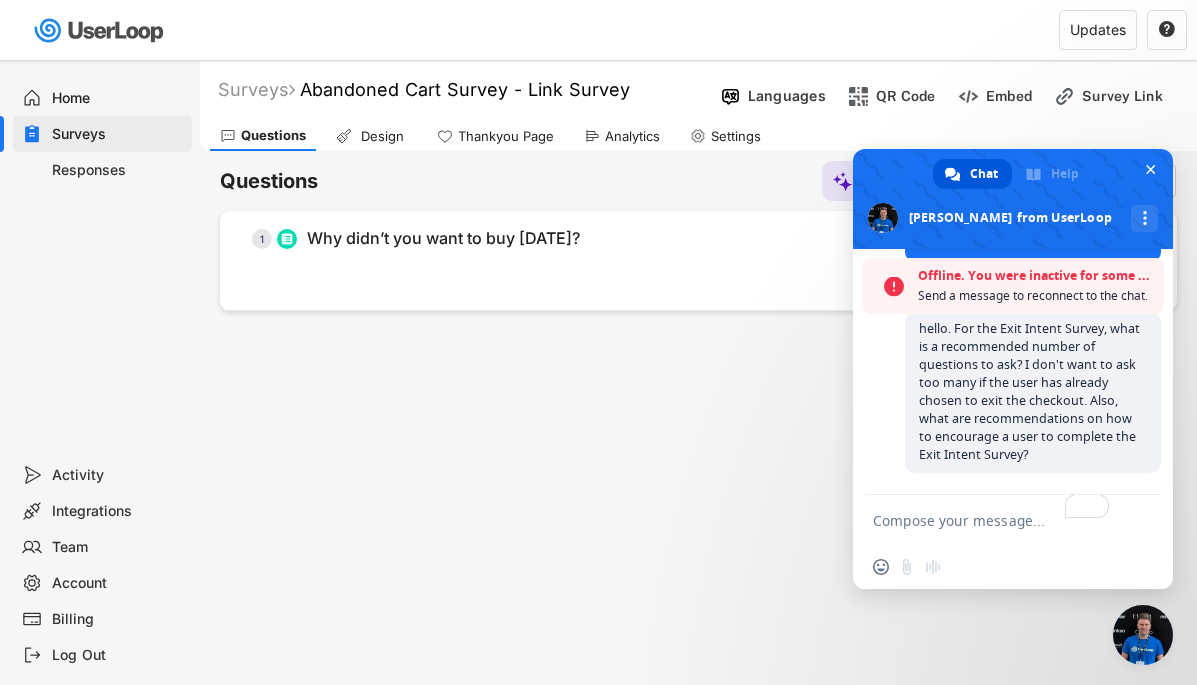 click at bounding box center (993, 520) 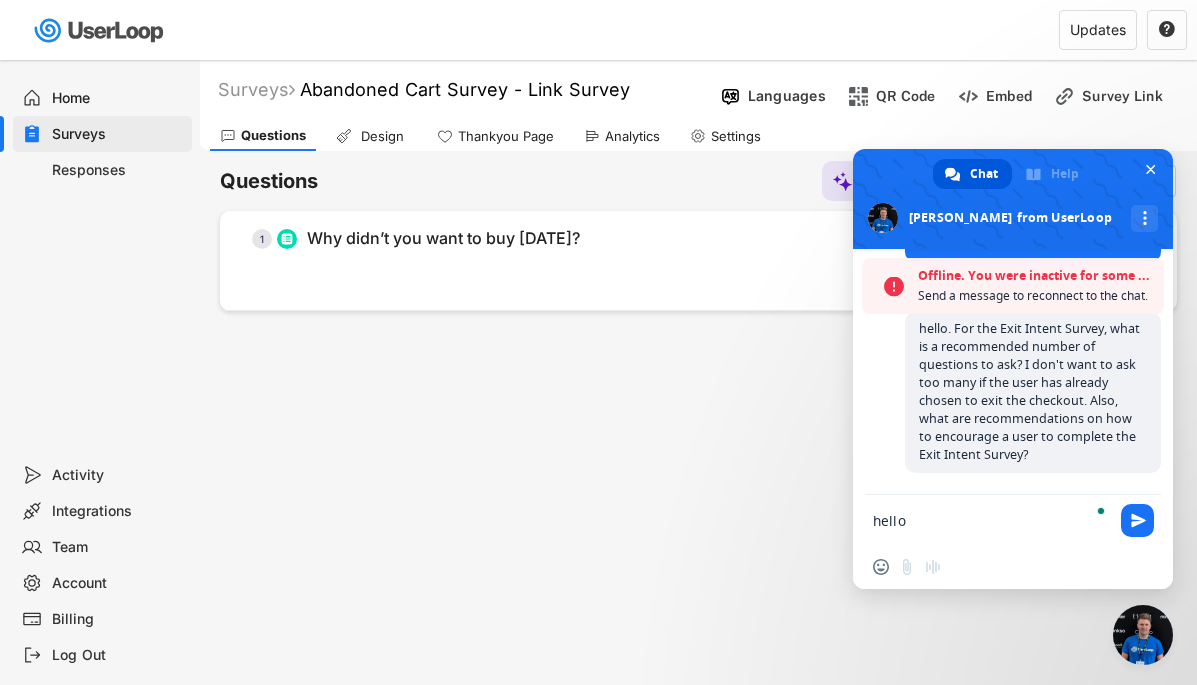 scroll, scrollTop: 3820, scrollLeft: 0, axis: vertical 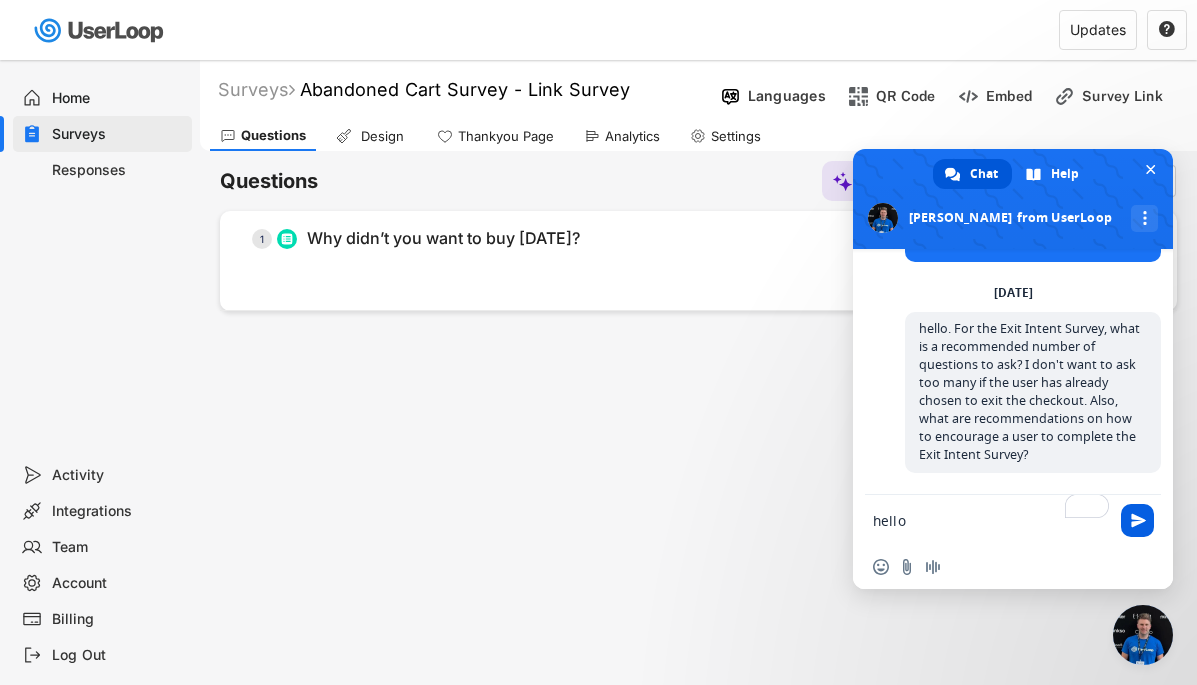 type on "hello" 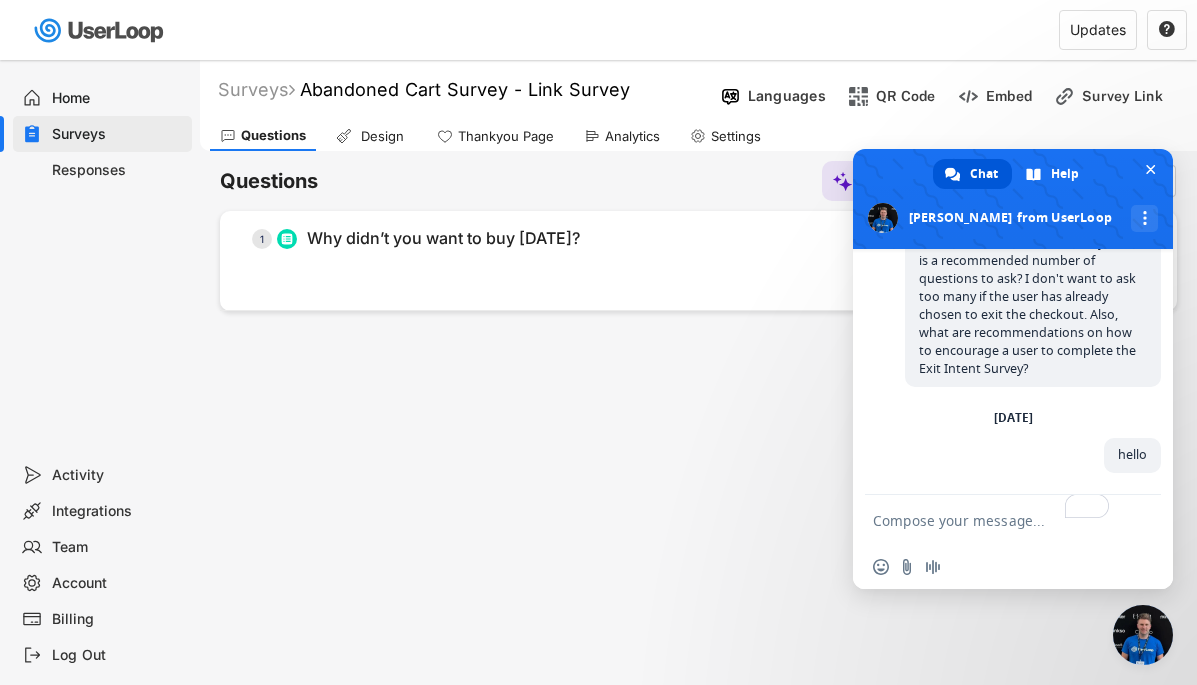 scroll, scrollTop: 3906, scrollLeft: 0, axis: vertical 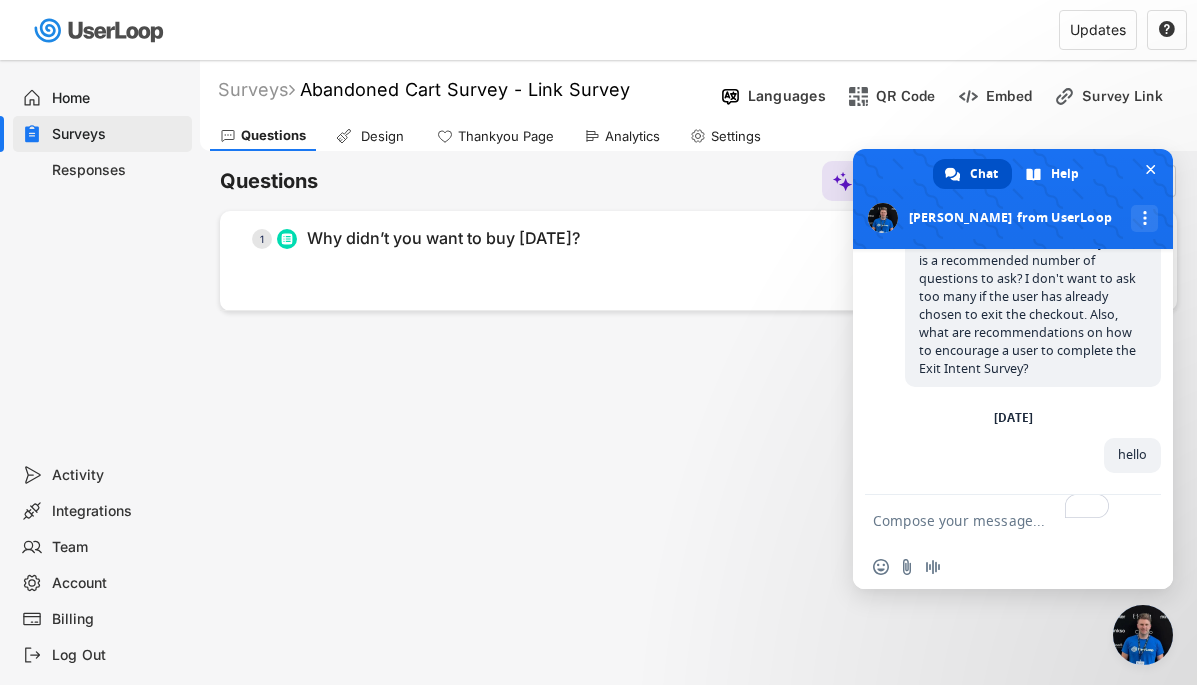 click on "Chat" at bounding box center (984, 174) 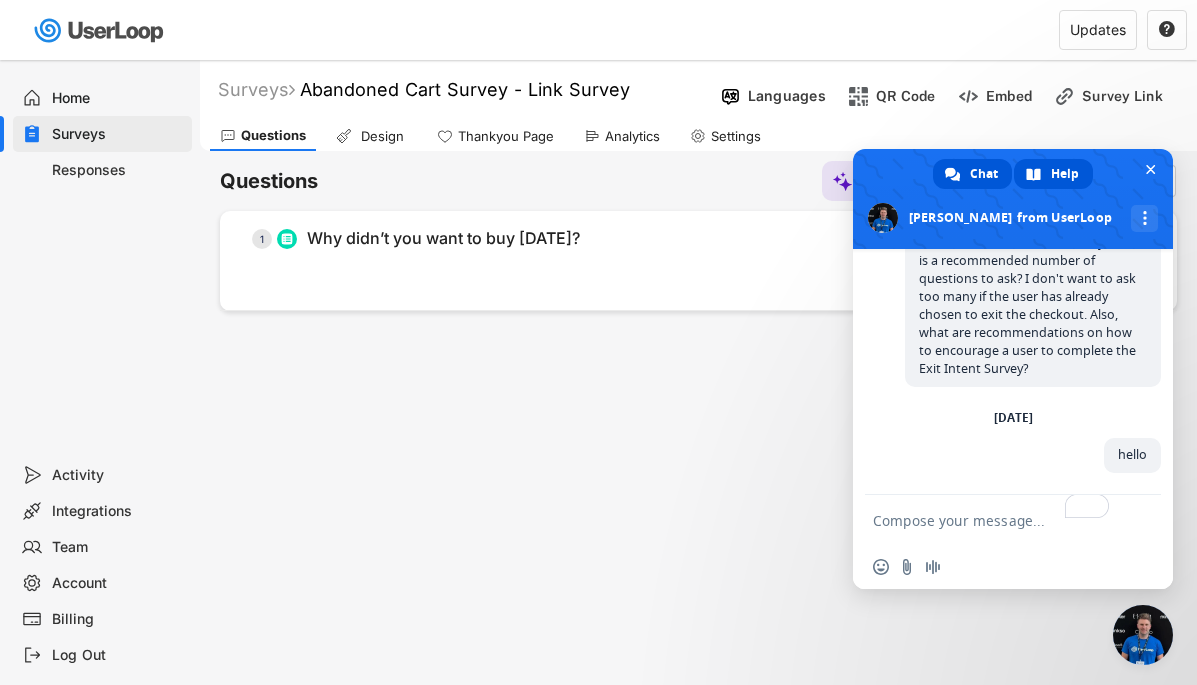 click on "Help" at bounding box center [1065, 174] 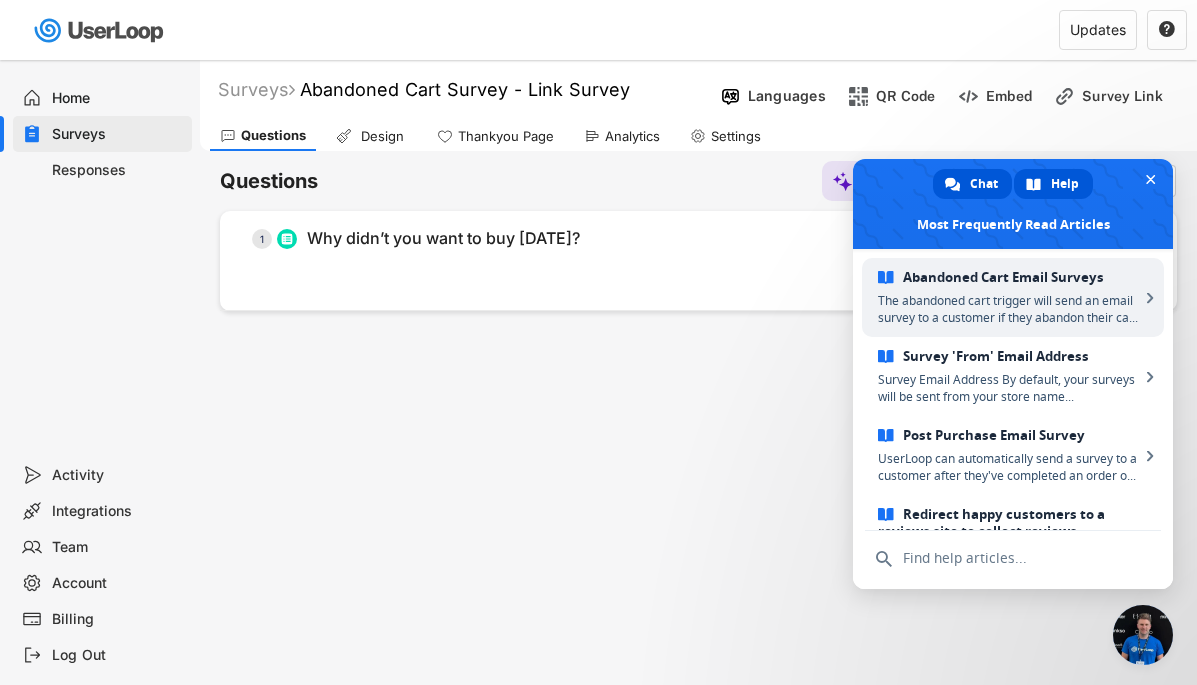 click on "Chat" at bounding box center (984, 184) 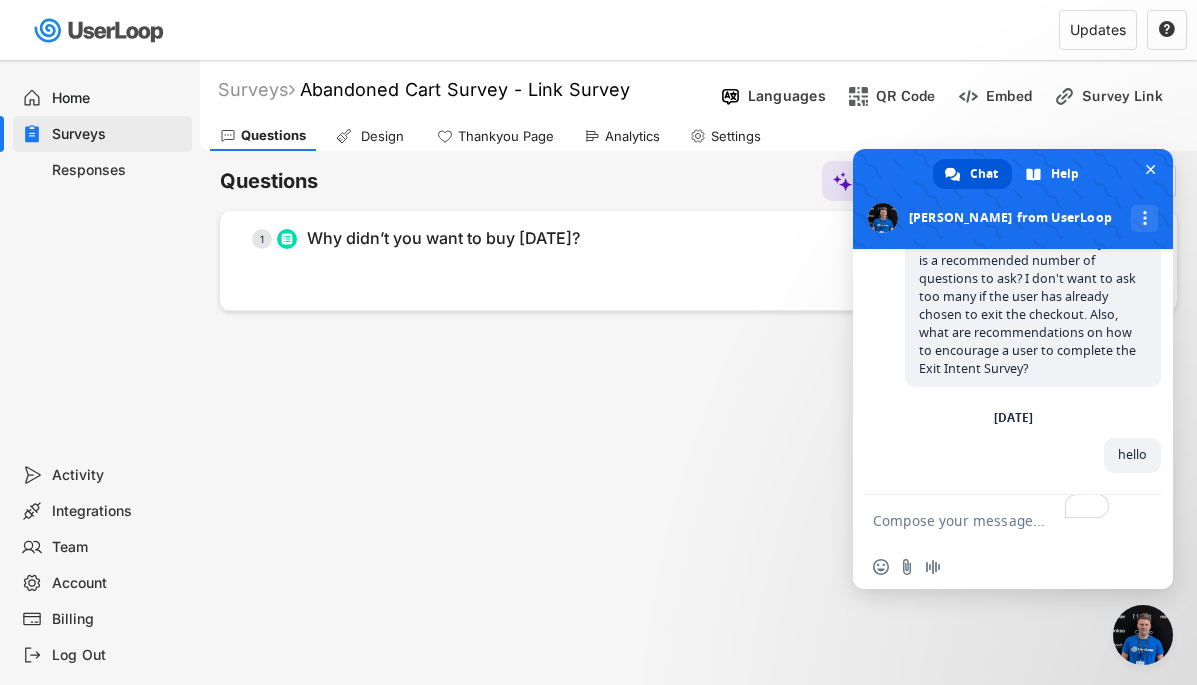 click on "Surveys  Abandoned Cart Survey - Link Survey


Languages Preview Add to Shopify Checkout Manual Send QR Code Embed Survey Link Triggers Email Questions Design Thankyou Page Analytics Settings Questions Suggest Questions Add Question



1 Why didn’t you want to buy today?



2 Question 2. Which of these best describes you? (multiple selections are allowed)



3 Question 3. What is your age range?



4 Question 4. Who are you buying this cheese for today?



5 Question 5. What made you say “yes” to purchasing Rebel Cheese today? (select all that apply)
" at bounding box center (698, 542) 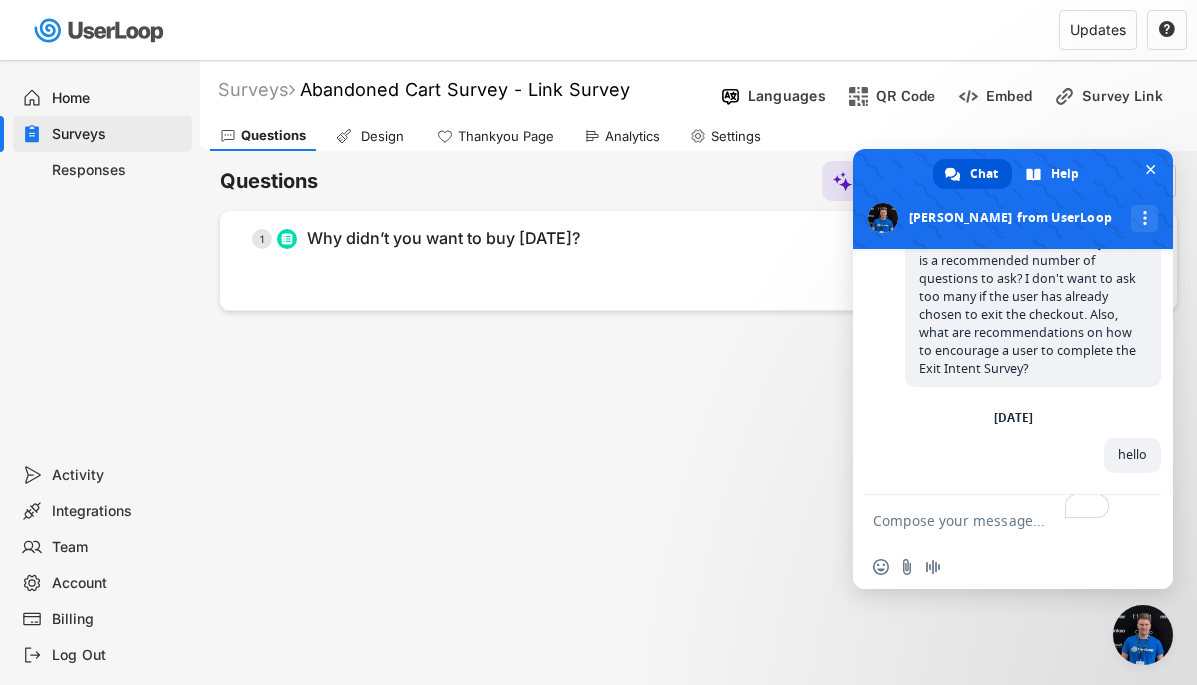 click on "Surveys  Abandoned Cart Survey - Link Survey


Languages Preview Add to Shopify Checkout Manual Send QR Code Embed Survey Link Triggers Email Questions Design Thankyou Page Analytics Settings Questions Suggest Questions Add Question



1 Why didn’t you want to buy today?



2 Question 2. Which of these best describes you? (multiple selections are allowed)



3 Question 3. What is your age range?



4 Question 4. Who are you buying this cheese for today?



5 Question 5. What made you say “yes” to purchasing Rebel Cheese today? (select all that apply)
" at bounding box center (698, 542) 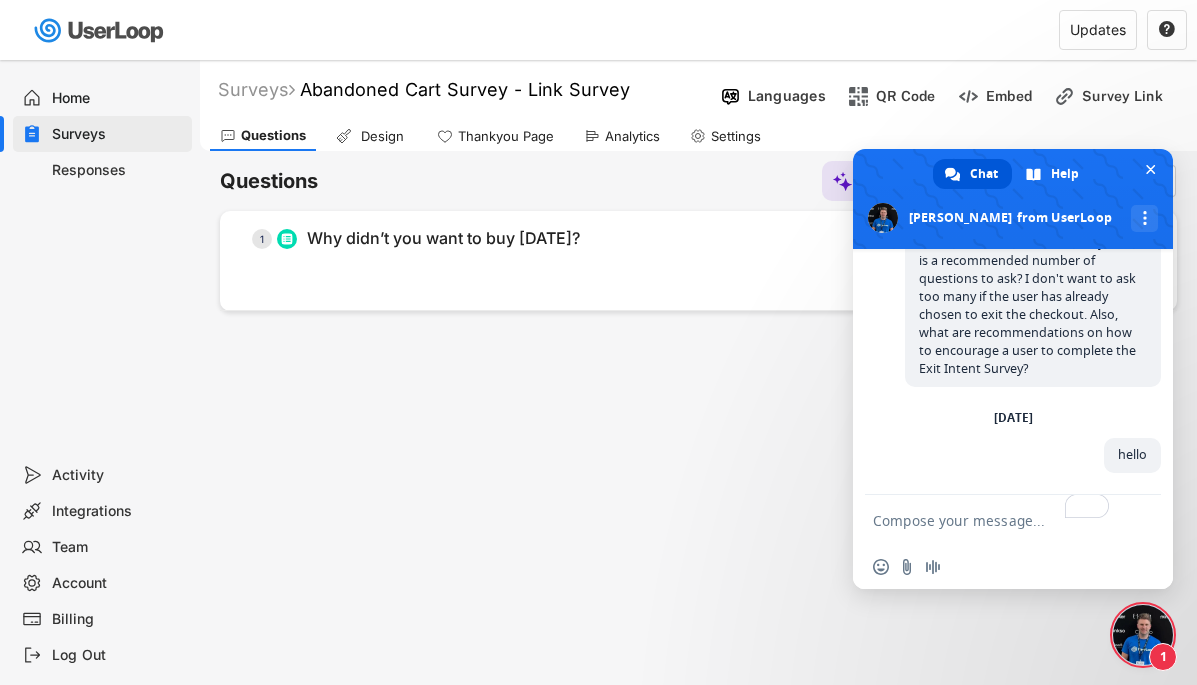 scroll, scrollTop: 4105, scrollLeft: 0, axis: vertical 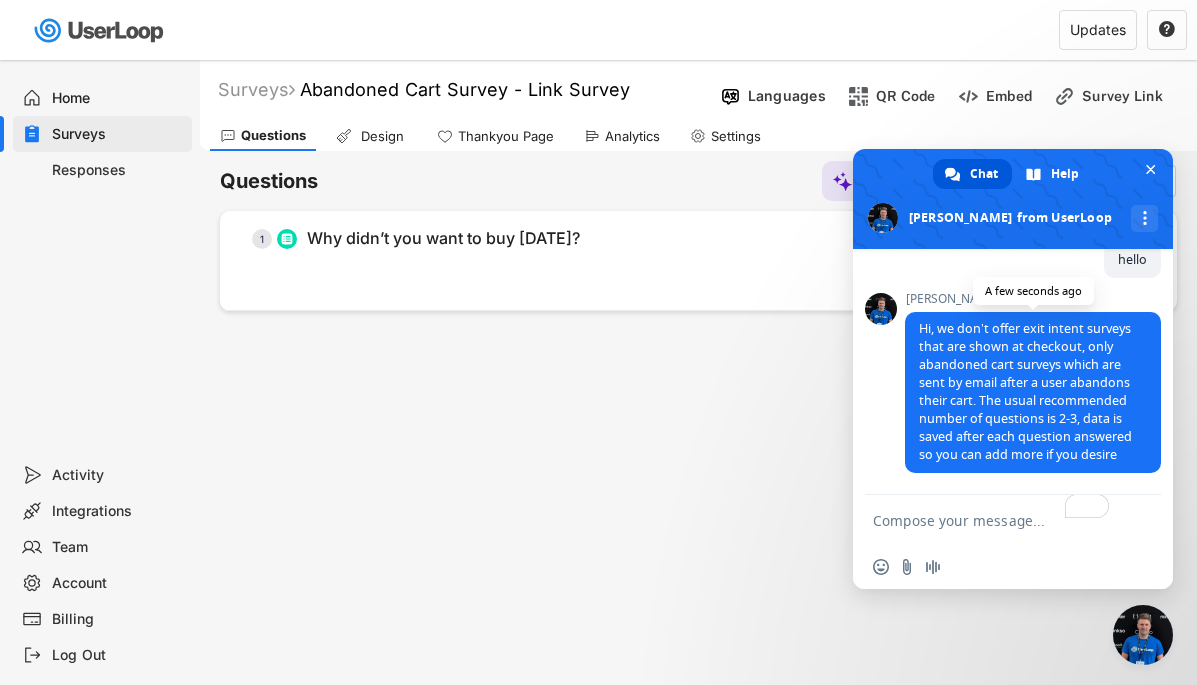 click on "Hi, we don’t offer exit intent surveys that are shown at checkout, only abandoned cart surveys which are sent by email after a user abandons their cart. The usual recommended number of questions is 2-3, data is saved after each question answered so you can add more if you desire" at bounding box center [1025, 391] 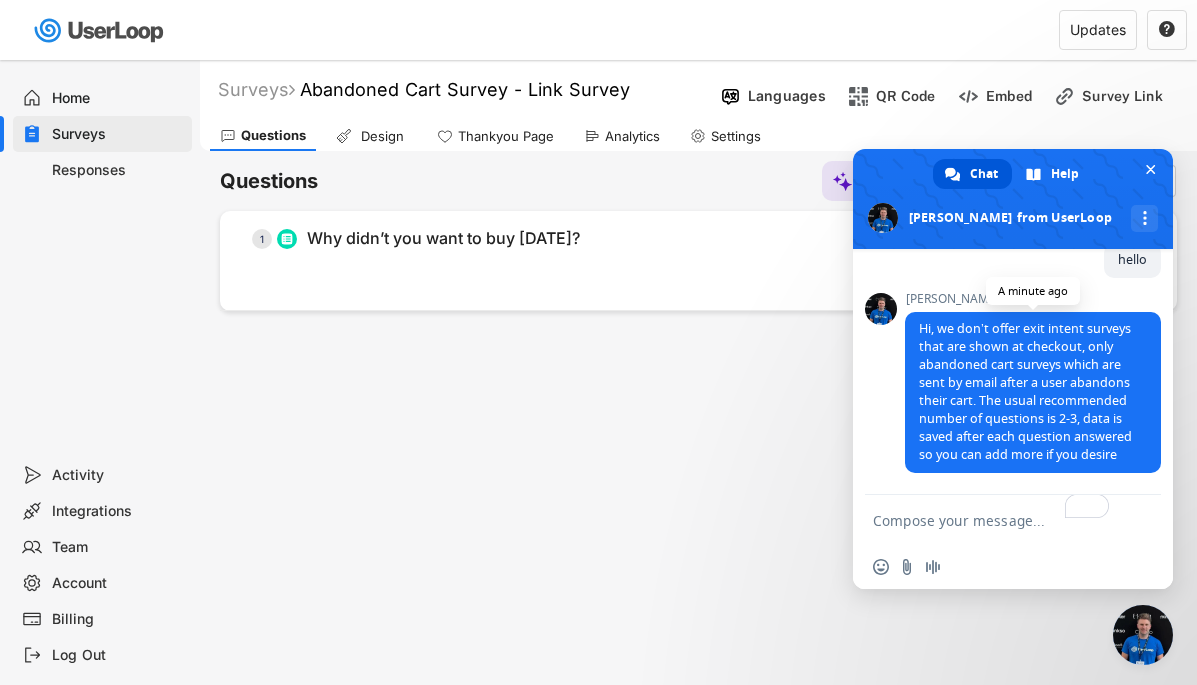 scroll, scrollTop: 4105, scrollLeft: 0, axis: vertical 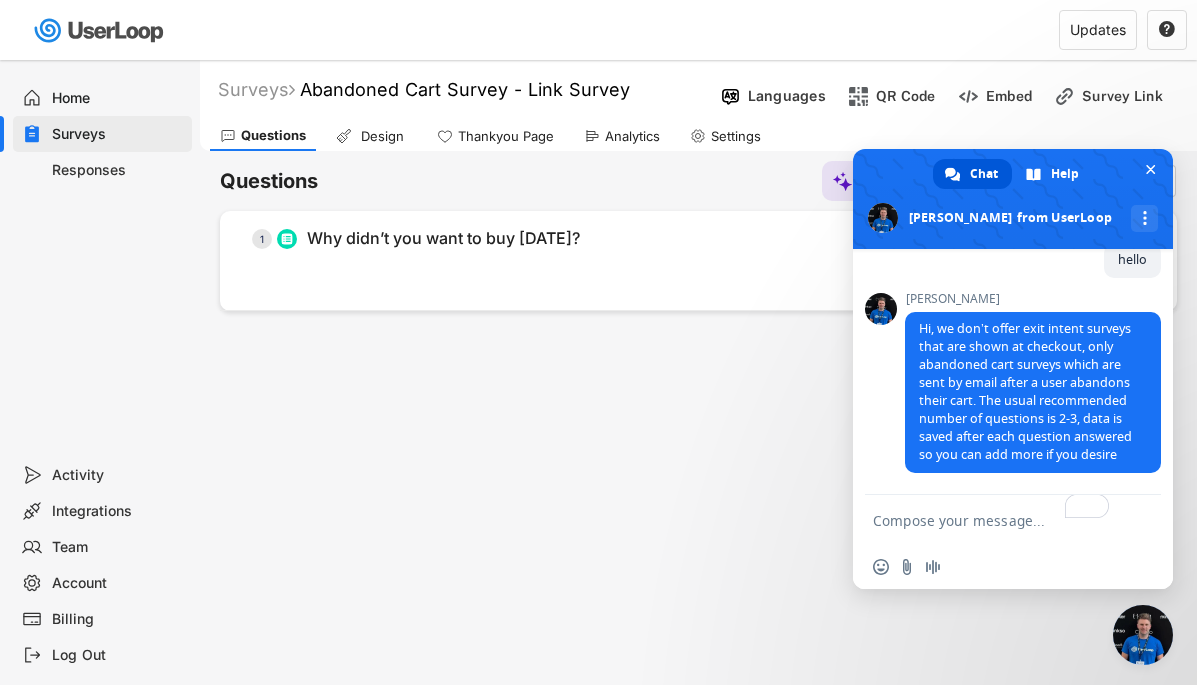 click on "Surveys  Abandoned Cart Survey - Link Survey


Languages Preview Add to Shopify Checkout Manual Send QR Code Embed Survey Link Triggers Email Questions Design Thankyou Page Analytics Settings Questions Suggest Questions Add Question



1 Why didn’t you want to buy today?



2 Question 2. Which of these best describes you? (multiple selections are allowed)



3 Question 3. What is your age range?



4 Question 4. Who are you buying this cheese for today?



5 Question 5. What made you say “yes” to purchasing Rebel Cheese today? (select all that apply)
" at bounding box center [698, 542] 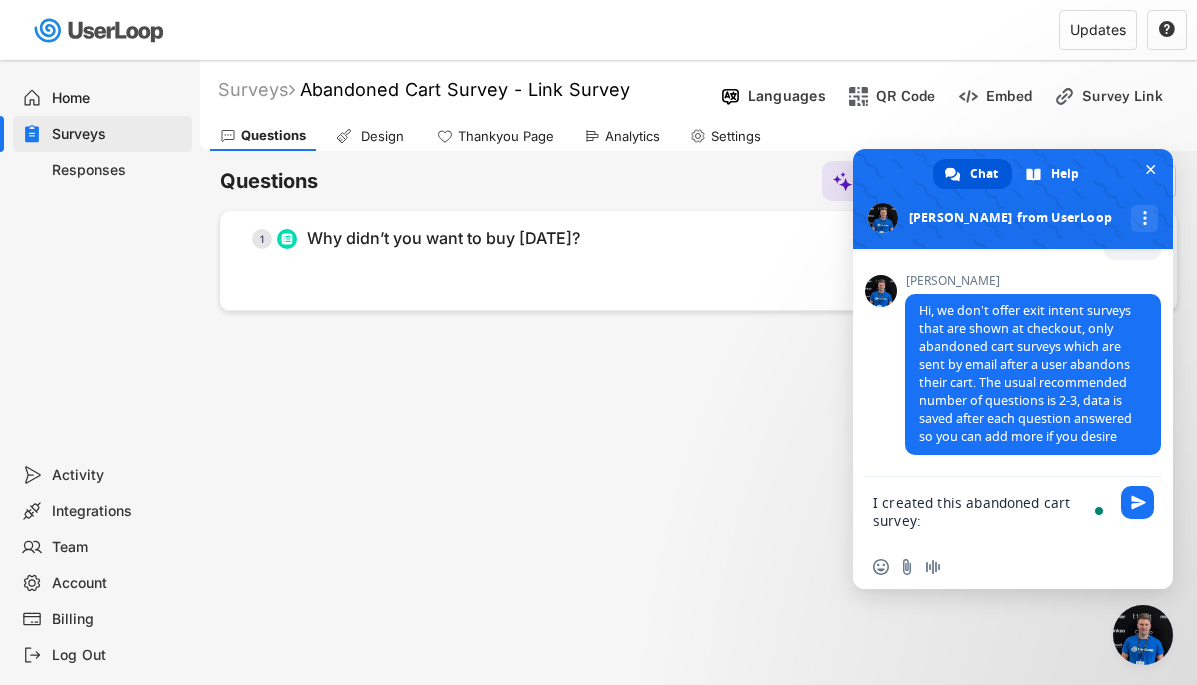 paste on "https://userloop.io/home?tab=Questions&survey=1753537463834x794776745951100900" 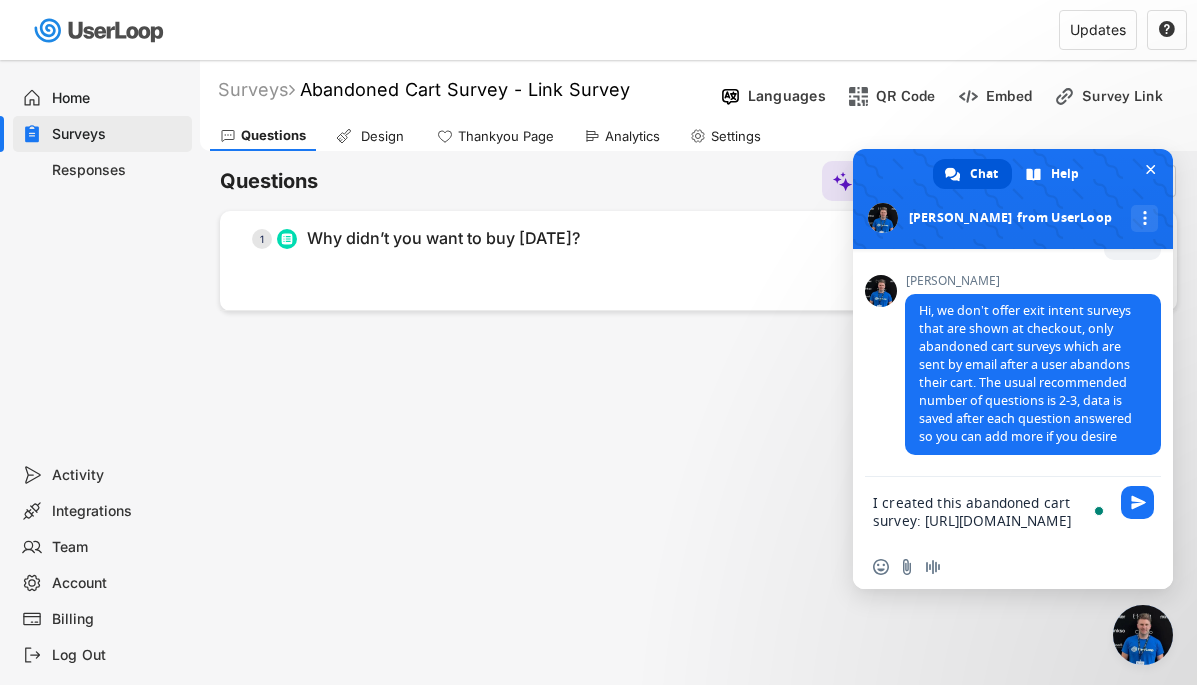 scroll, scrollTop: 0, scrollLeft: 0, axis: both 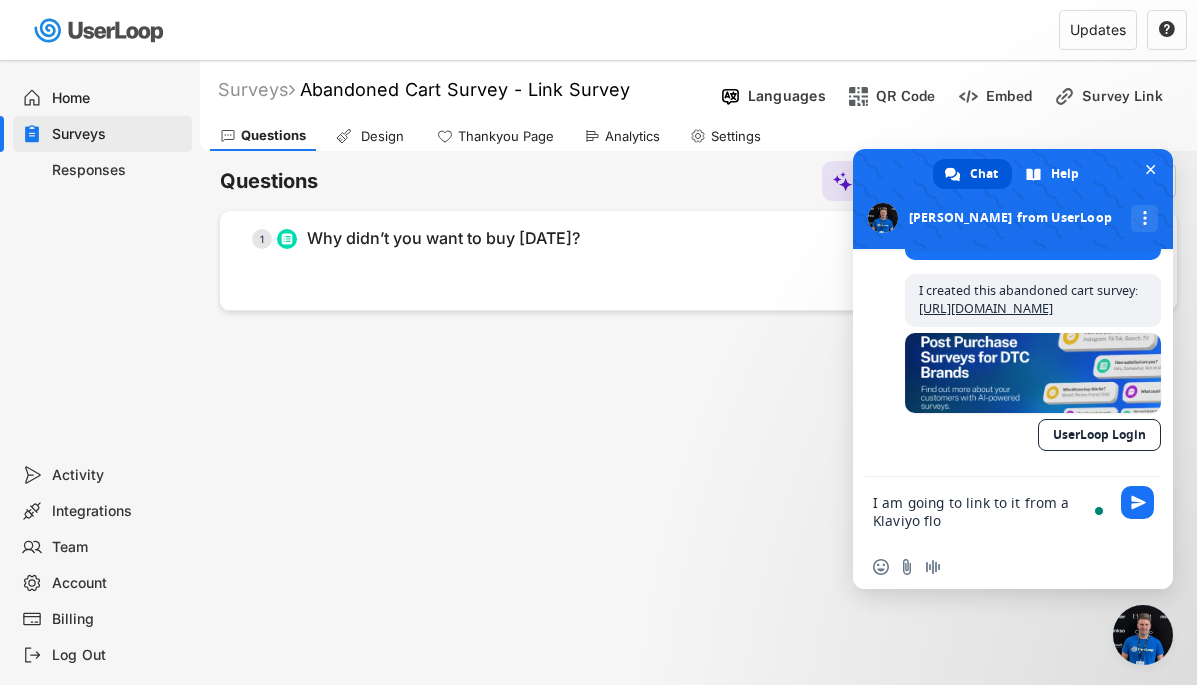 type on "I am going to link to it from a Klaviyo flow" 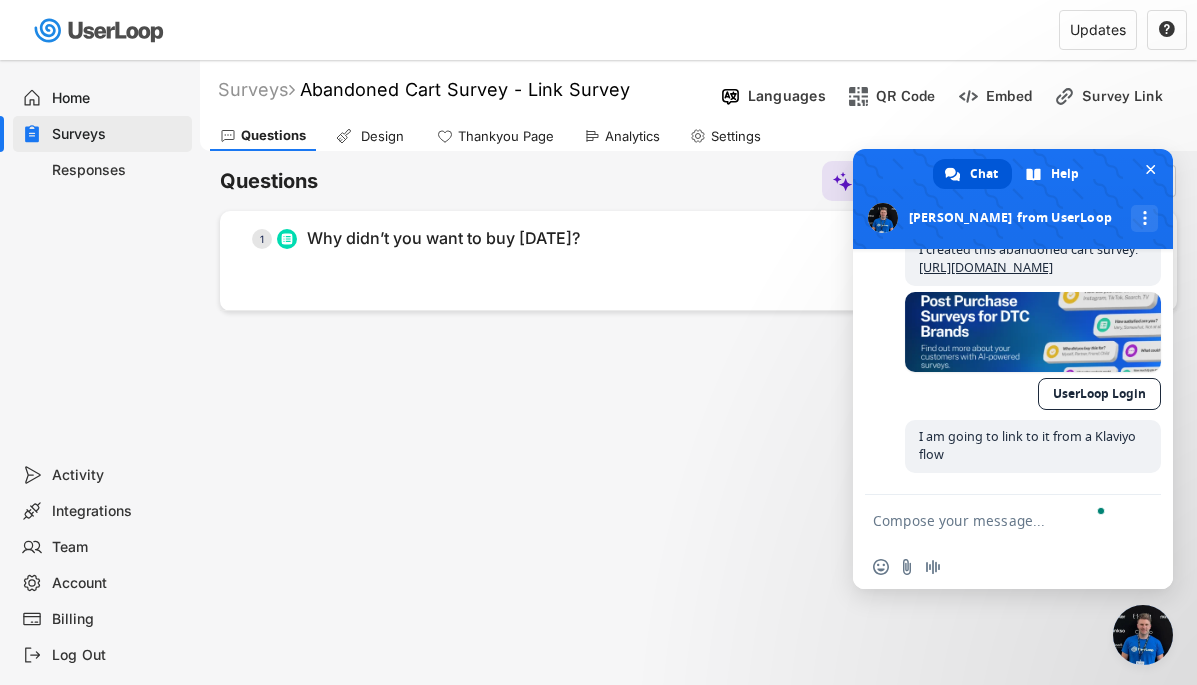 scroll, scrollTop: 4398, scrollLeft: 0, axis: vertical 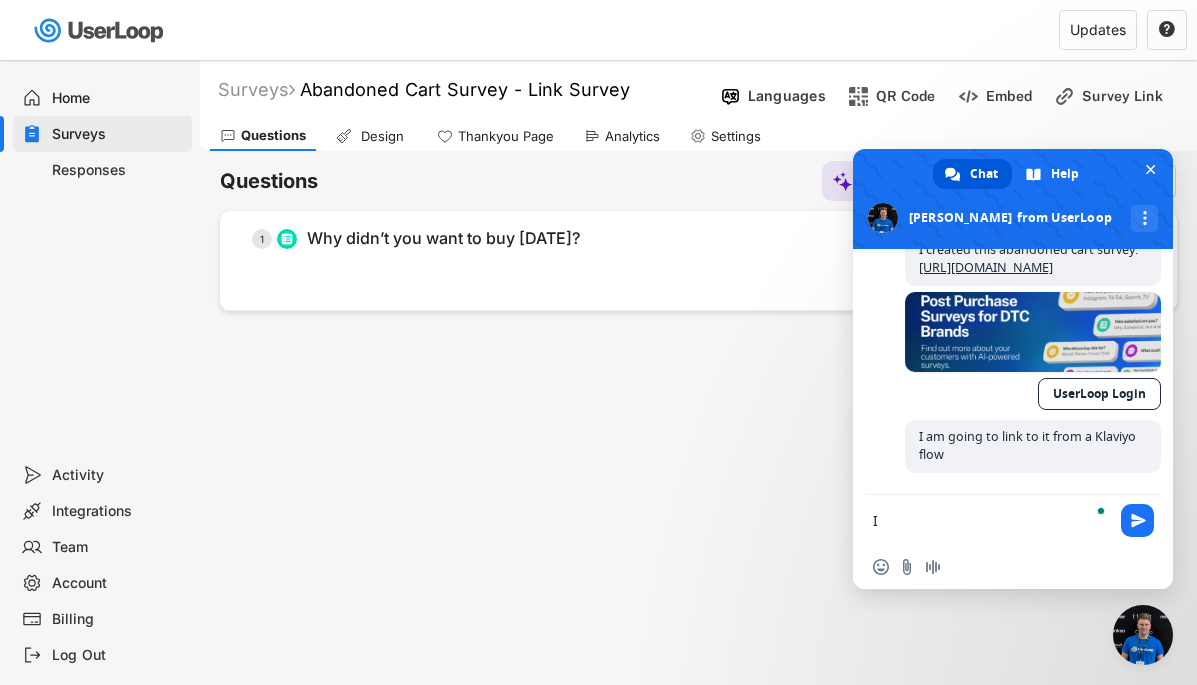 type on "I" 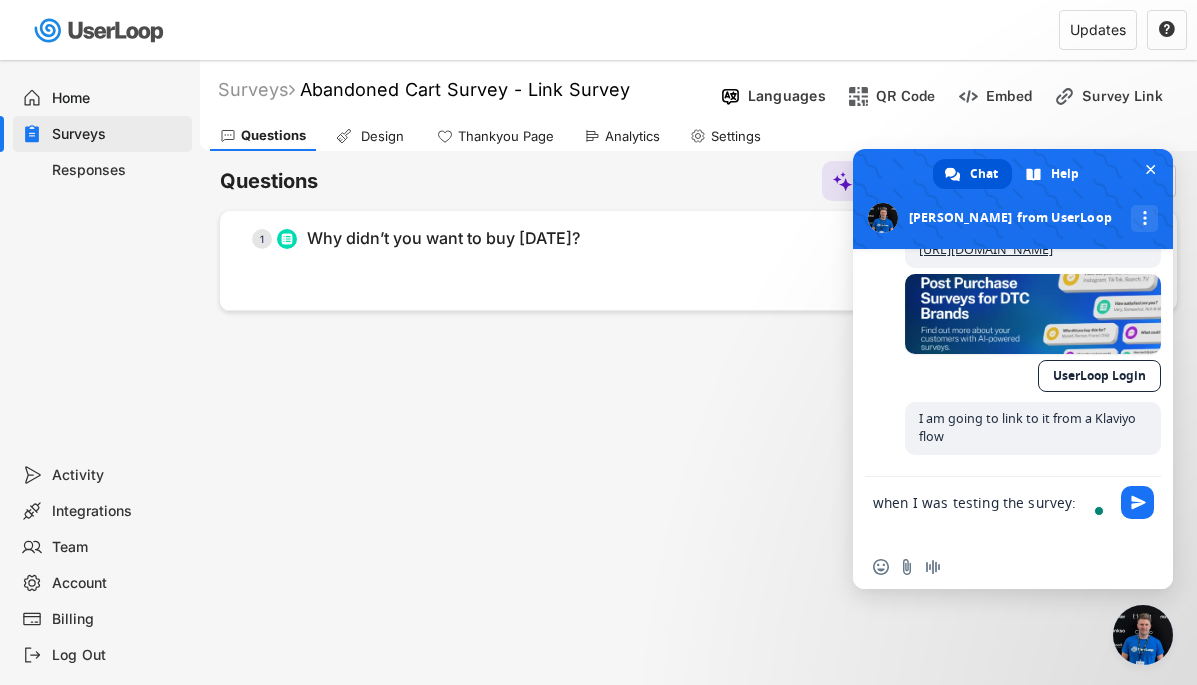 paste on "https://userloop.io/s/1753537463834x794776745951100900" 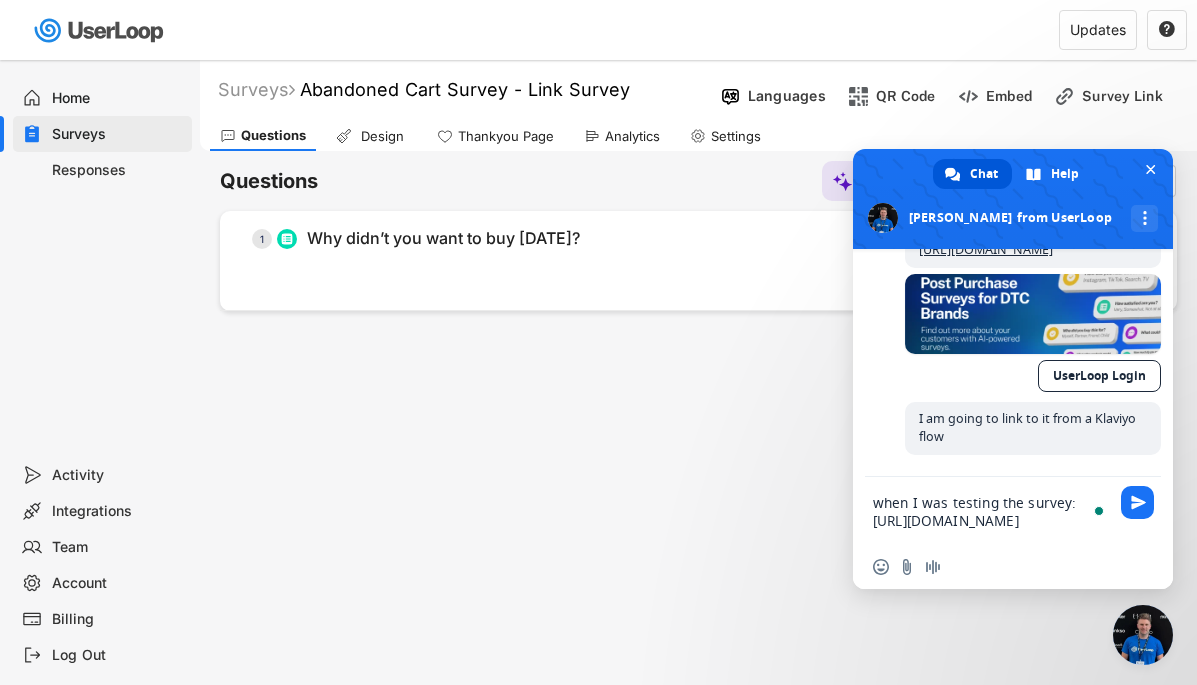 scroll, scrollTop: 0, scrollLeft: 0, axis: both 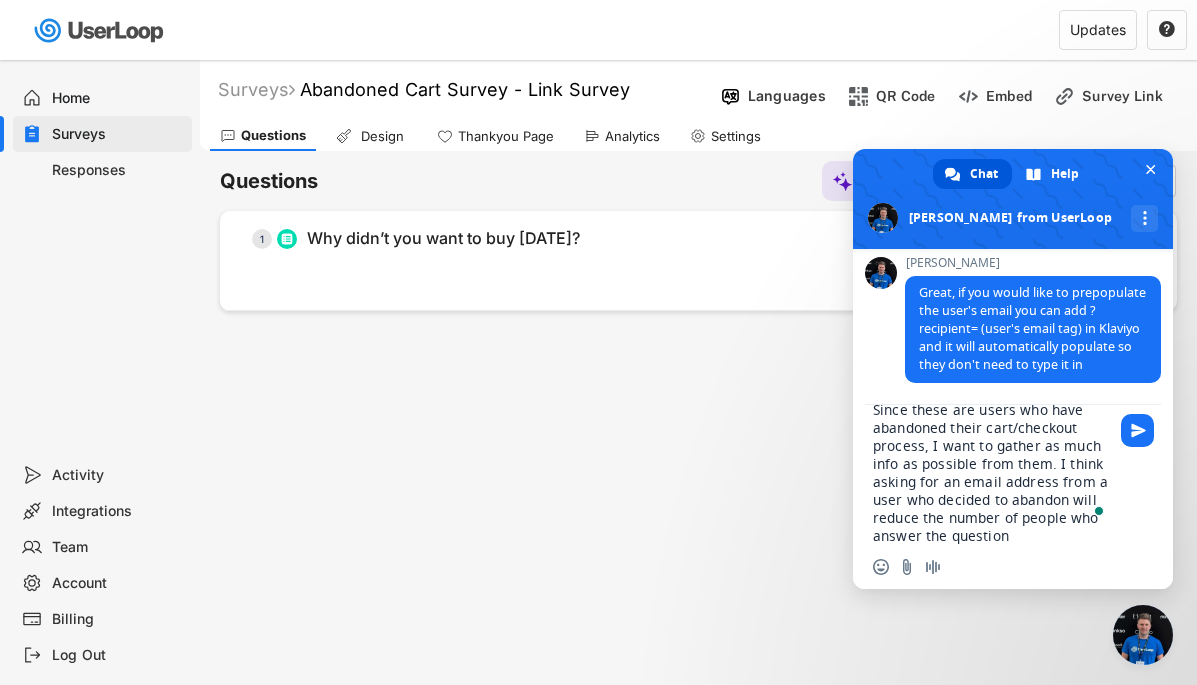 type on "I noticed the survey wants me to include my email. Is there a way to make the email address optional? Since these are users who have abandoned their cart/checkout process, I want to gather as much info as possible from them. I think asking for an email address from a user who decided to abandon will reduce the number of people who answer the question." 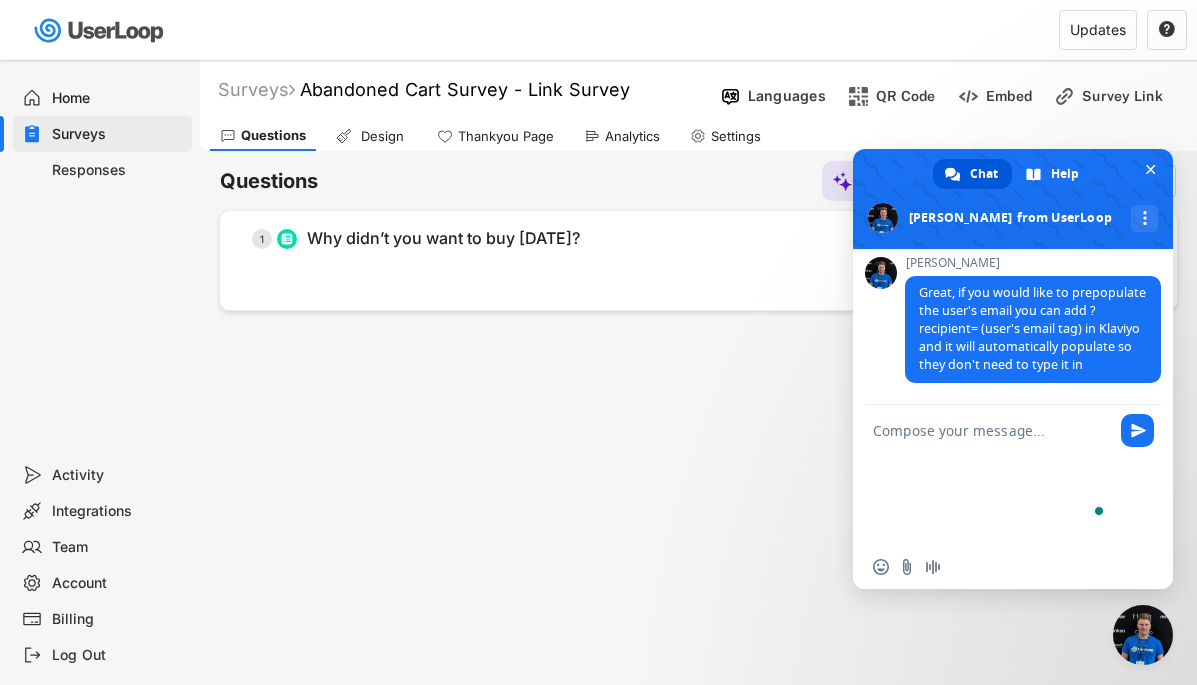 scroll, scrollTop: 0, scrollLeft: 0, axis: both 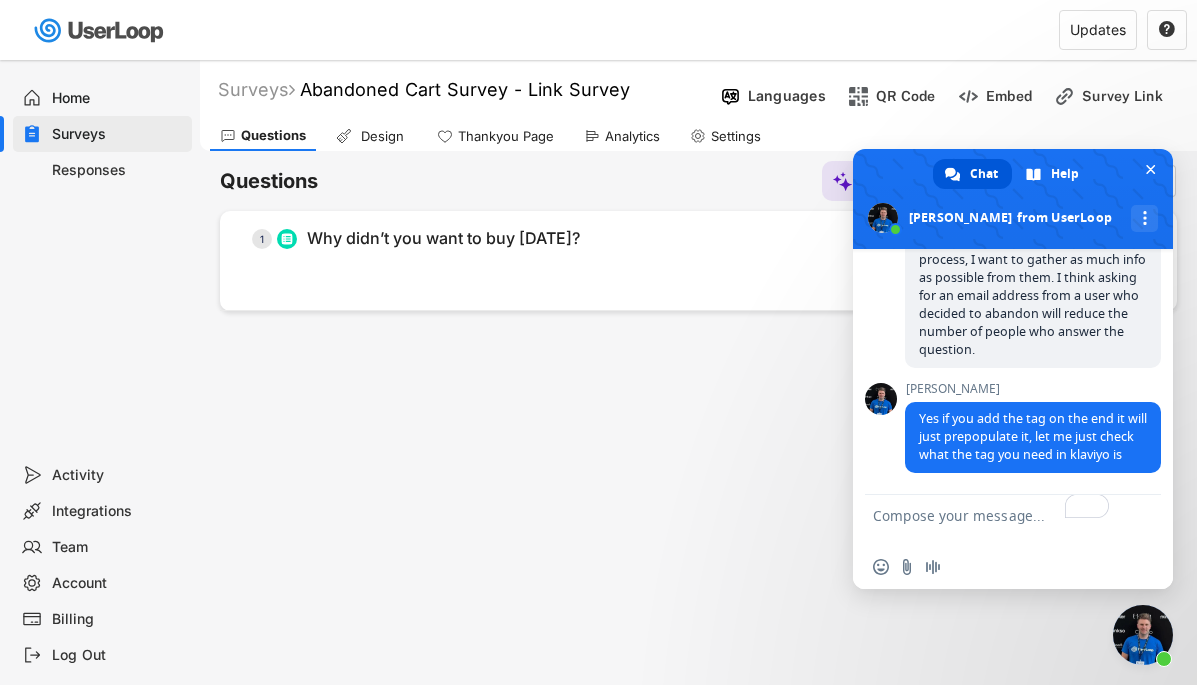 click at bounding box center [993, 520] 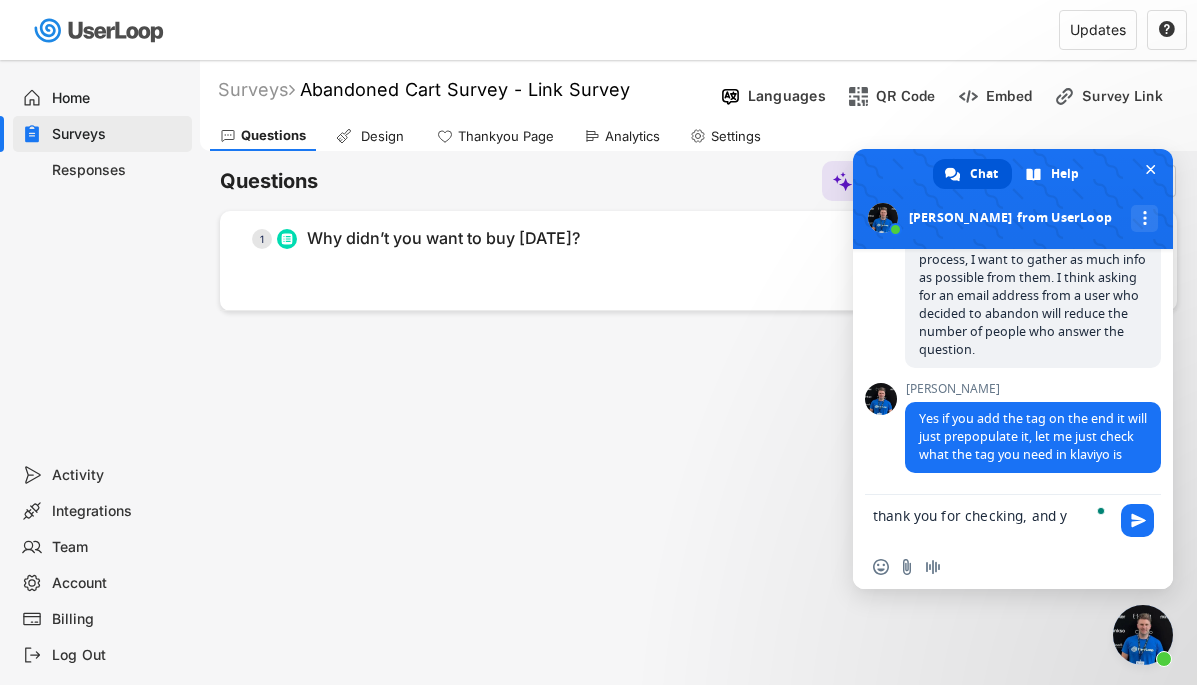 scroll, scrollTop: 0, scrollLeft: 0, axis: both 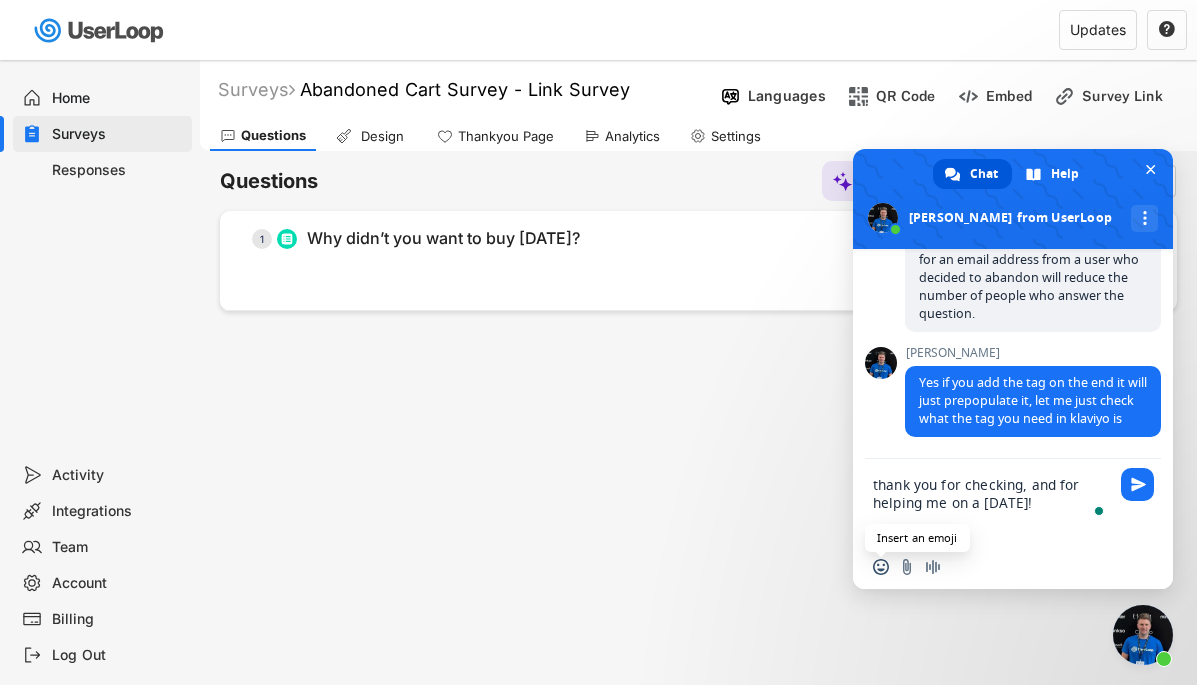 click at bounding box center (881, 567) 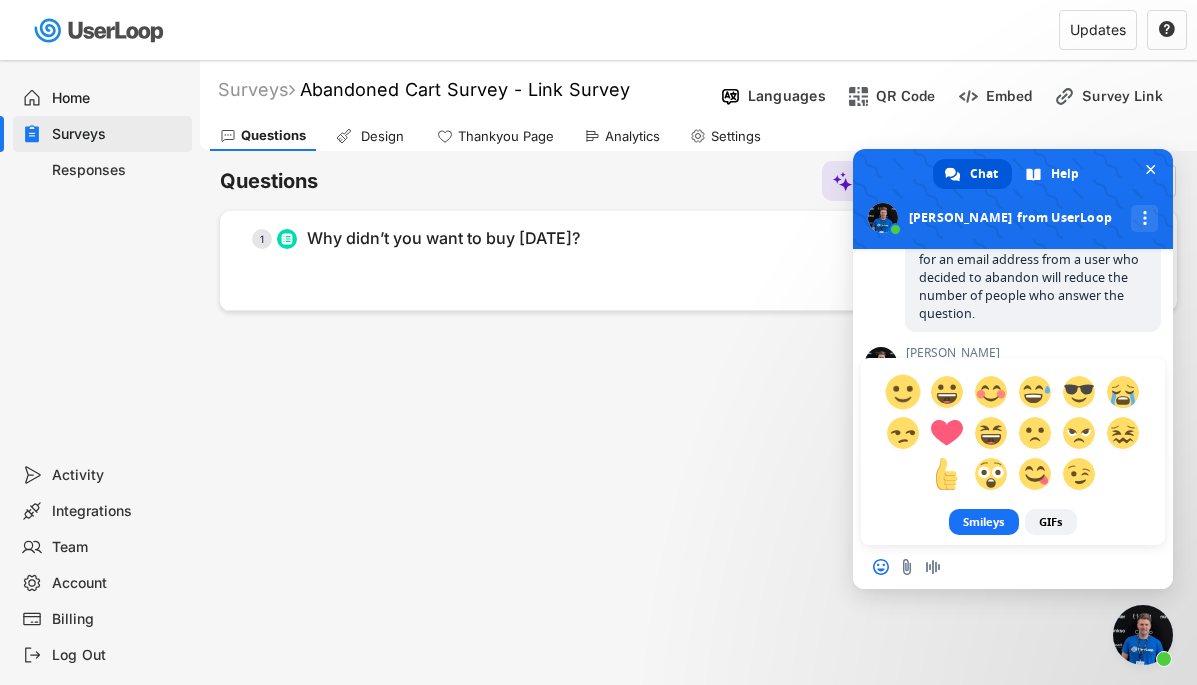 click at bounding box center [902, 391] 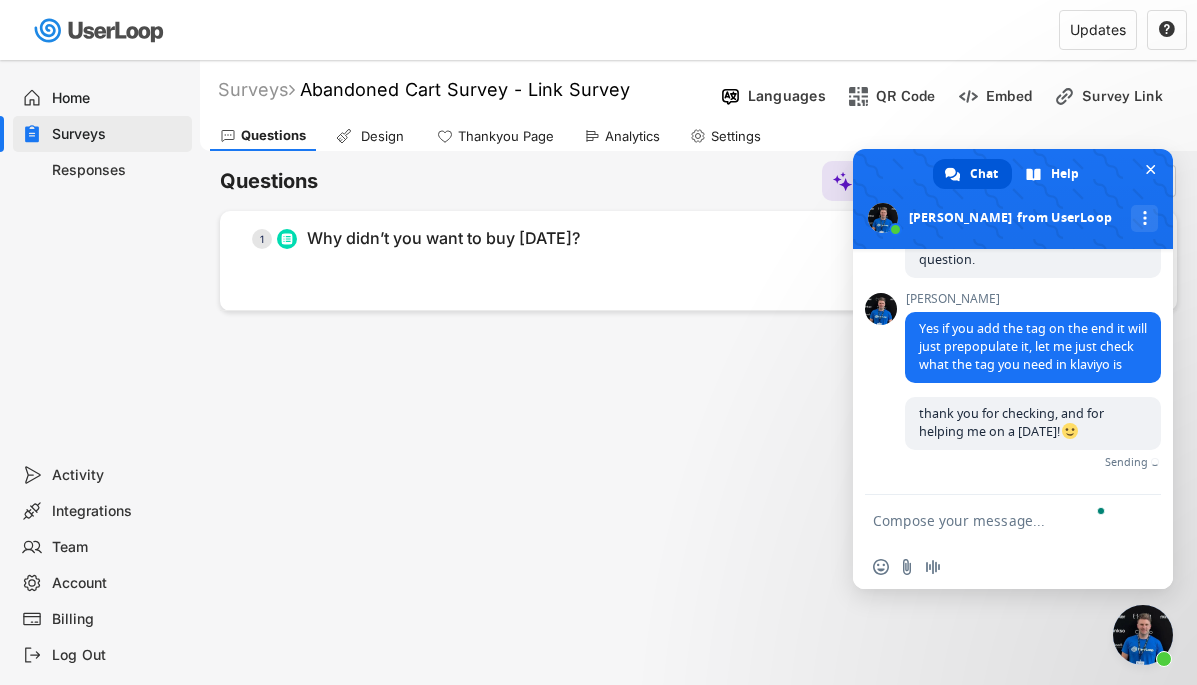scroll, scrollTop: 5157, scrollLeft: 0, axis: vertical 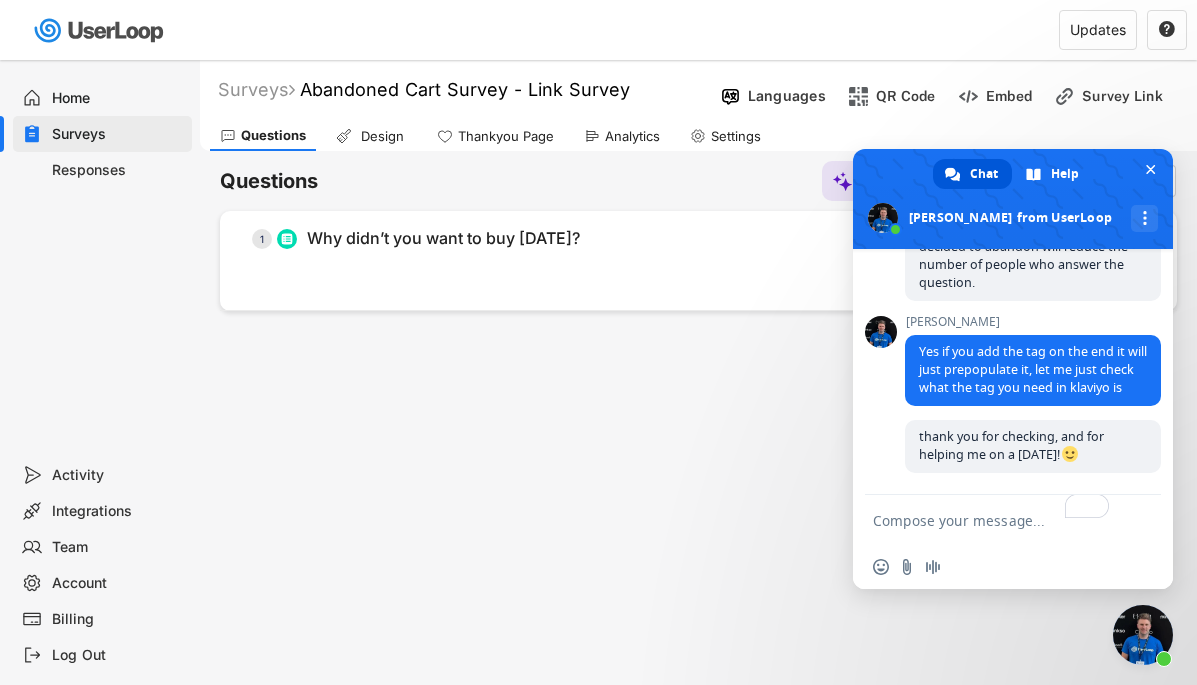 click on "Surveys  Abandoned Cart Survey - Link Survey


Languages Preview Add to Shopify Checkout Manual Send QR Code Embed Survey Link Triggers Email Questions Design Thankyou Page Analytics Settings Questions Suggest Questions Add Question



1 Why didn’t you want to buy today?



2 Question 2. Which of these best describes you? (multiple selections are allowed)



3 Question 3. What is your age range?



4 Question 4. Who are you buying this cheese for today?



5 Question 5. What made you say “yes” to purchasing Rebel Cheese today? (select all that apply)
" at bounding box center (698, 542) 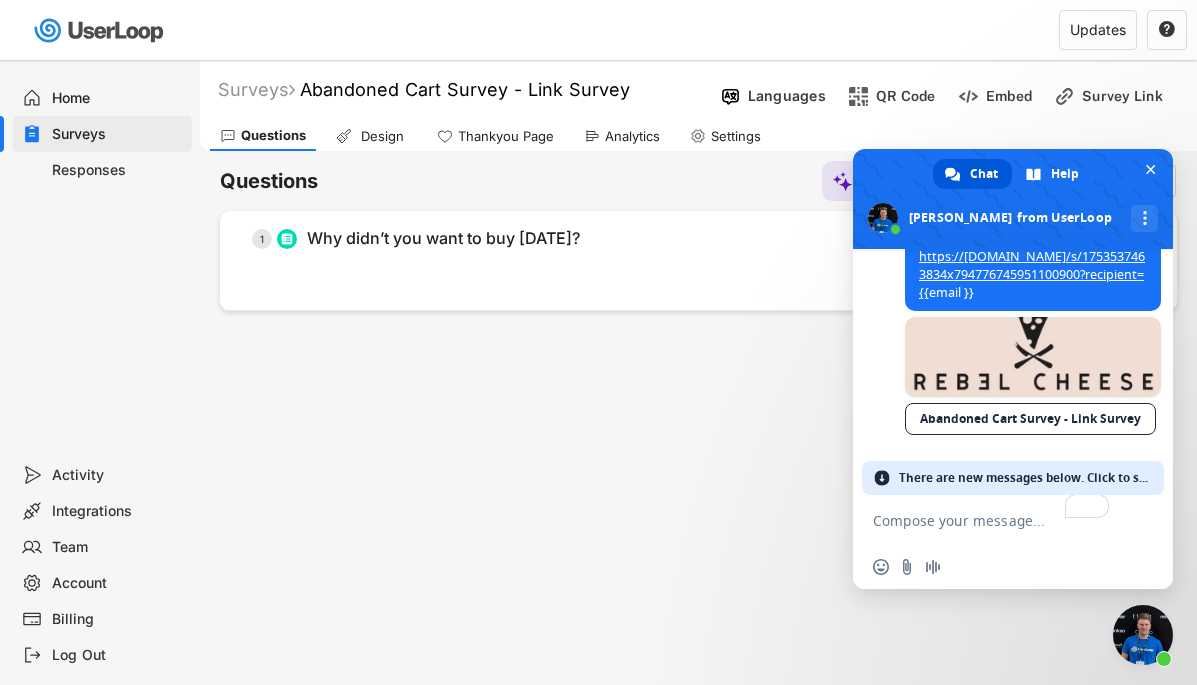 scroll, scrollTop: 5463, scrollLeft: 0, axis: vertical 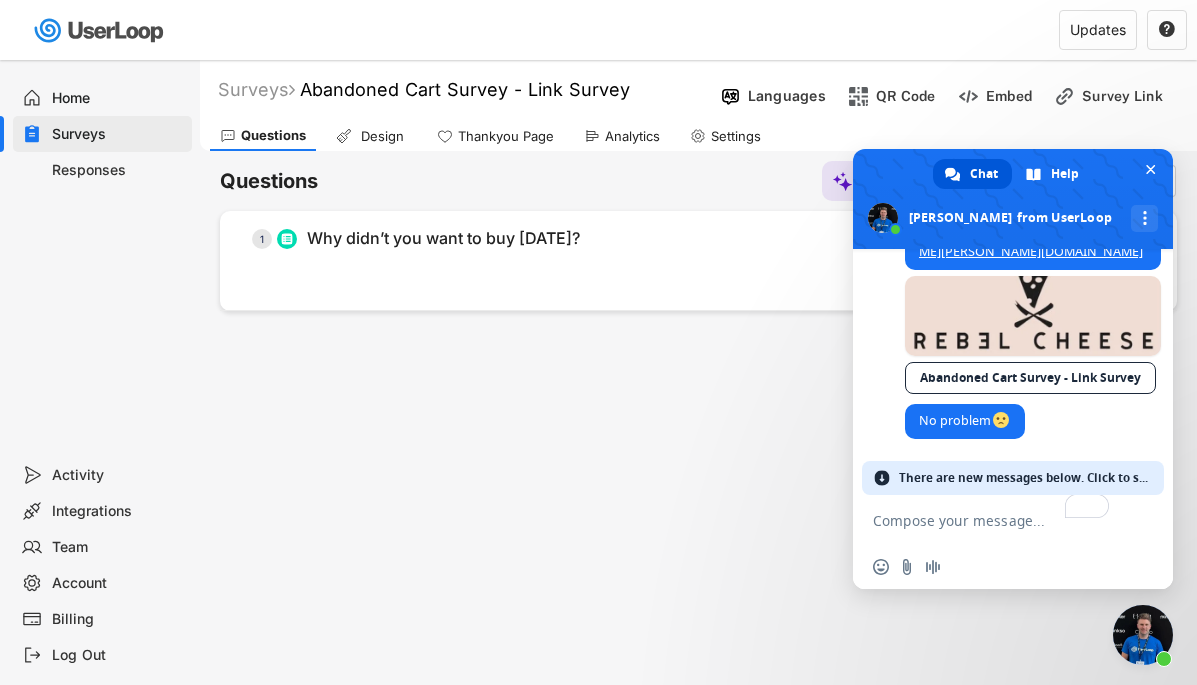 click on "There are new messages below. Click to see." at bounding box center (1026, 478) 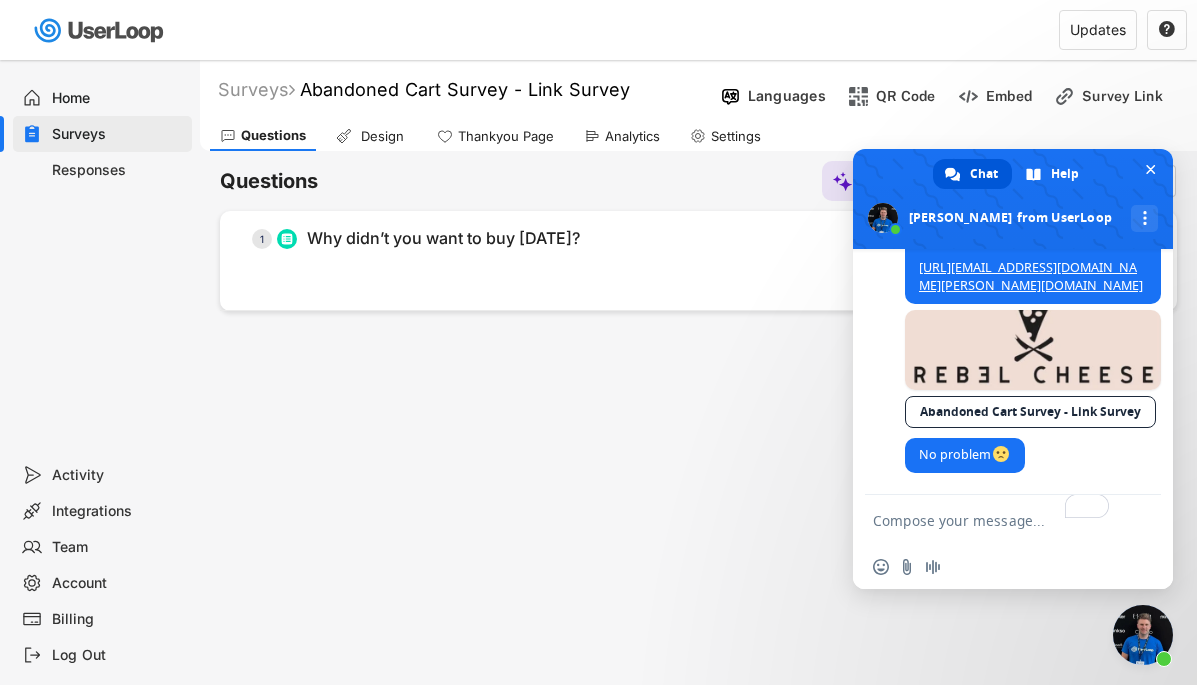 click at bounding box center [993, 520] 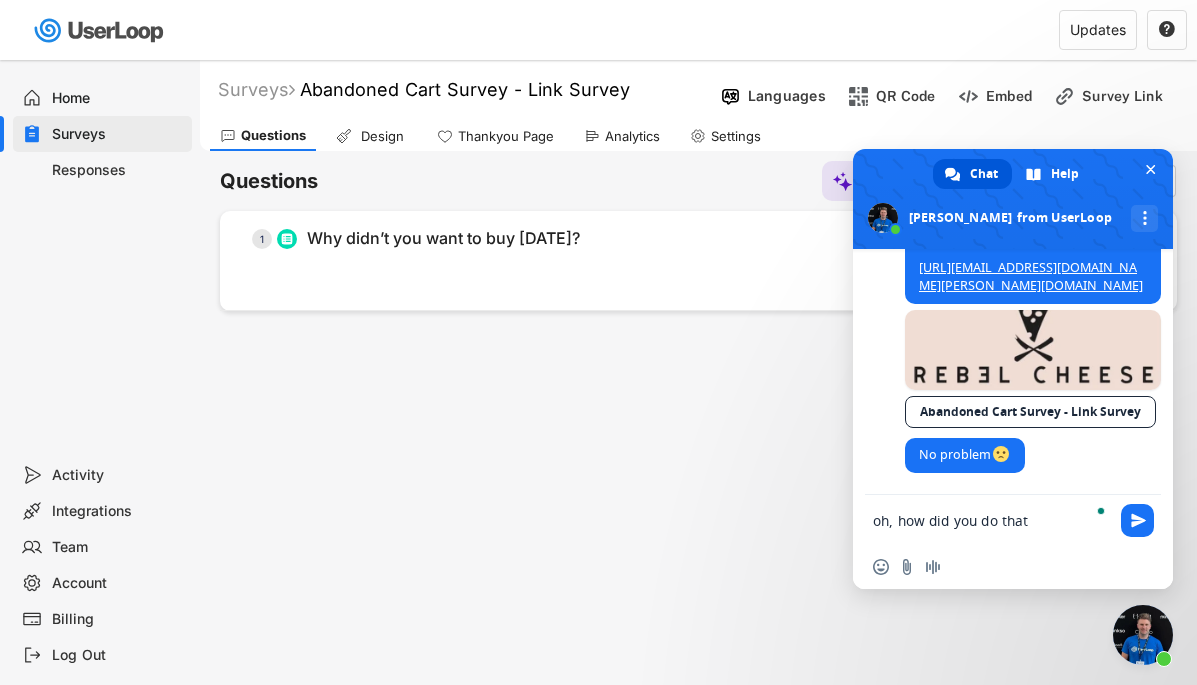 type on "oh, how did you do that?" 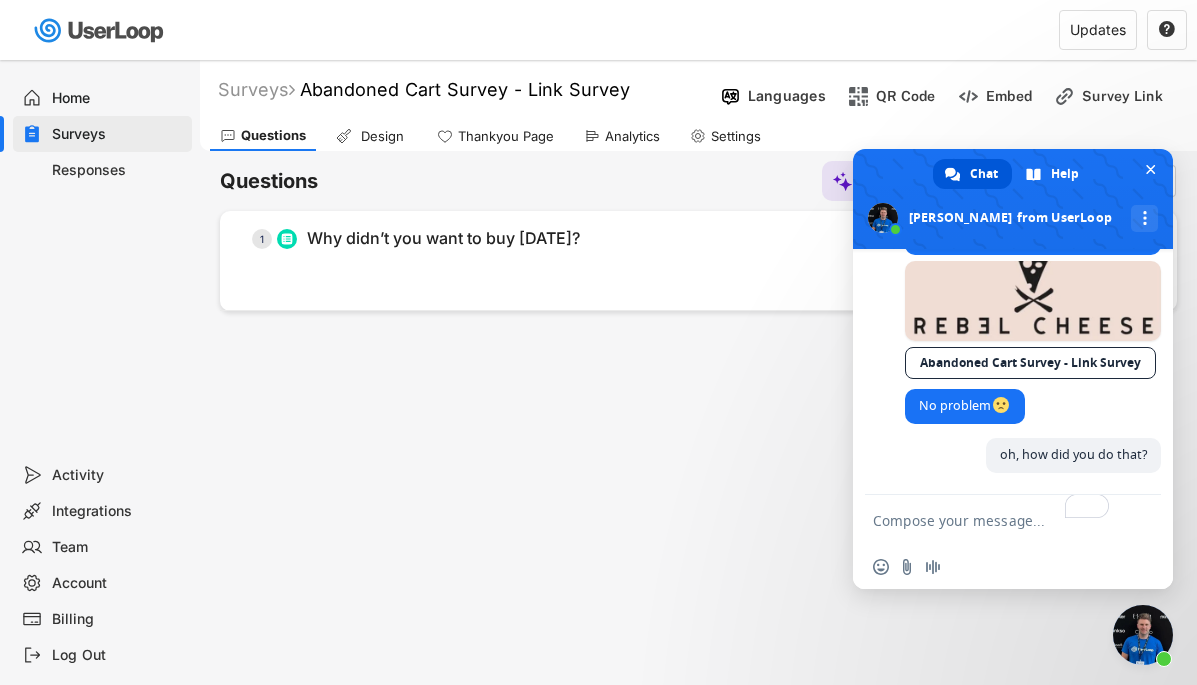 scroll, scrollTop: 5763, scrollLeft: 0, axis: vertical 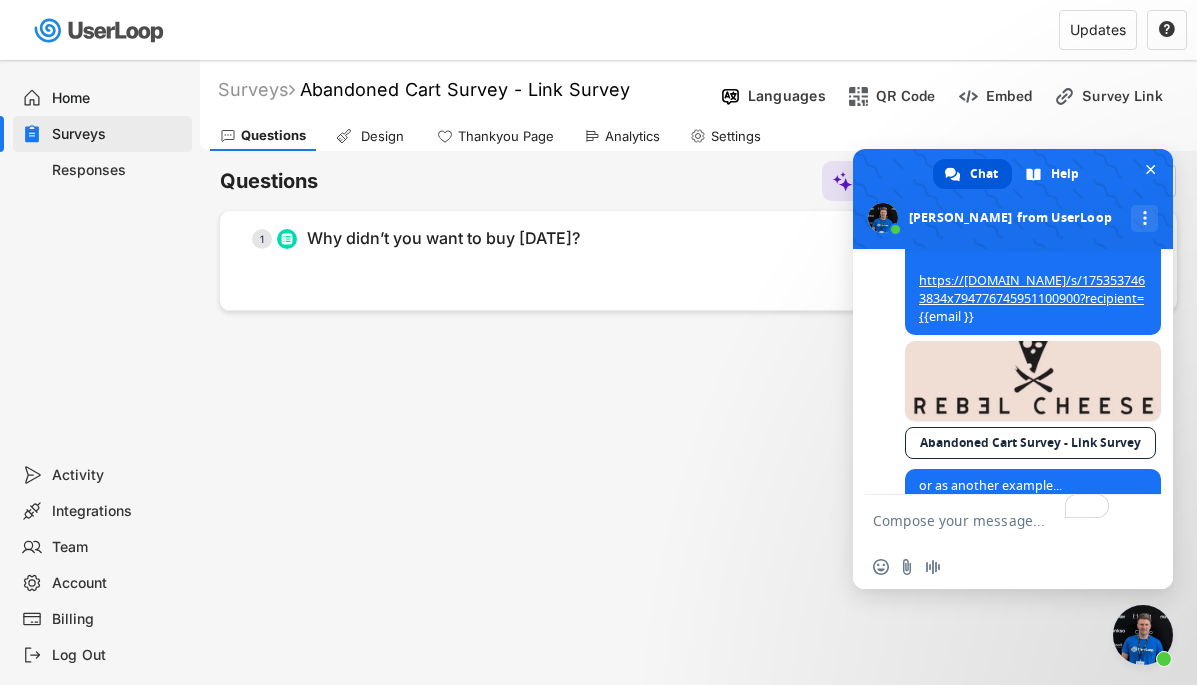 click on "https://userloop.io/s/1753537463834x794776745951100900?recipient={{" at bounding box center [1032, 298] 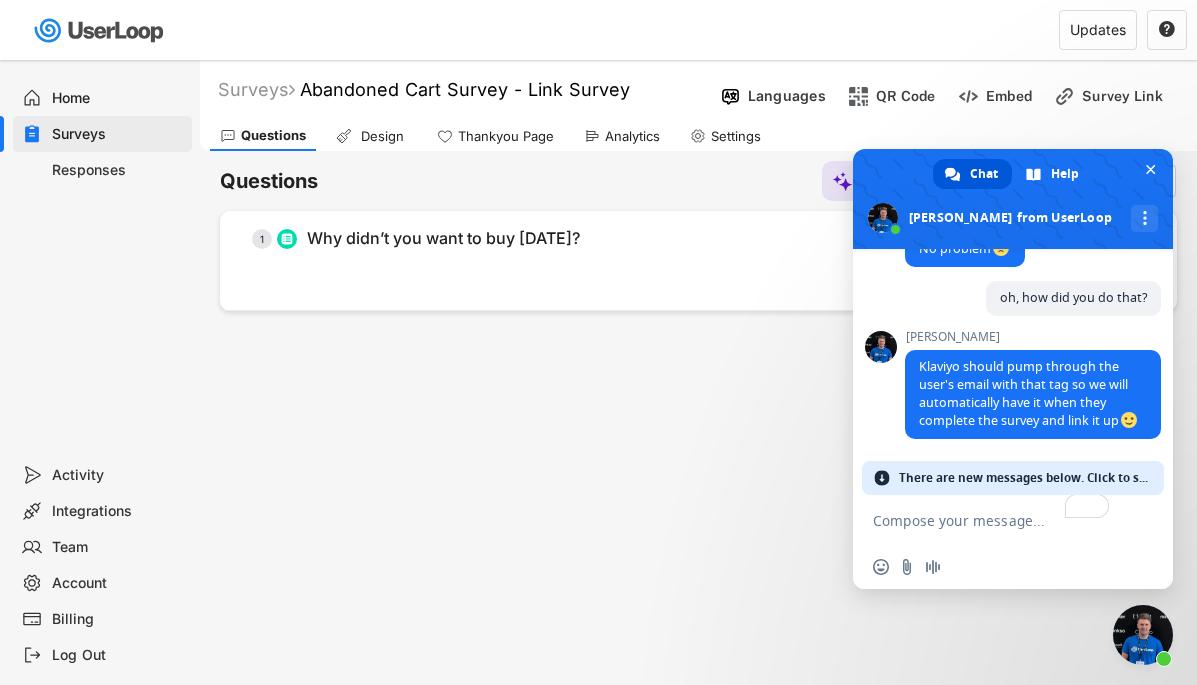 scroll, scrollTop: 5922, scrollLeft: 0, axis: vertical 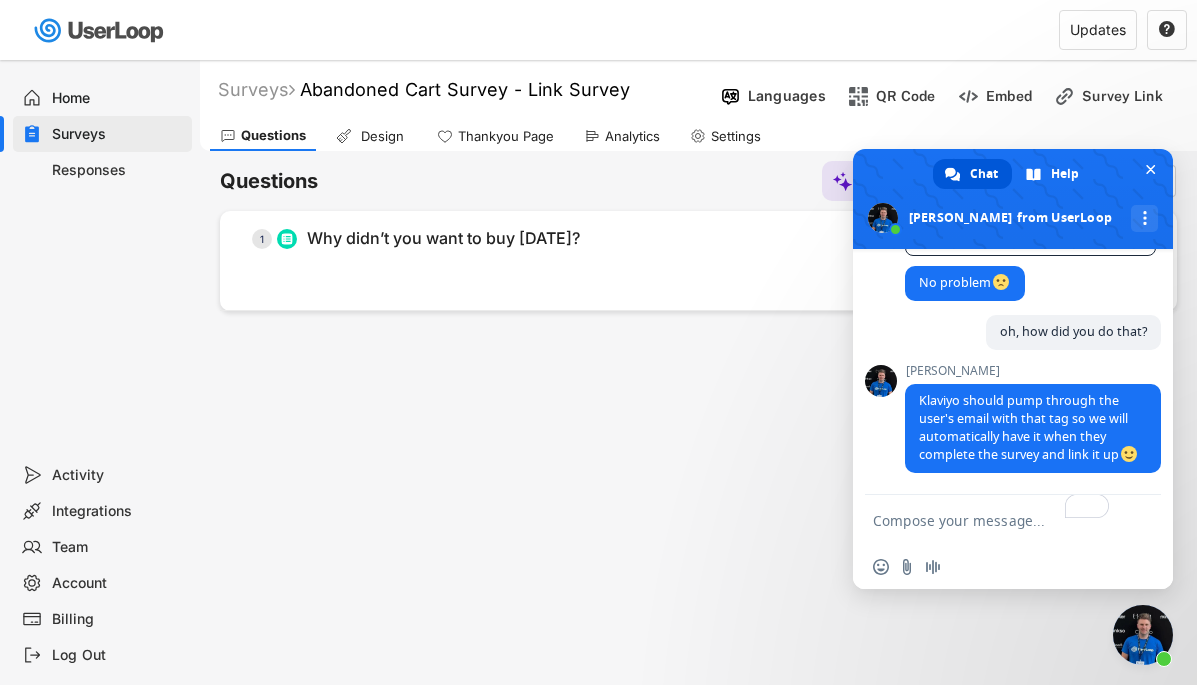click on "Surveys  Abandoned Cart Survey - Link Survey


Languages Preview Add to Shopify Checkout Manual Send QR Code Embed Survey Link Triggers Email Questions Design Thankyou Page Analytics Settings Questions Suggest Questions Add Question



1 Why didn’t you want to buy today?



2 Question 2. Which of these best describes you? (multiple selections are allowed)



3 Question 3. What is your age range?



4 Question 4. Who are you buying this cheese for today?



5 Question 5. What made you say “yes” to purchasing Rebel Cheese today? (select all that apply)
" at bounding box center (698, 542) 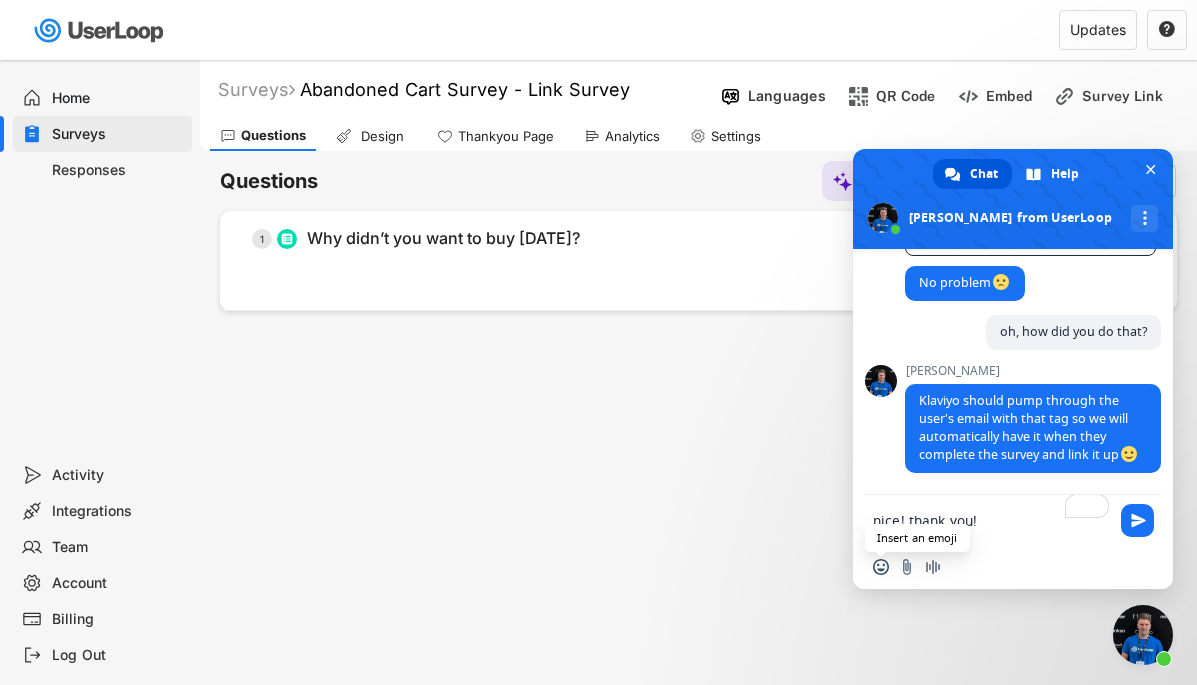click at bounding box center [881, 567] 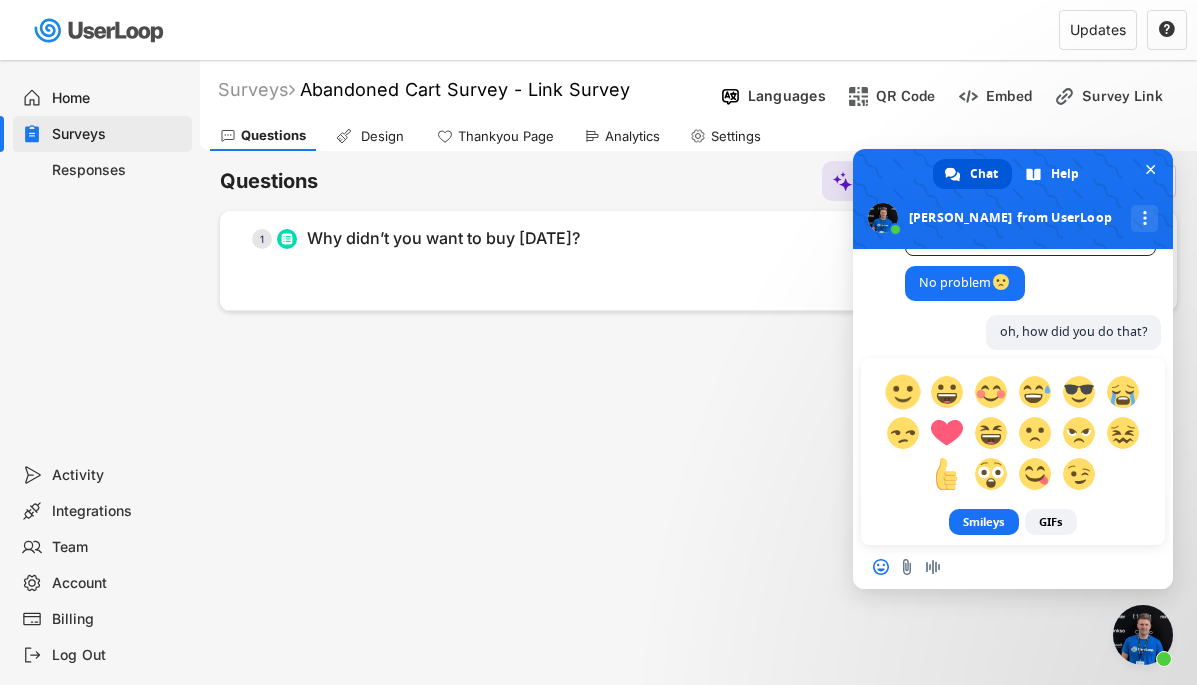 click at bounding box center [902, 391] 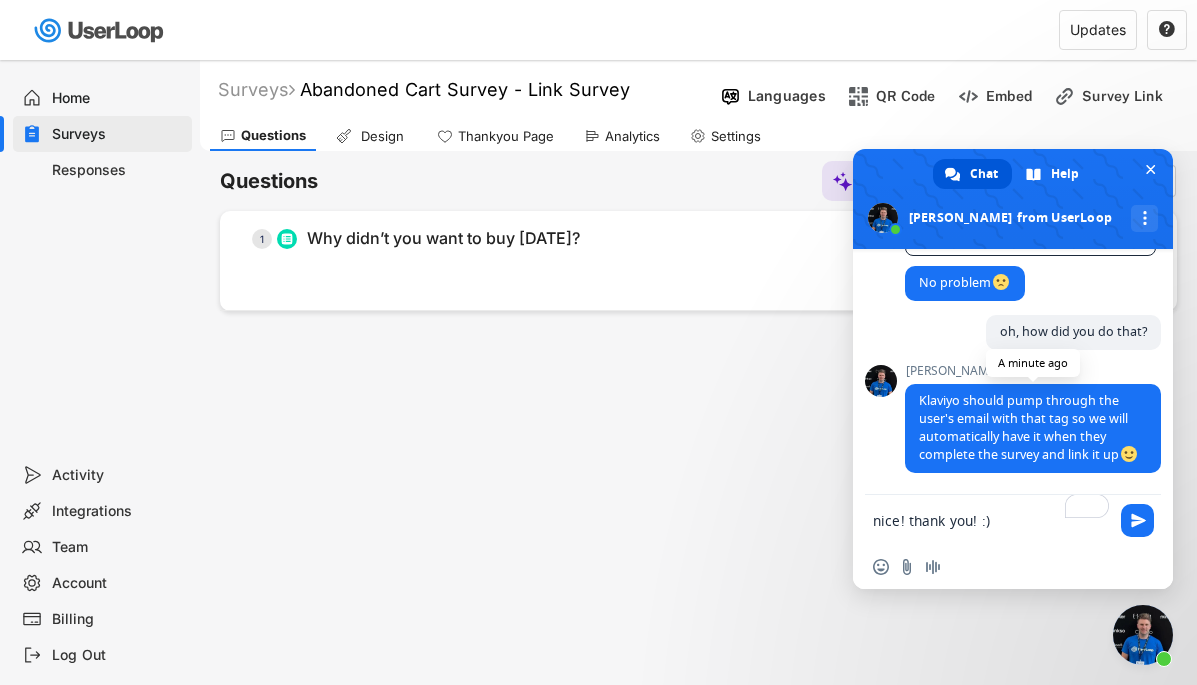 type 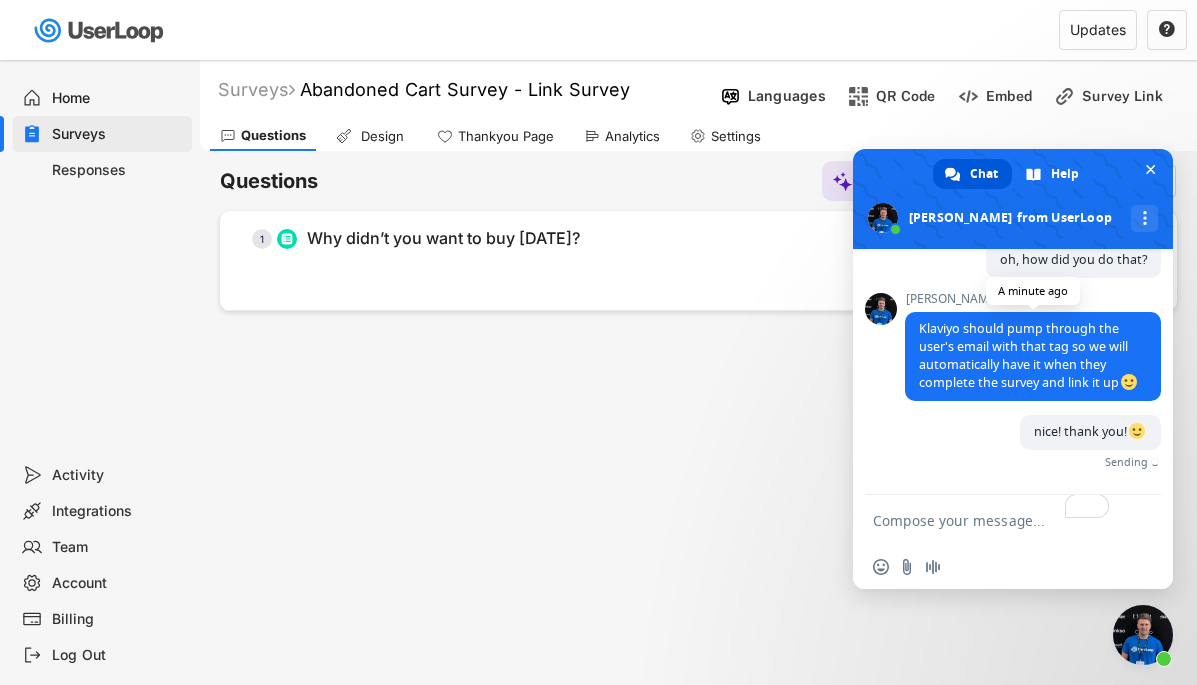 scroll, scrollTop: 5938, scrollLeft: 0, axis: vertical 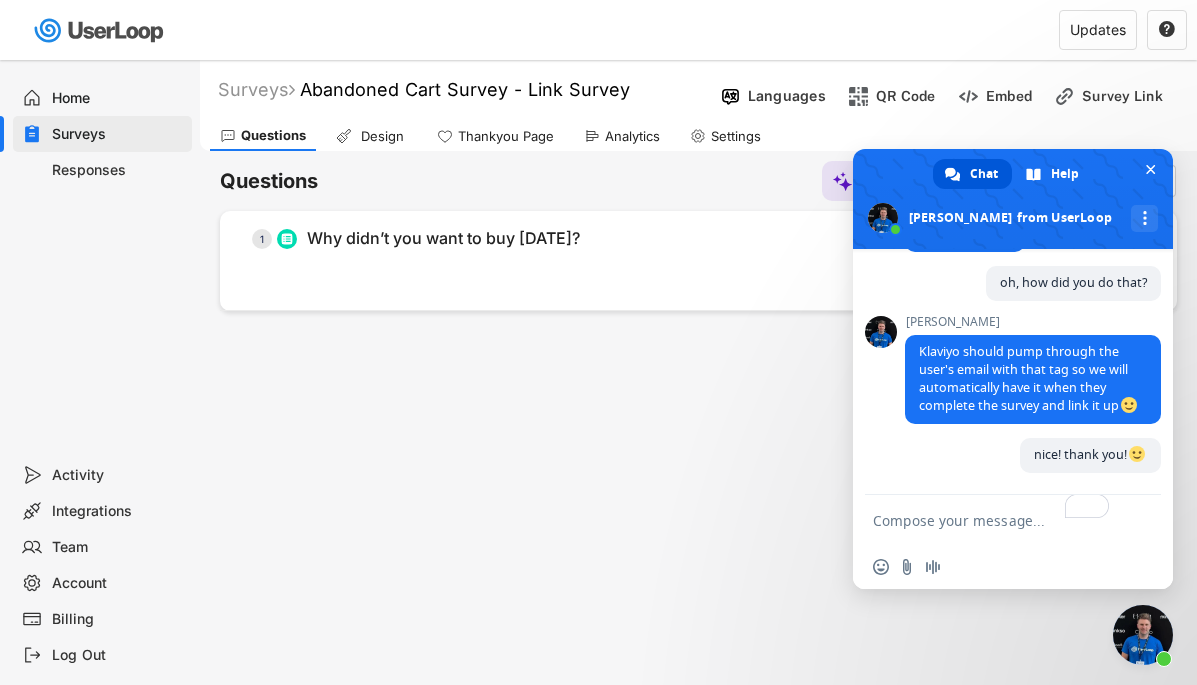 click on "Surveys  Abandoned Cart Survey - Link Survey


Languages Preview Add to Shopify Checkout Manual Send QR Code Embed Survey Link Triggers Email Questions Design Thankyou Page Analytics Settings Questions Suggest Questions Add Question



1 Why didn’t you want to buy today?



2 Question 2. Which of these best describes you? (multiple selections are allowed)



3 Question 3. What is your age range?



4 Question 4. Who are you buying this cheese for today?



5 Question 5. What made you say “yes” to purchasing Rebel Cheese today? (select all that apply)
" at bounding box center [698, 542] 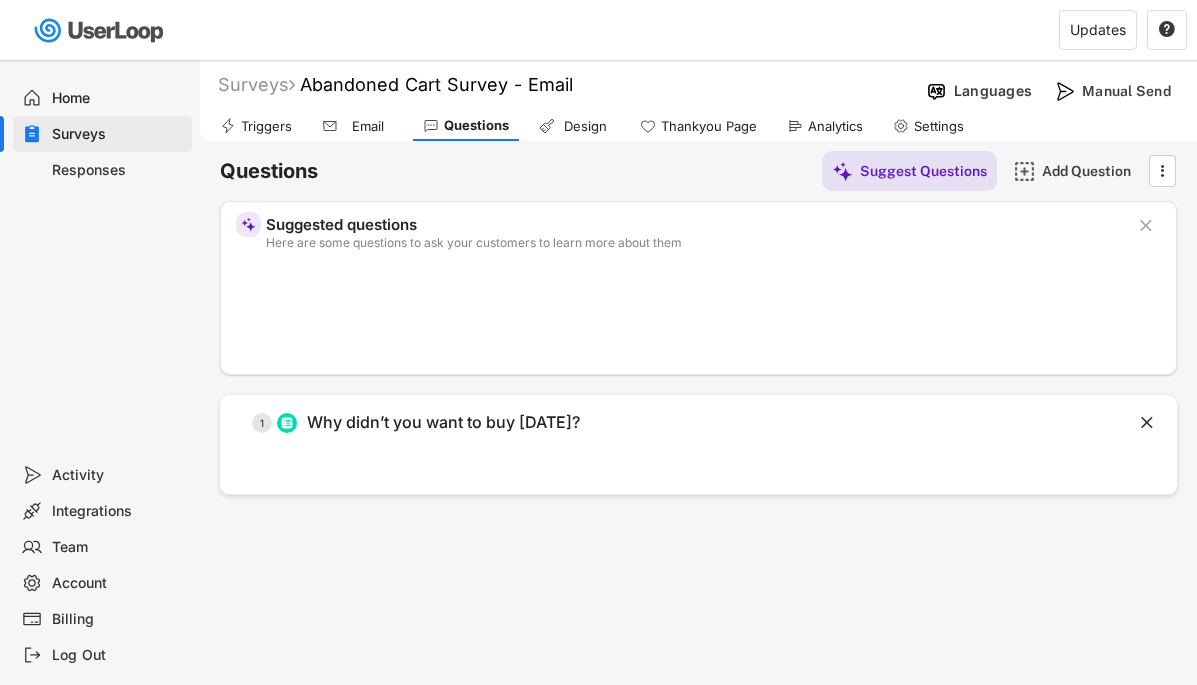 scroll, scrollTop: 0, scrollLeft: 0, axis: both 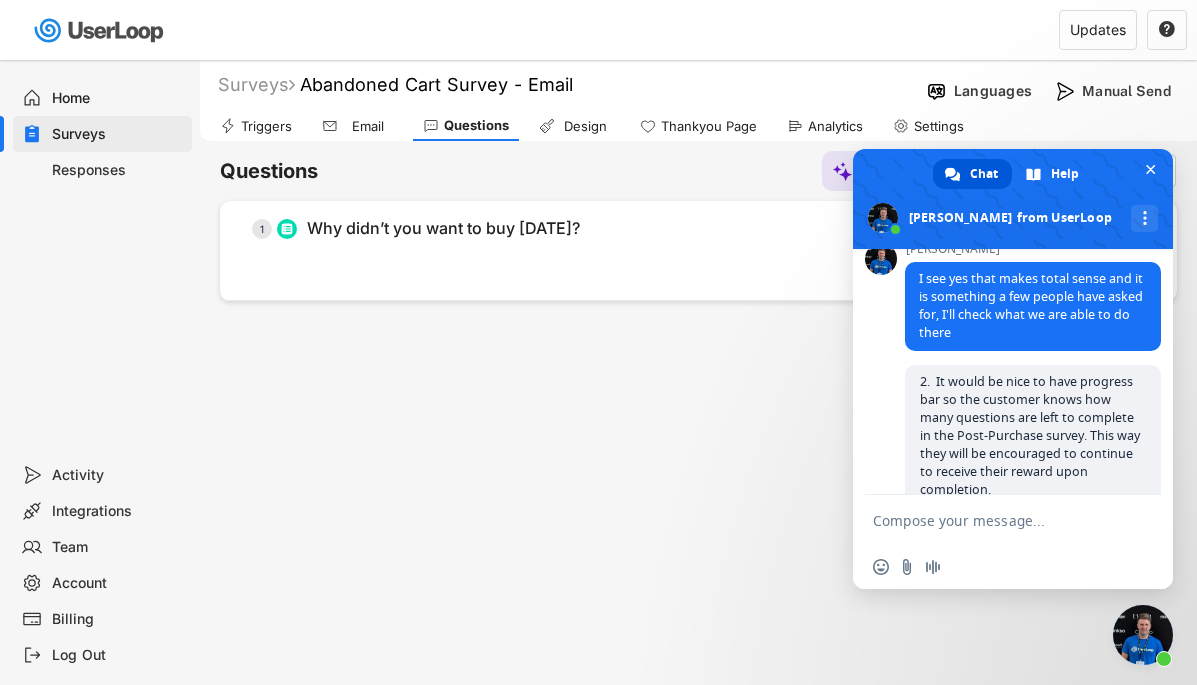 click on "Surveys  Abandoned Cart Survey - Email" at bounding box center (559, 84) 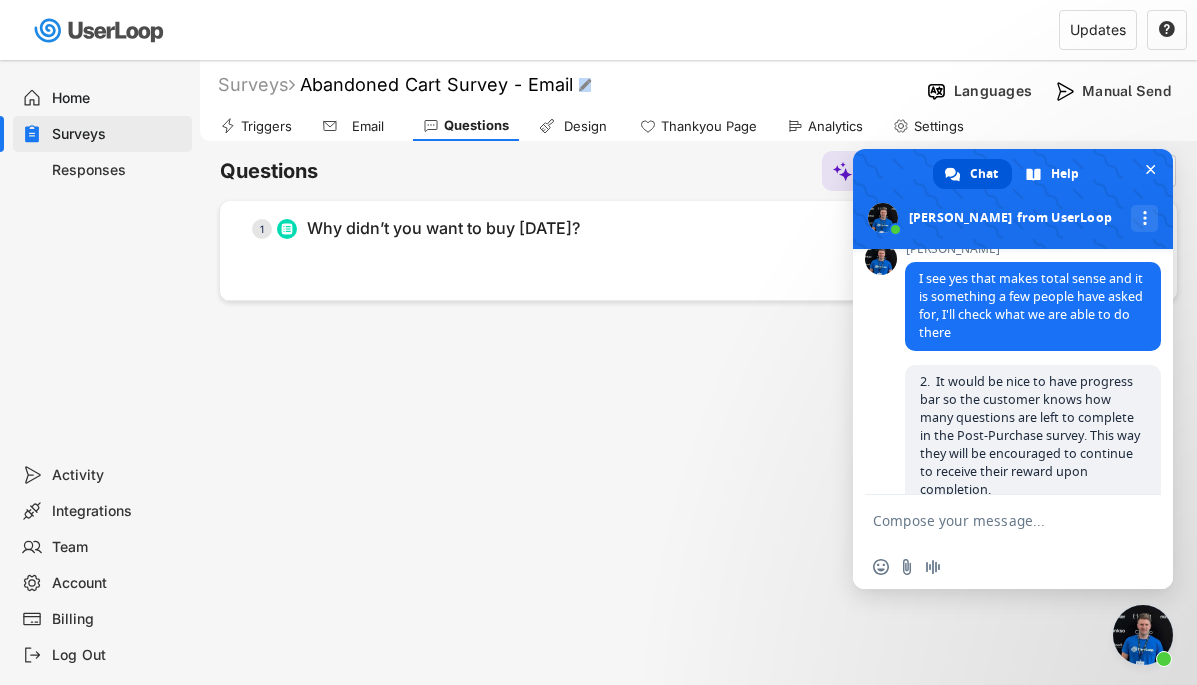 click on "Abandoned Cart Survey - Email" at bounding box center (436, 84) 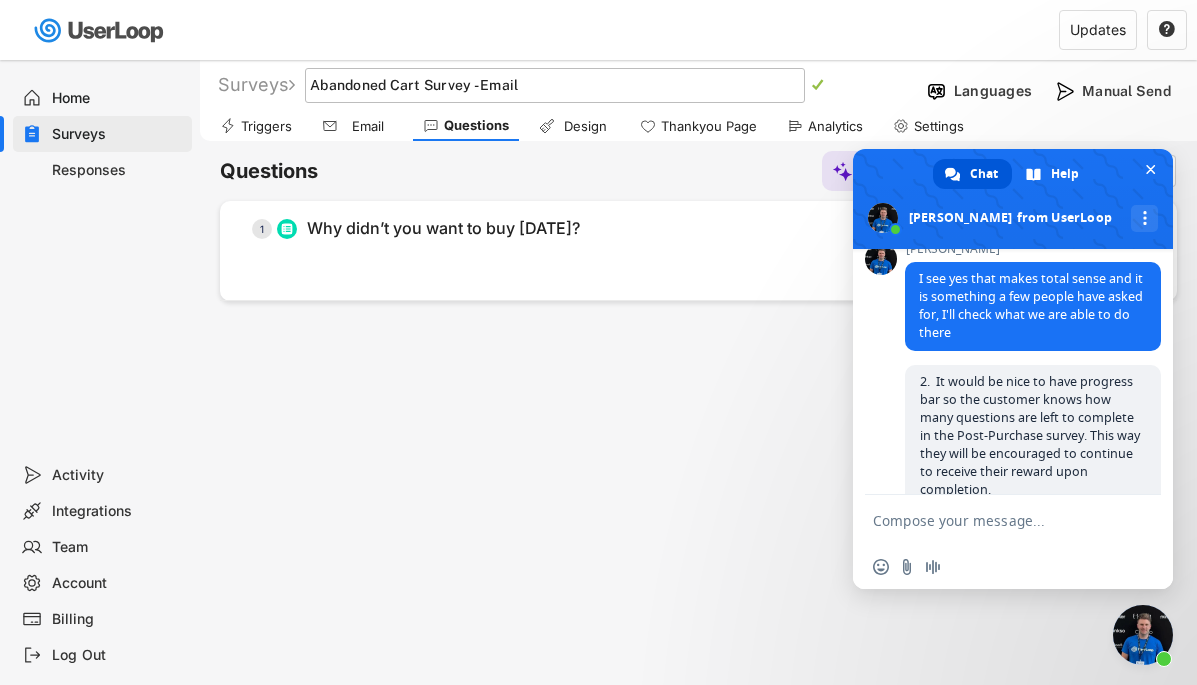 click at bounding box center [555, 85] 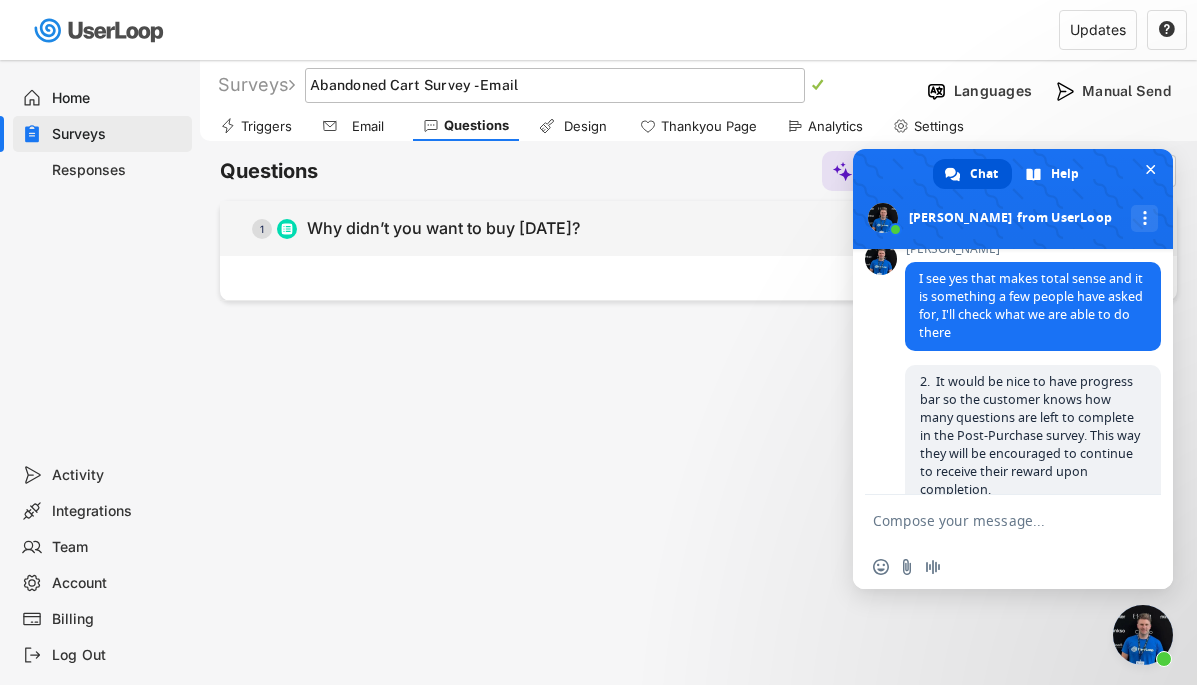 click on "Why didn’t you want to buy [DATE]?" at bounding box center [443, 228] 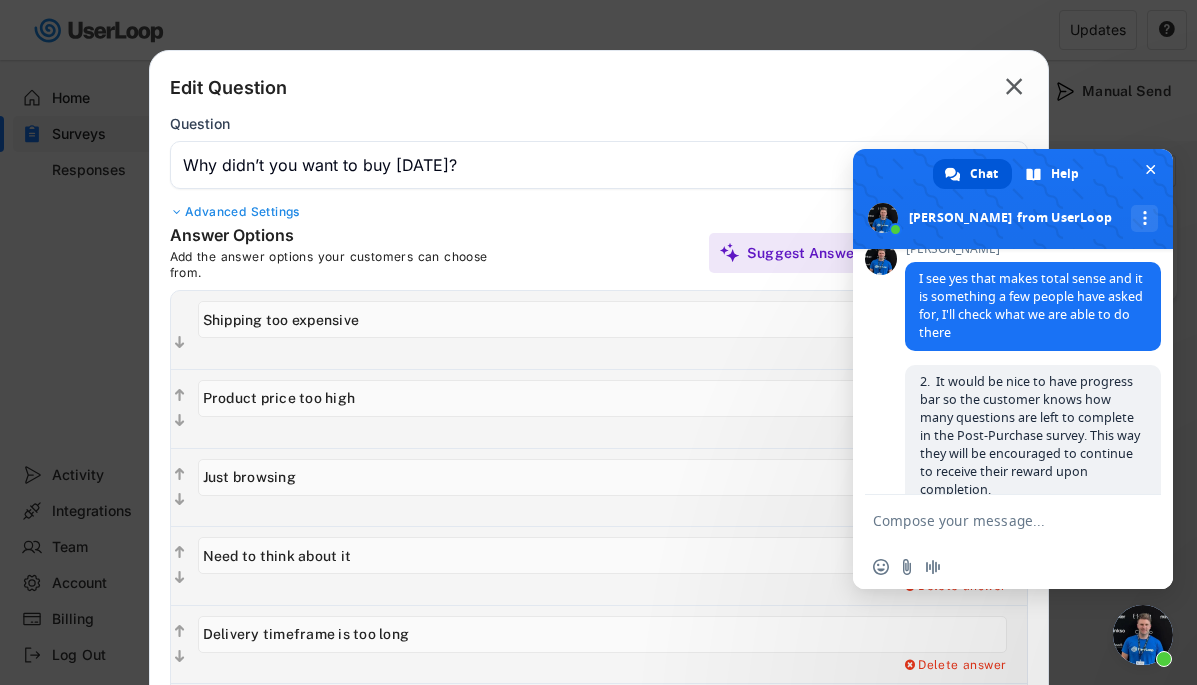 click at bounding box center (599, 165) 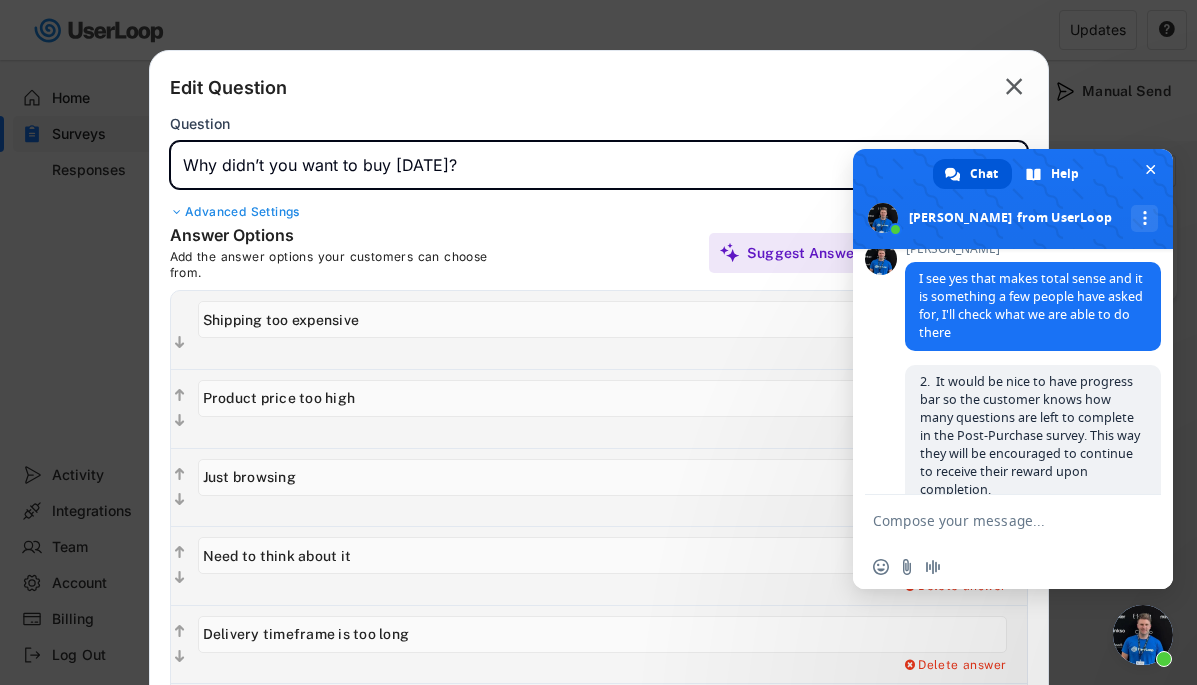 click at bounding box center [599, 165] 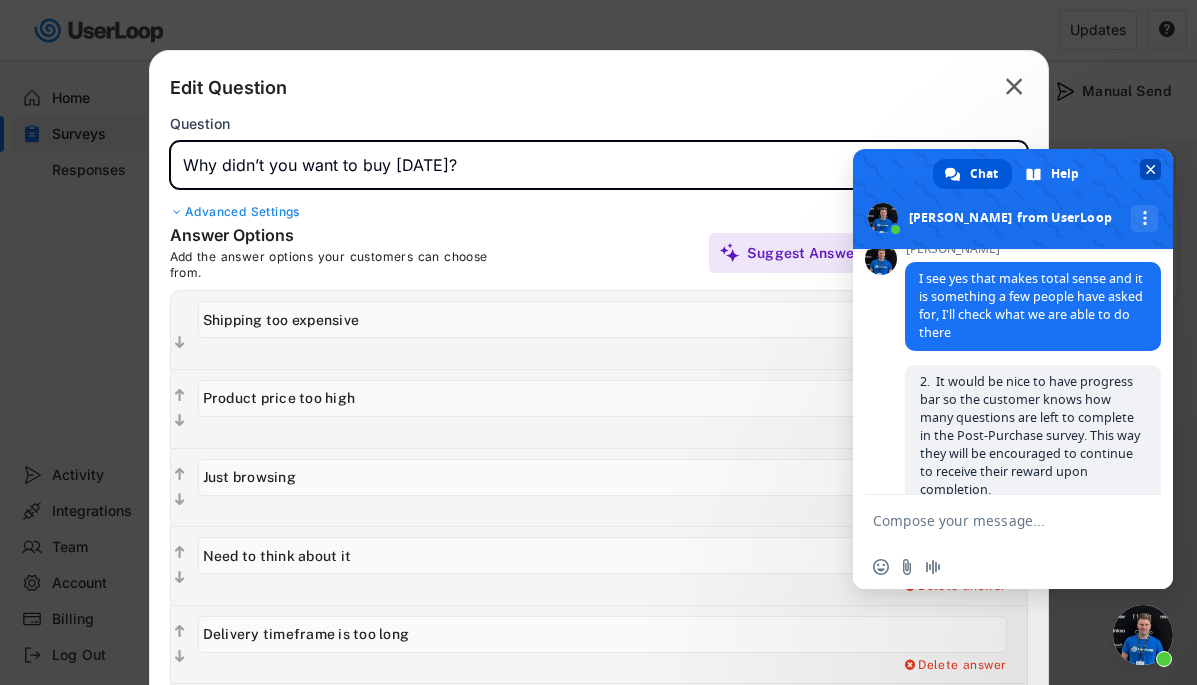 click at bounding box center [1151, 169] 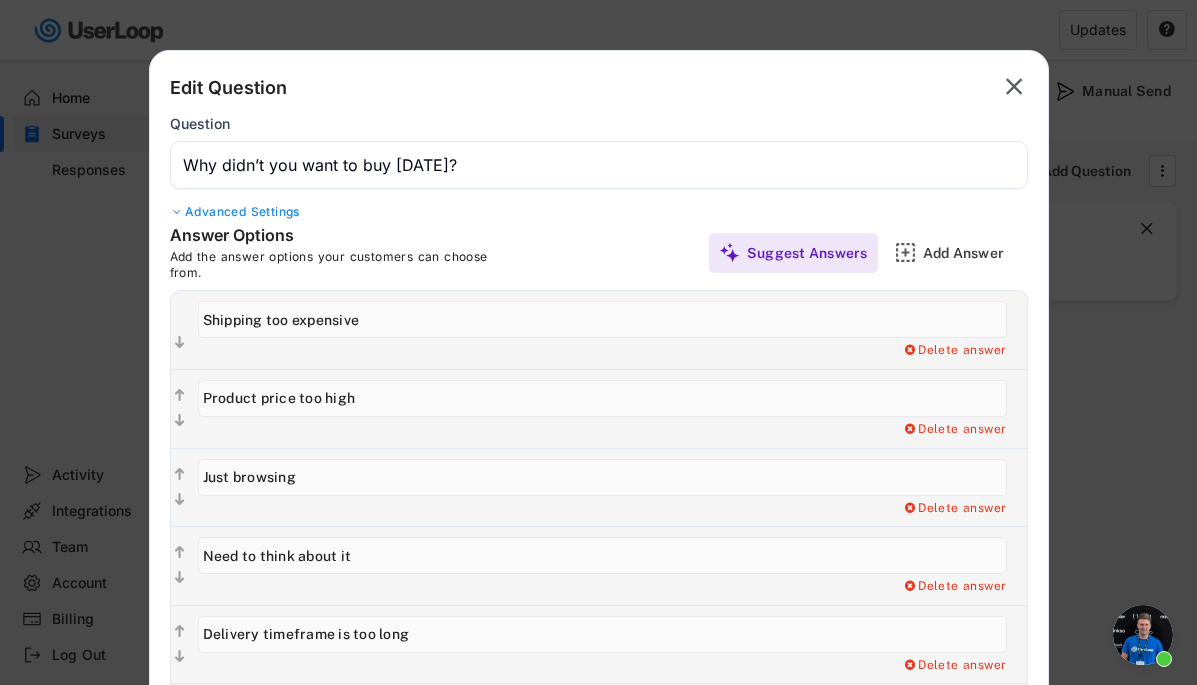 click at bounding box center (602, 319) 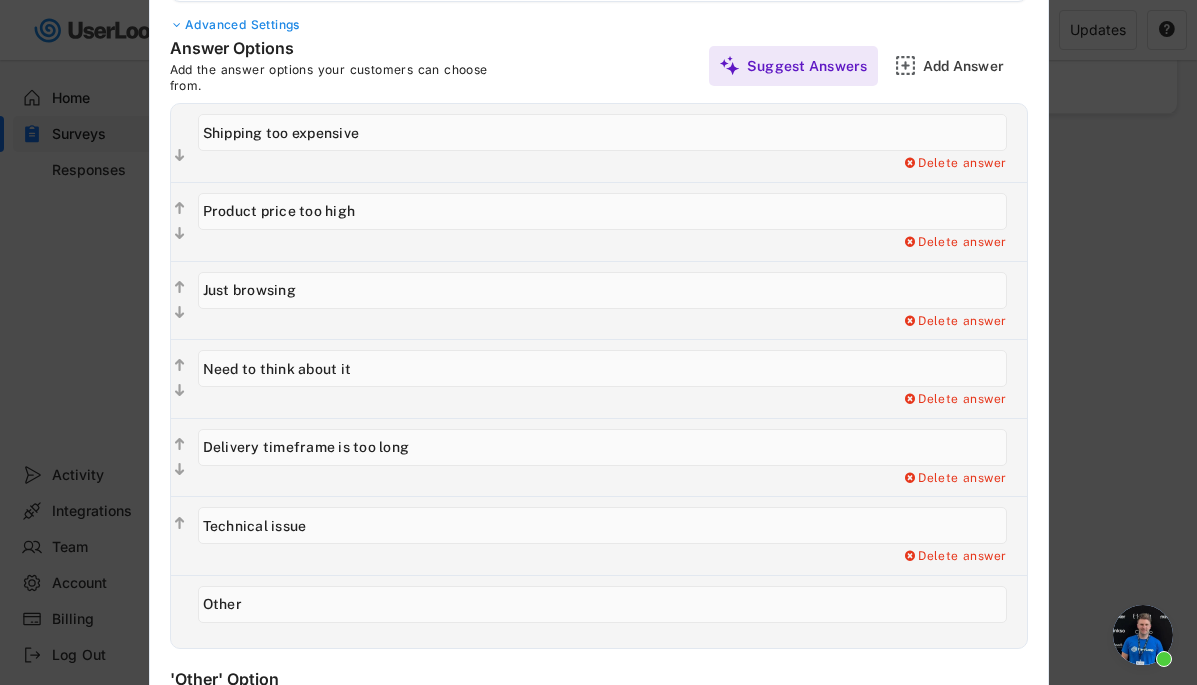 scroll, scrollTop: 196, scrollLeft: 0, axis: vertical 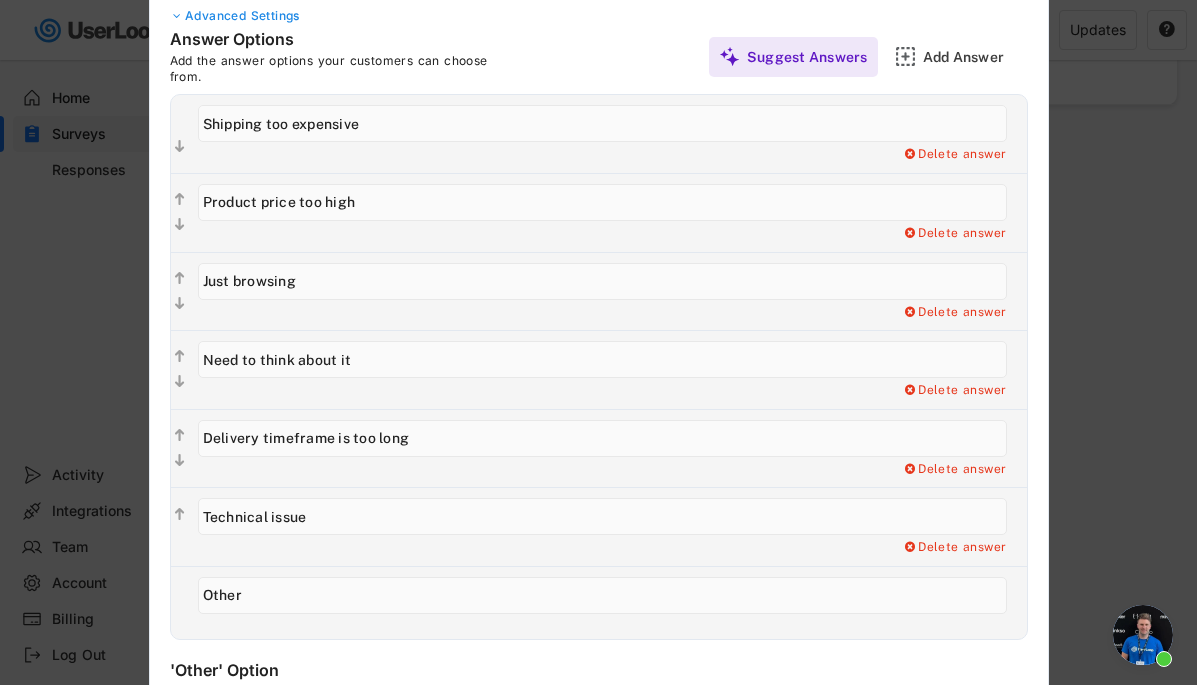 click at bounding box center [602, 359] 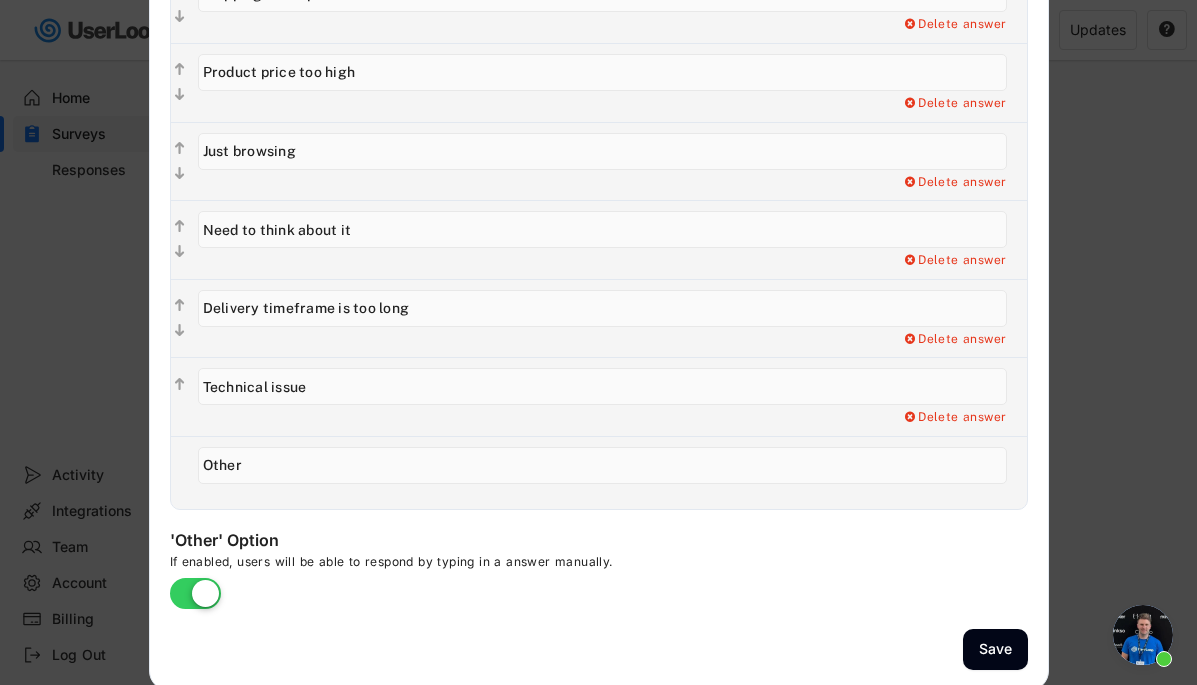scroll, scrollTop: 327, scrollLeft: 0, axis: vertical 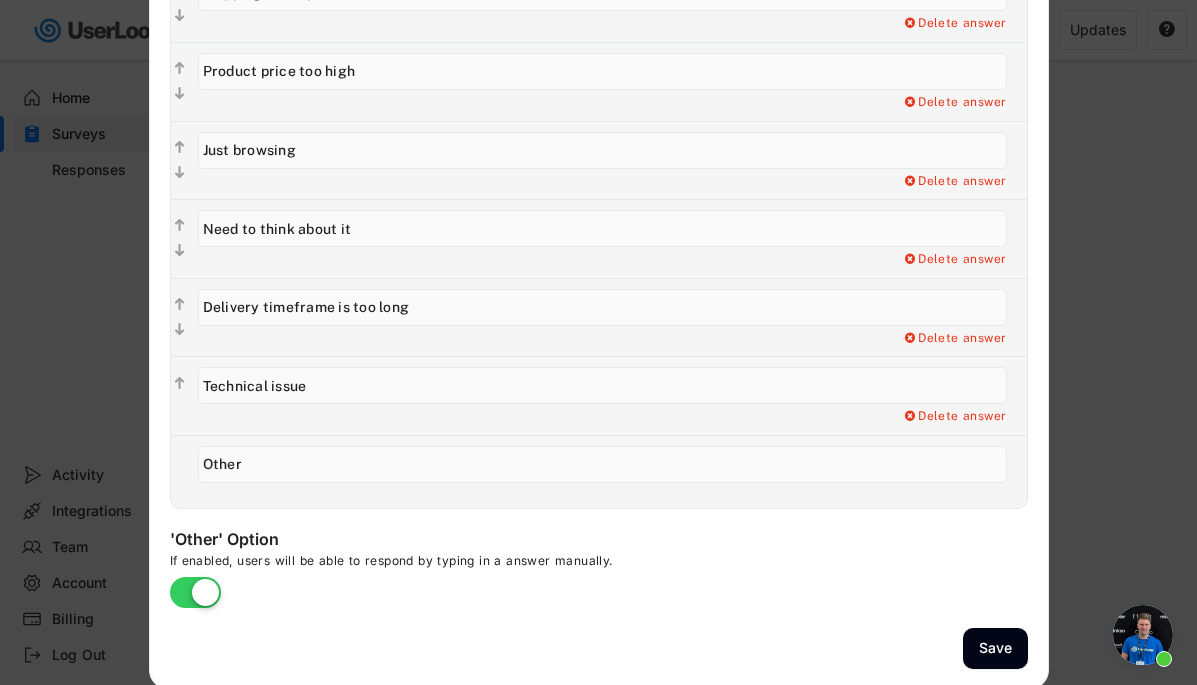 click at bounding box center [602, 385] 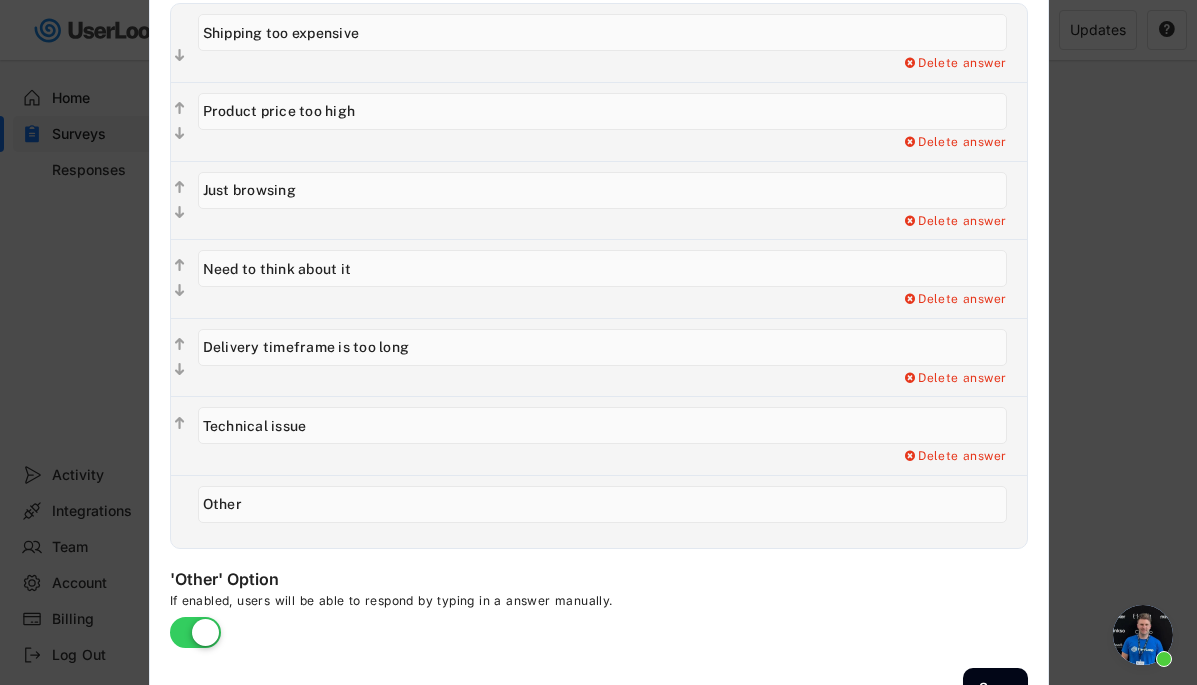 scroll, scrollTop: 289, scrollLeft: 0, axis: vertical 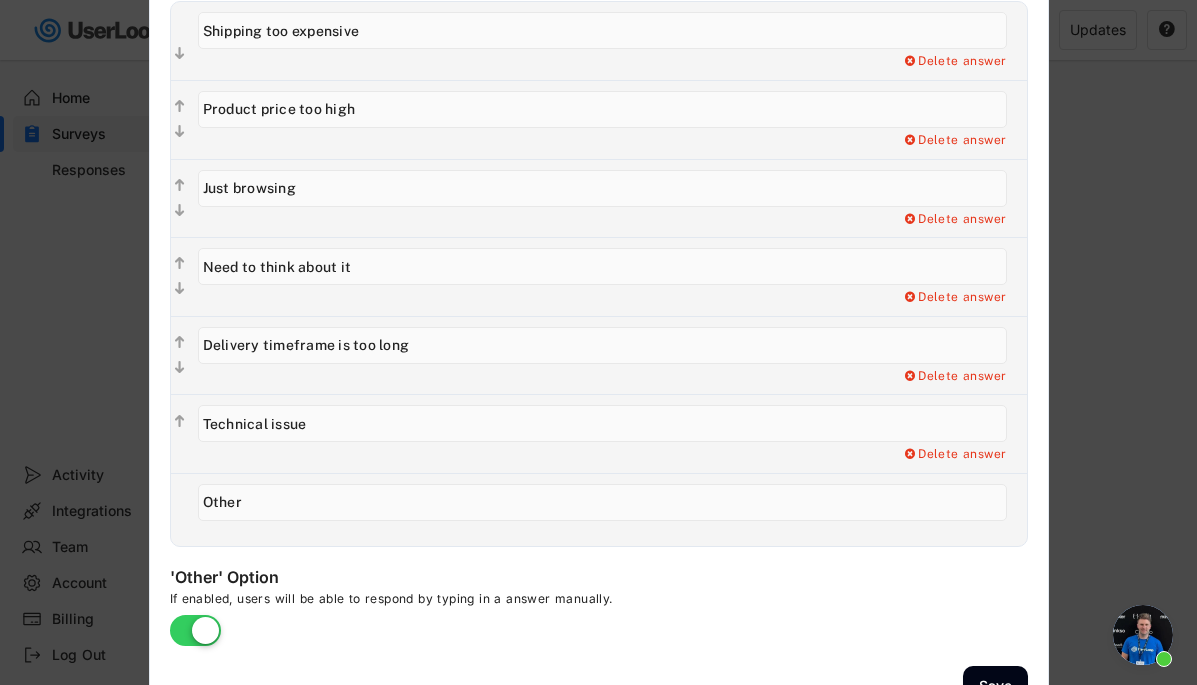 type on "hello" 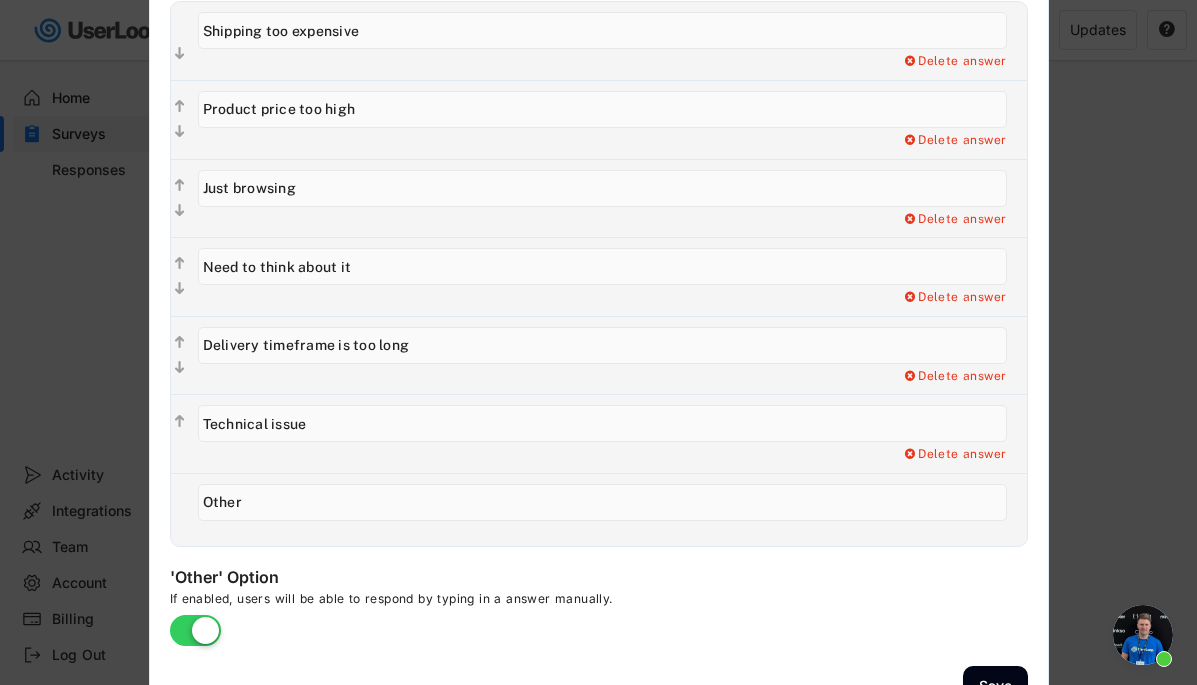 scroll, scrollTop: 3820, scrollLeft: 0, axis: vertical 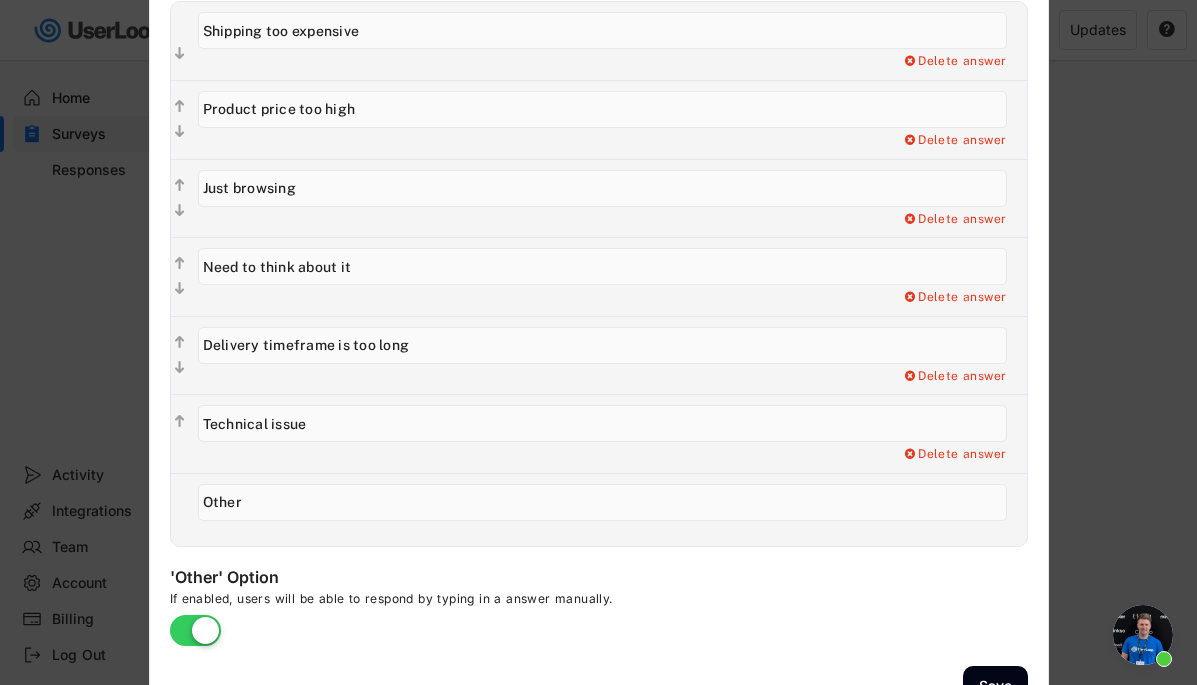 type 